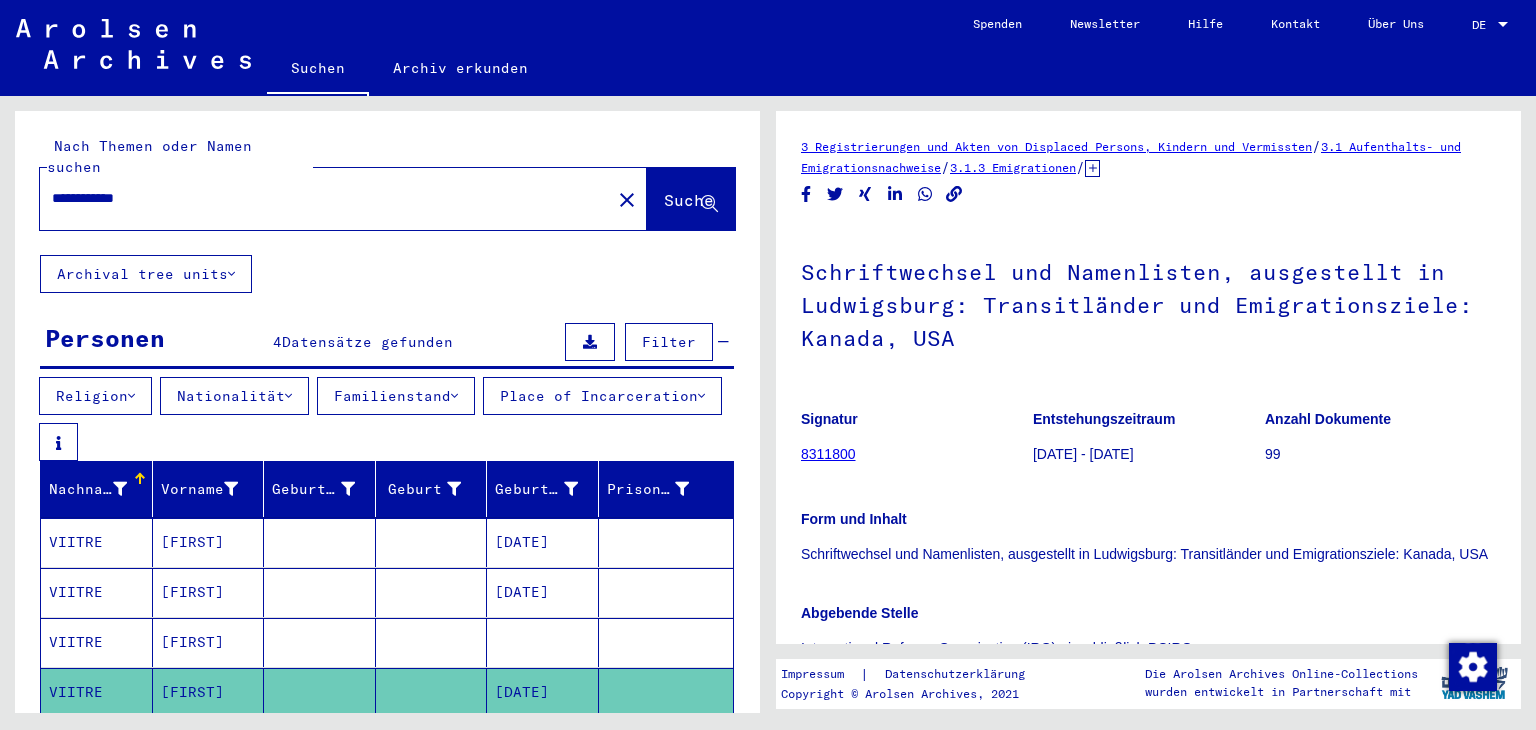 scroll, scrollTop: 0, scrollLeft: 0, axis: both 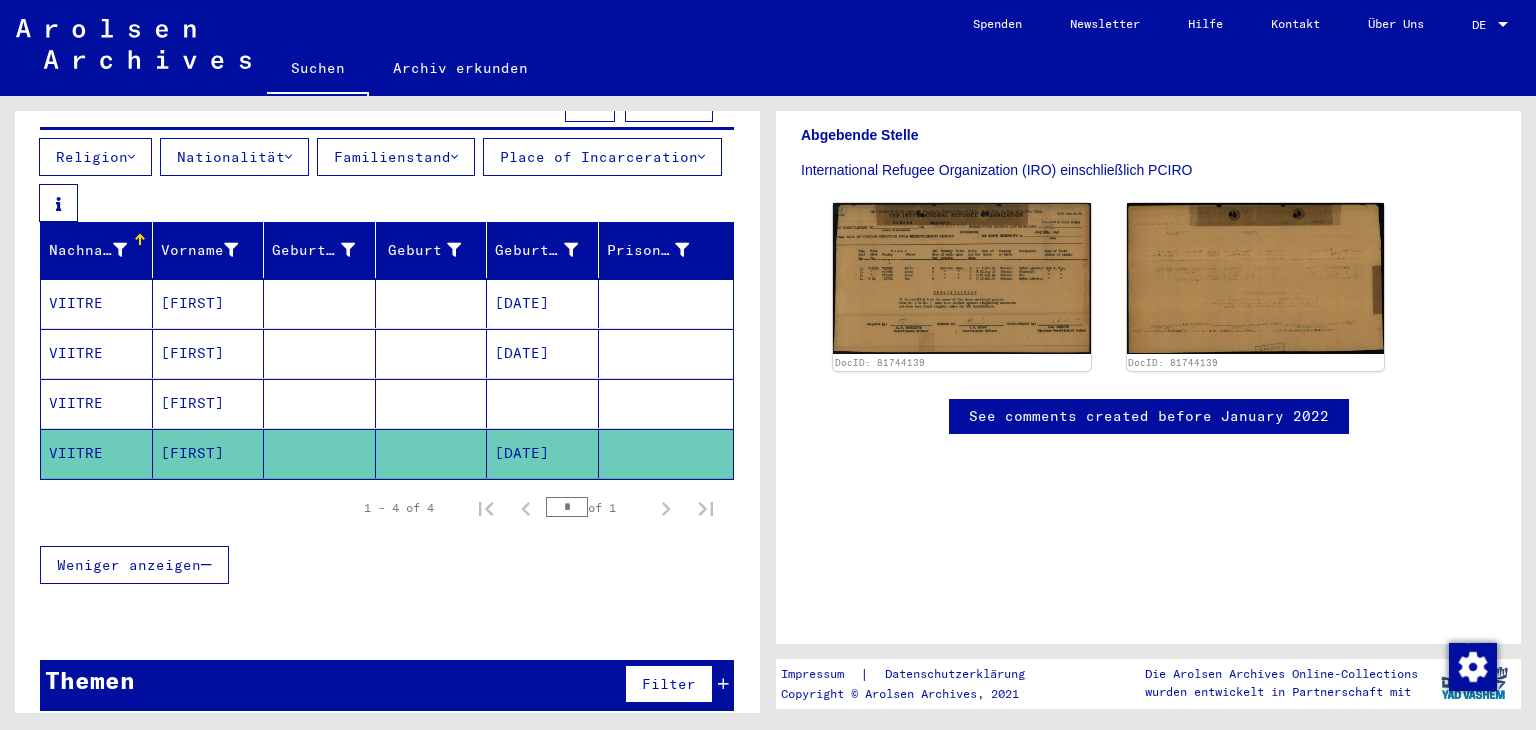 click on "[FIRST]" at bounding box center [209, 353] 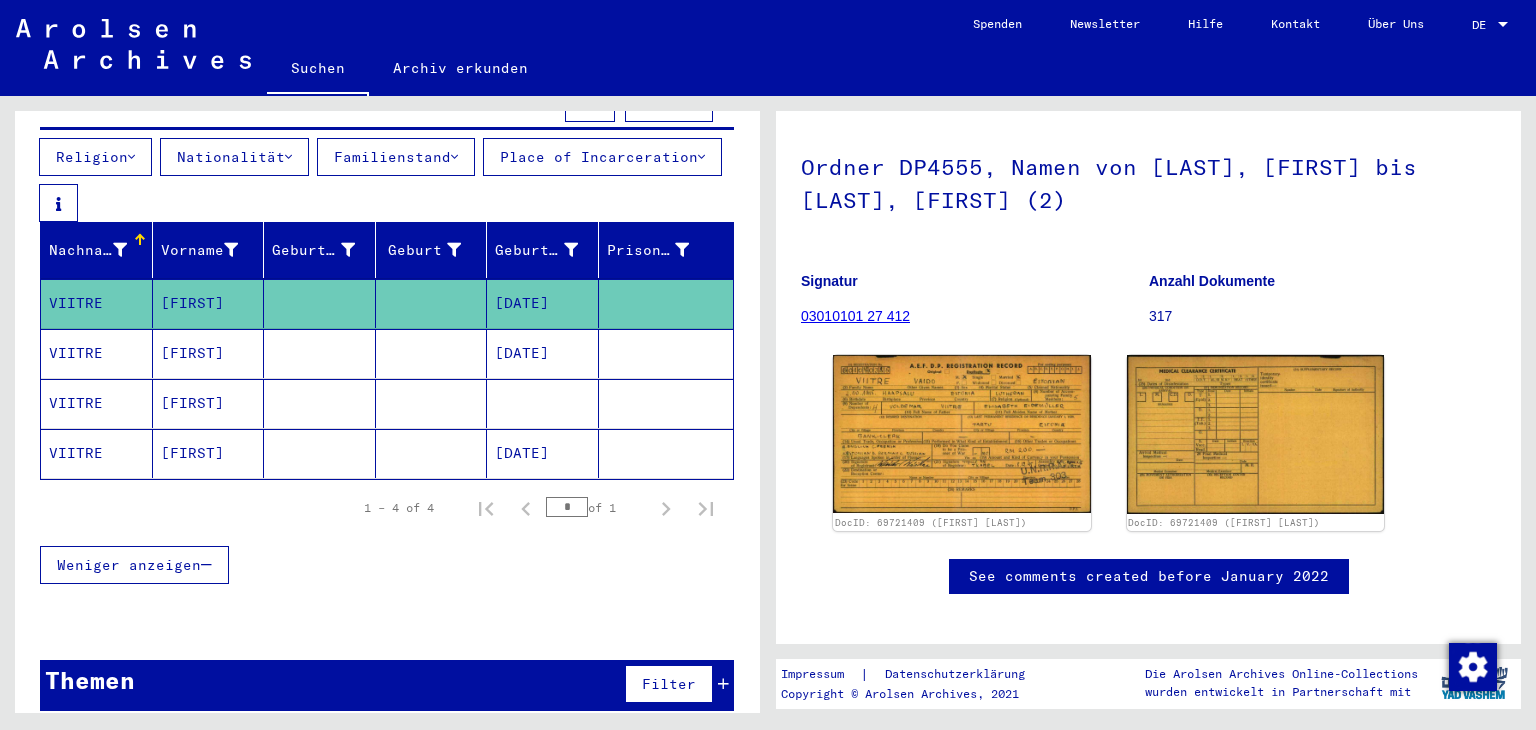 scroll, scrollTop: 164, scrollLeft: 0, axis: vertical 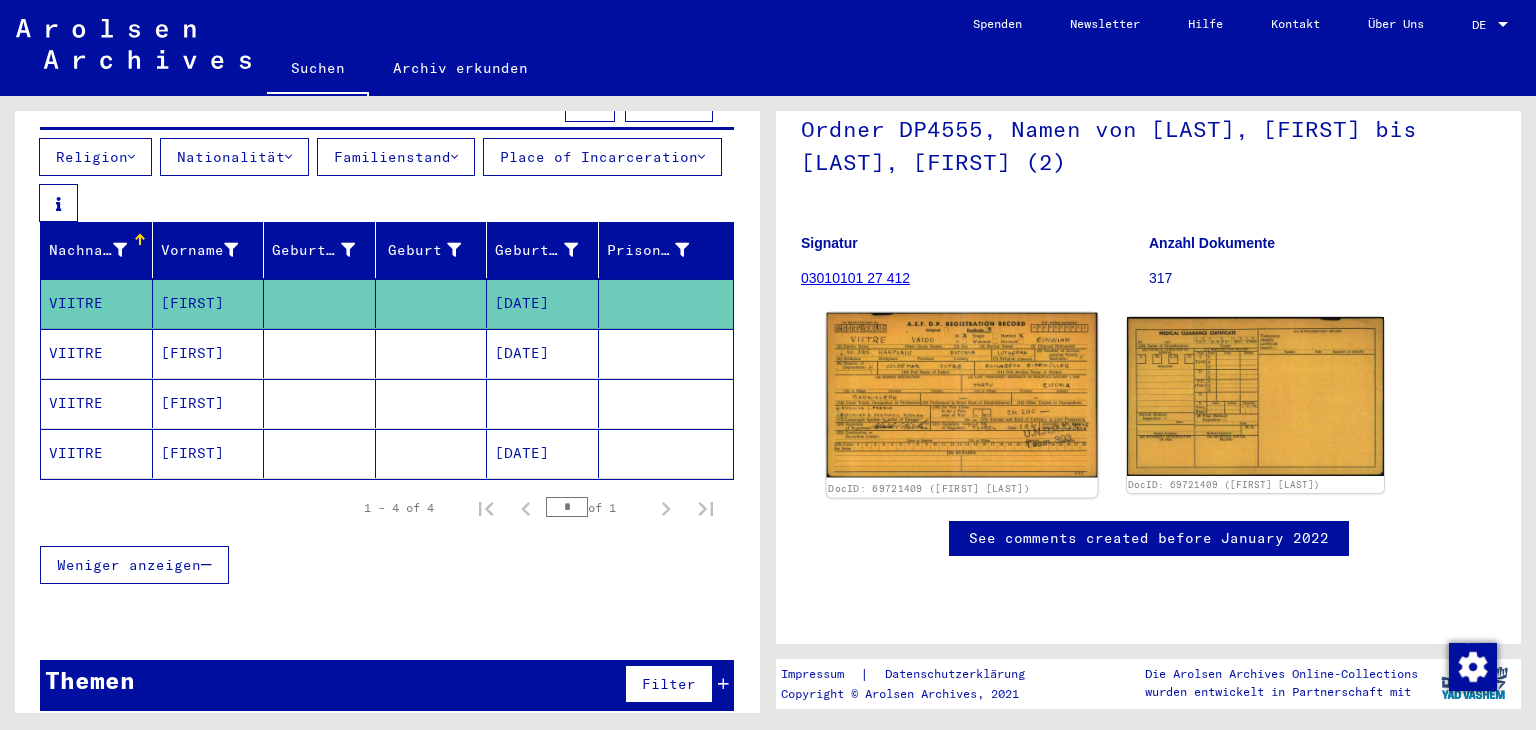 click 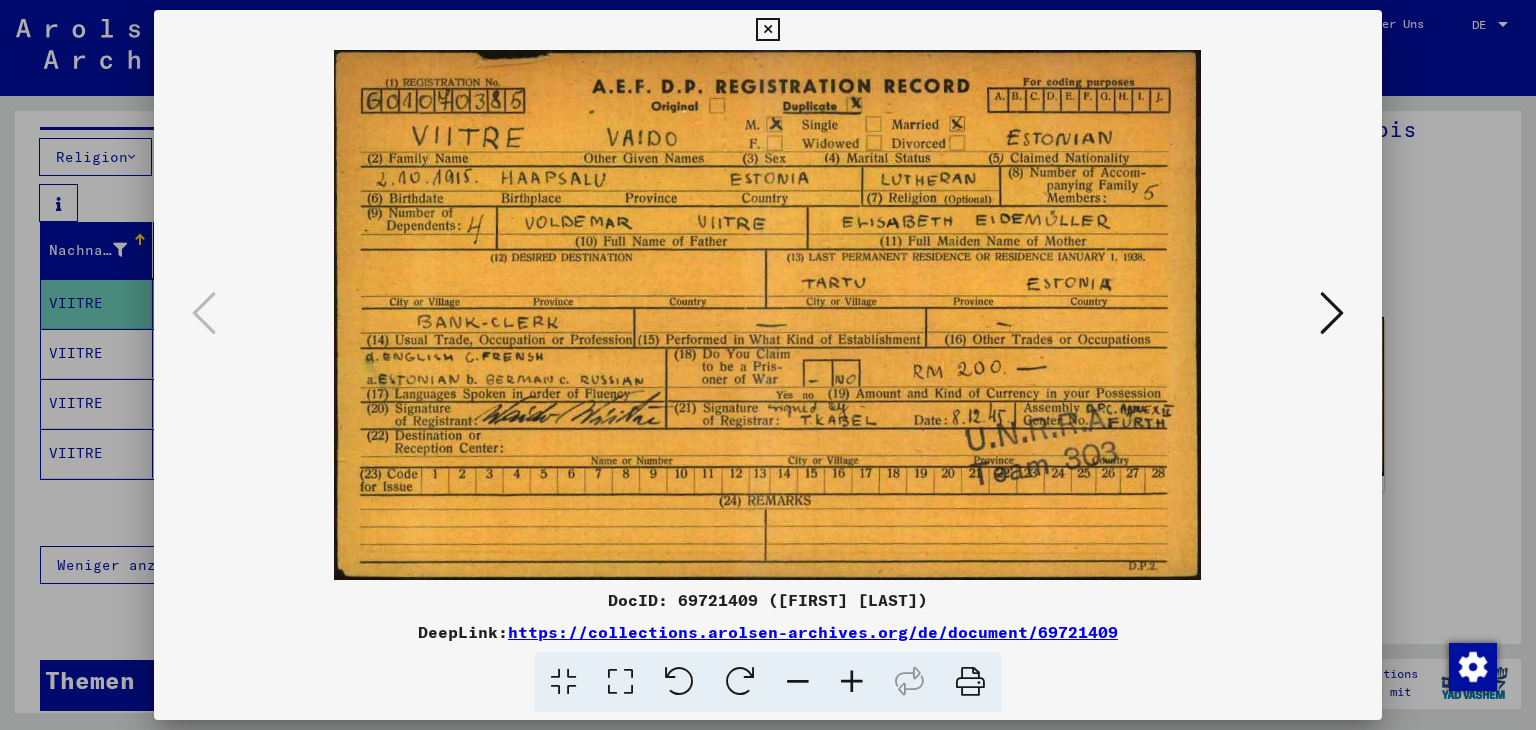 click at bounding box center (768, 365) 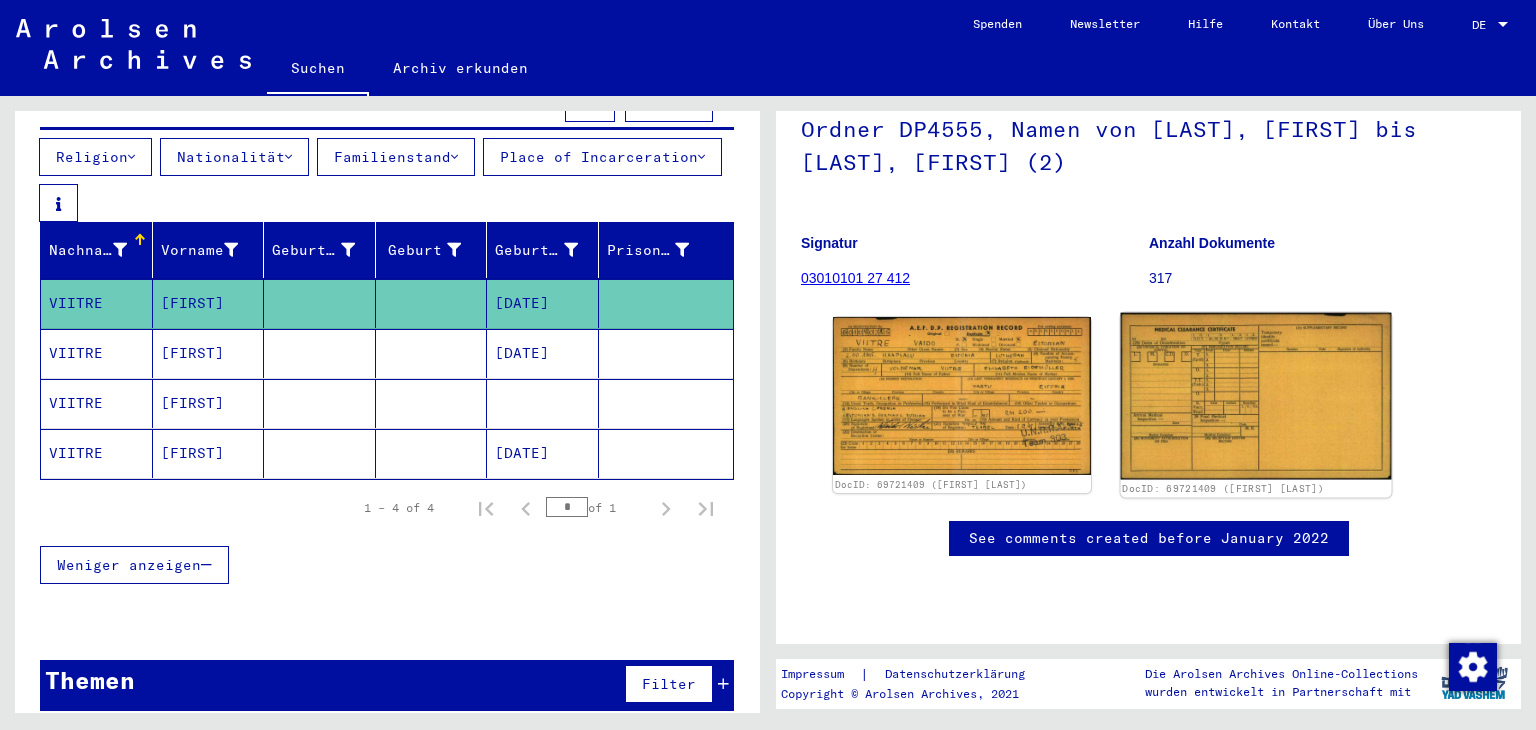click 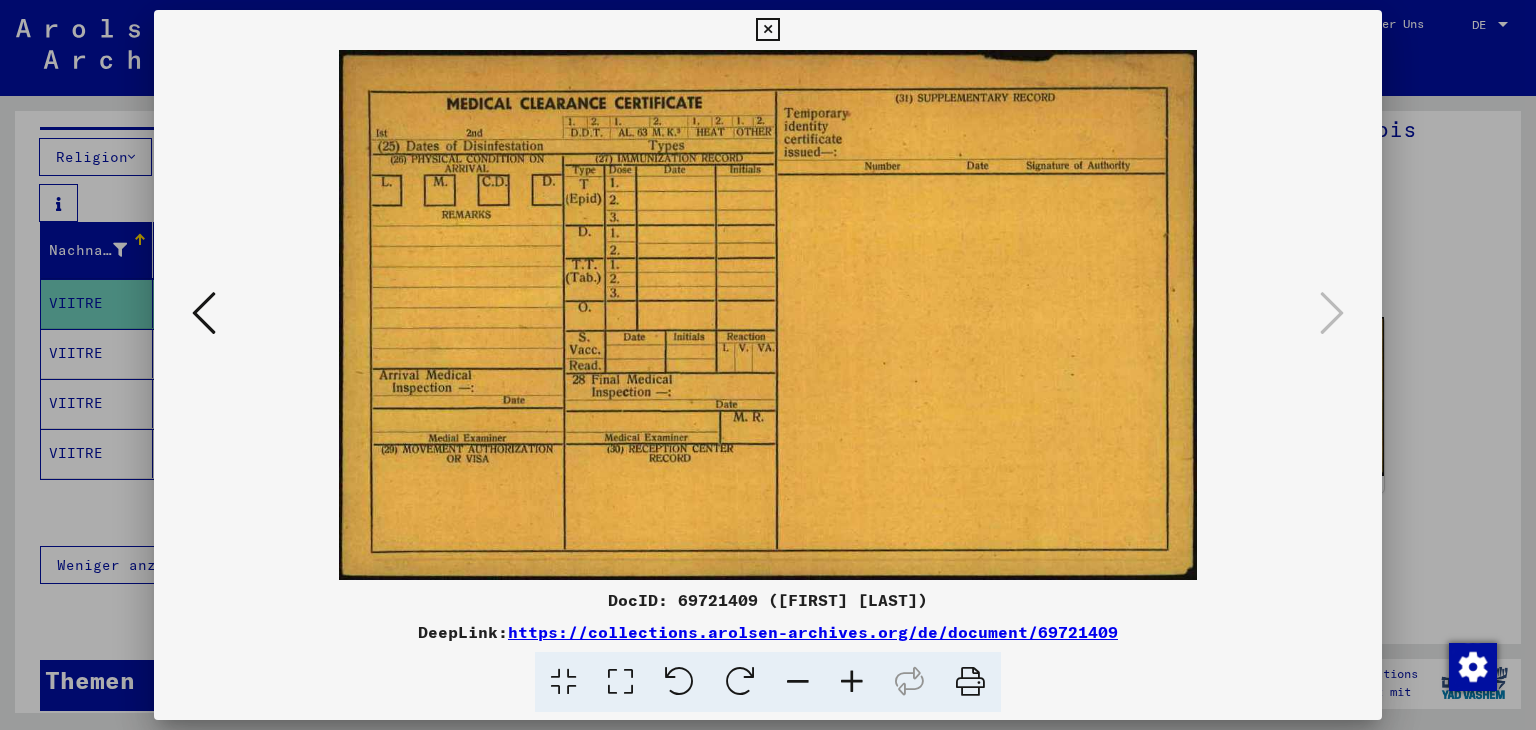 click at bounding box center (768, 365) 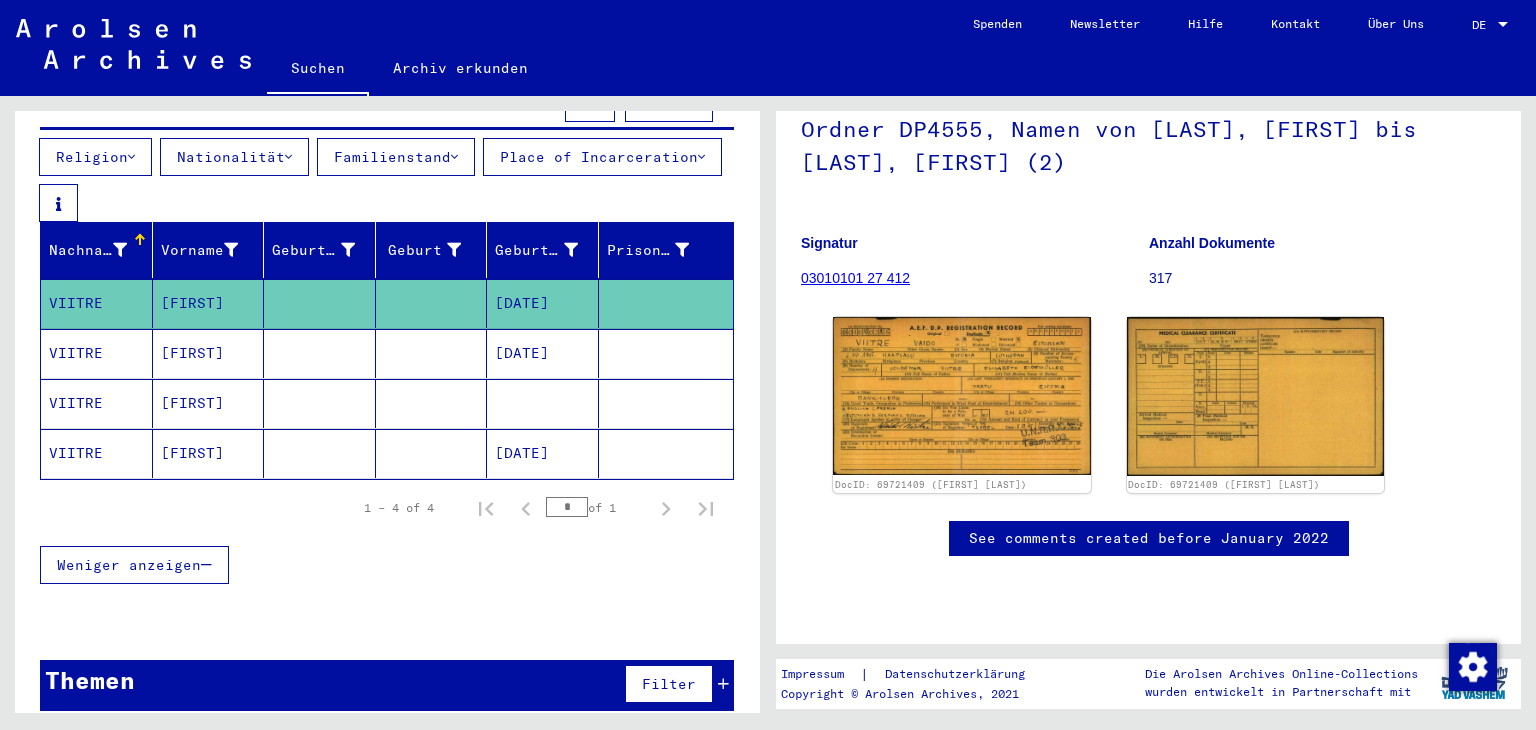 click at bounding box center [320, 403] 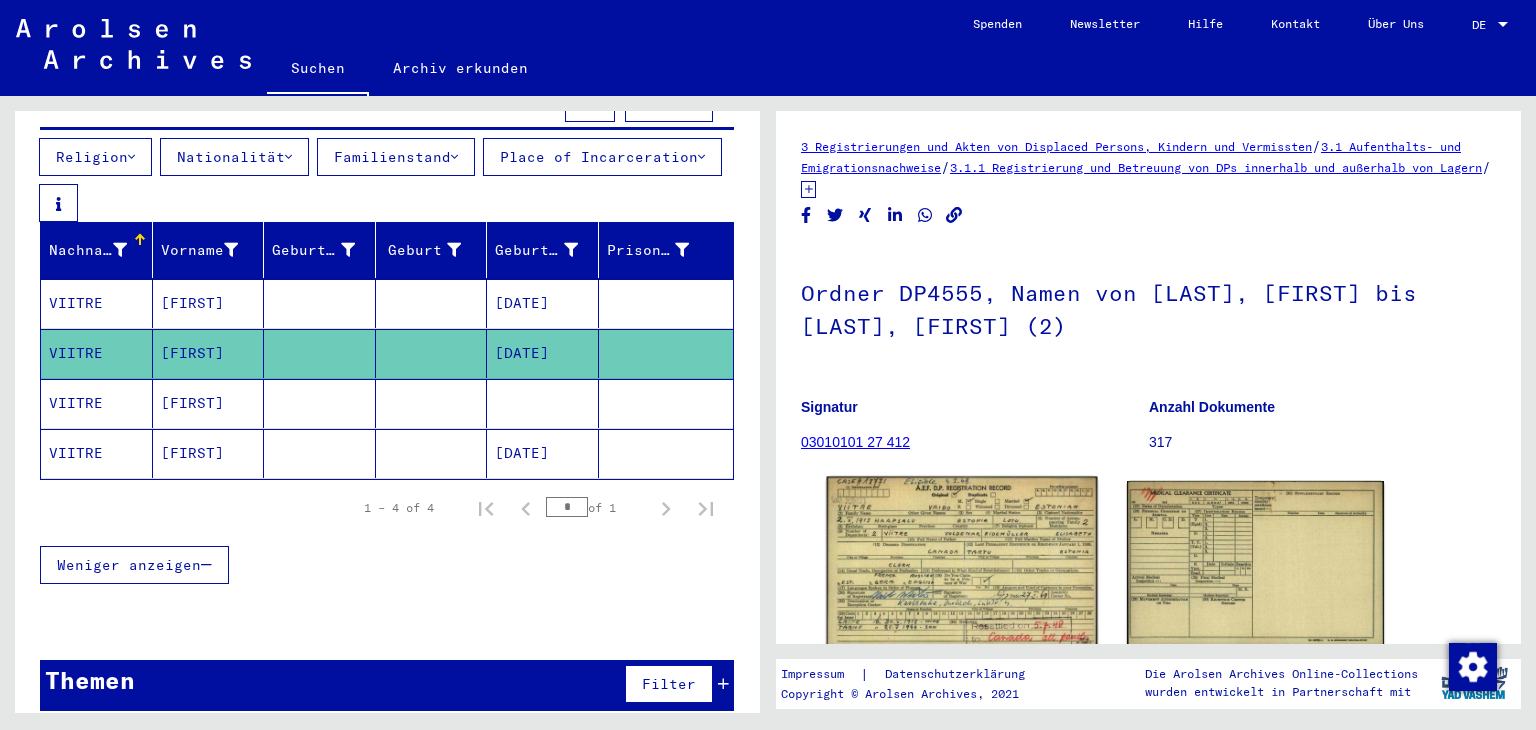 click 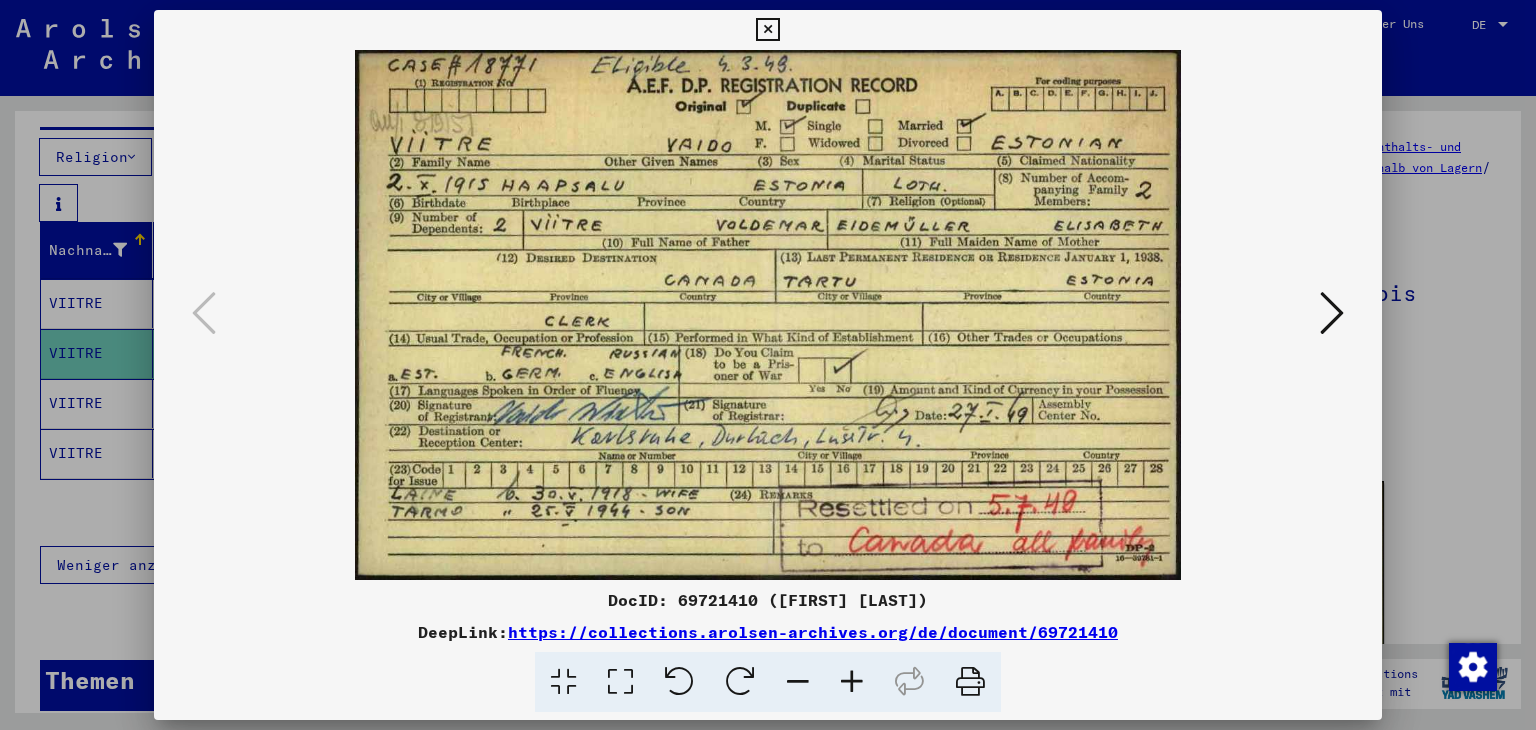 click at bounding box center [768, 365] 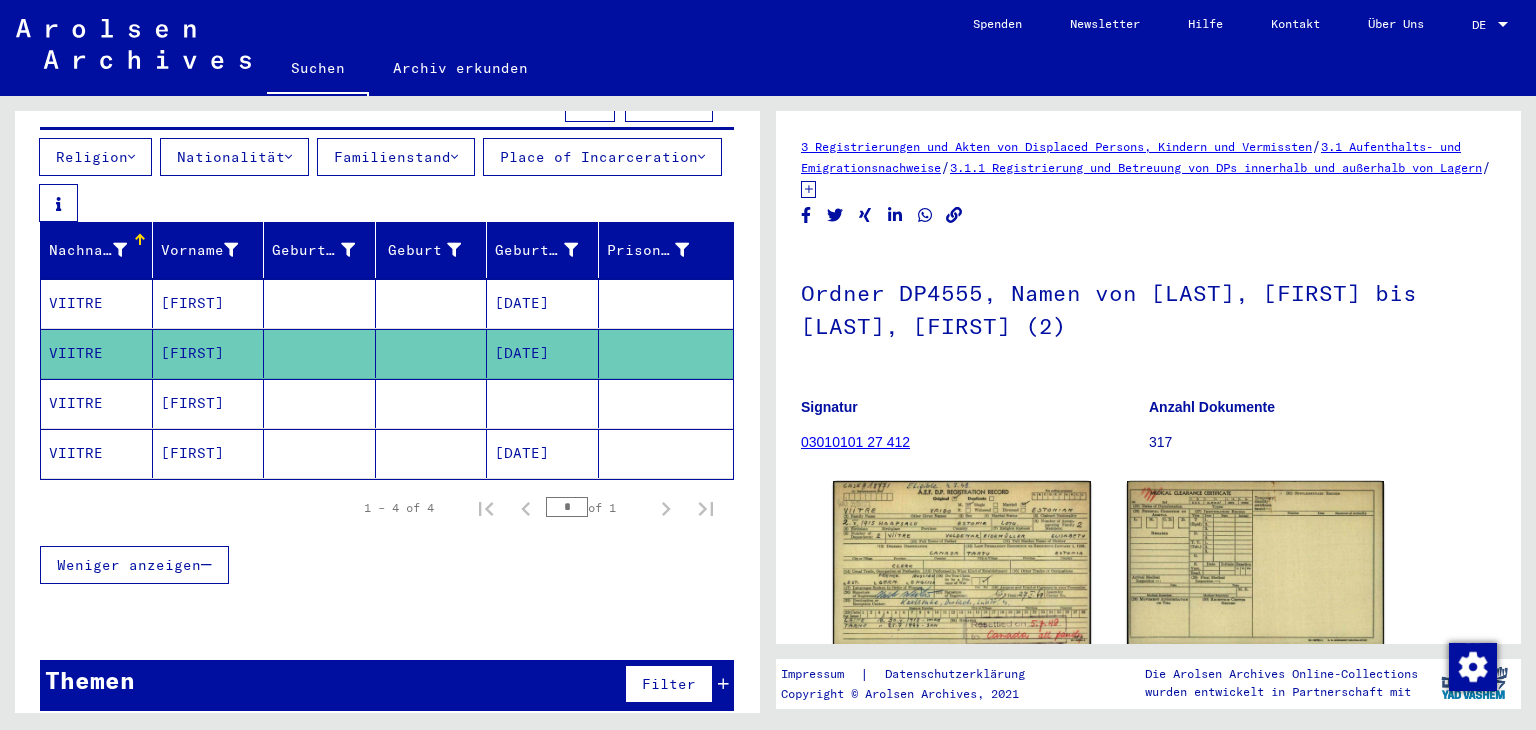 click on "[FIRST]" at bounding box center (209, 453) 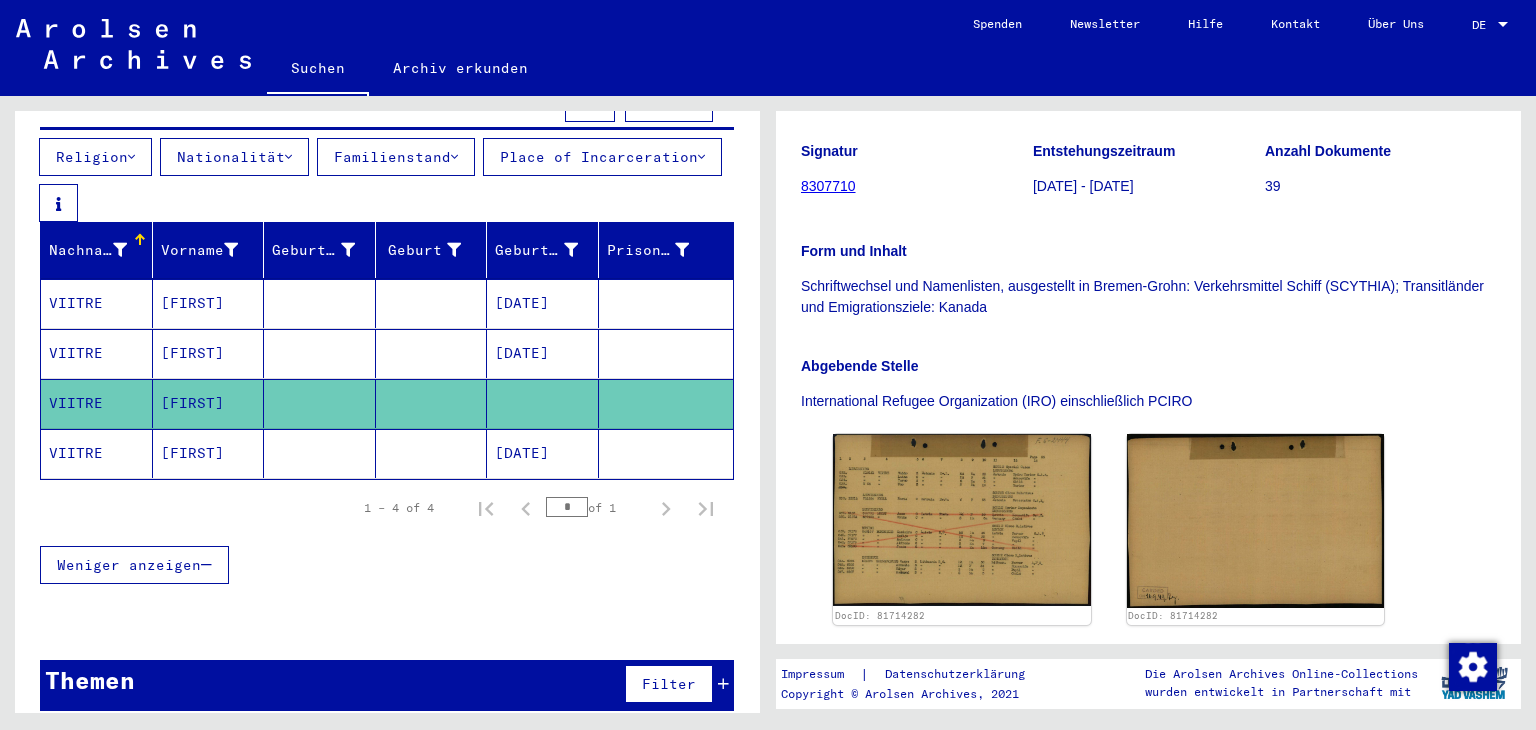 scroll, scrollTop: 328, scrollLeft: 0, axis: vertical 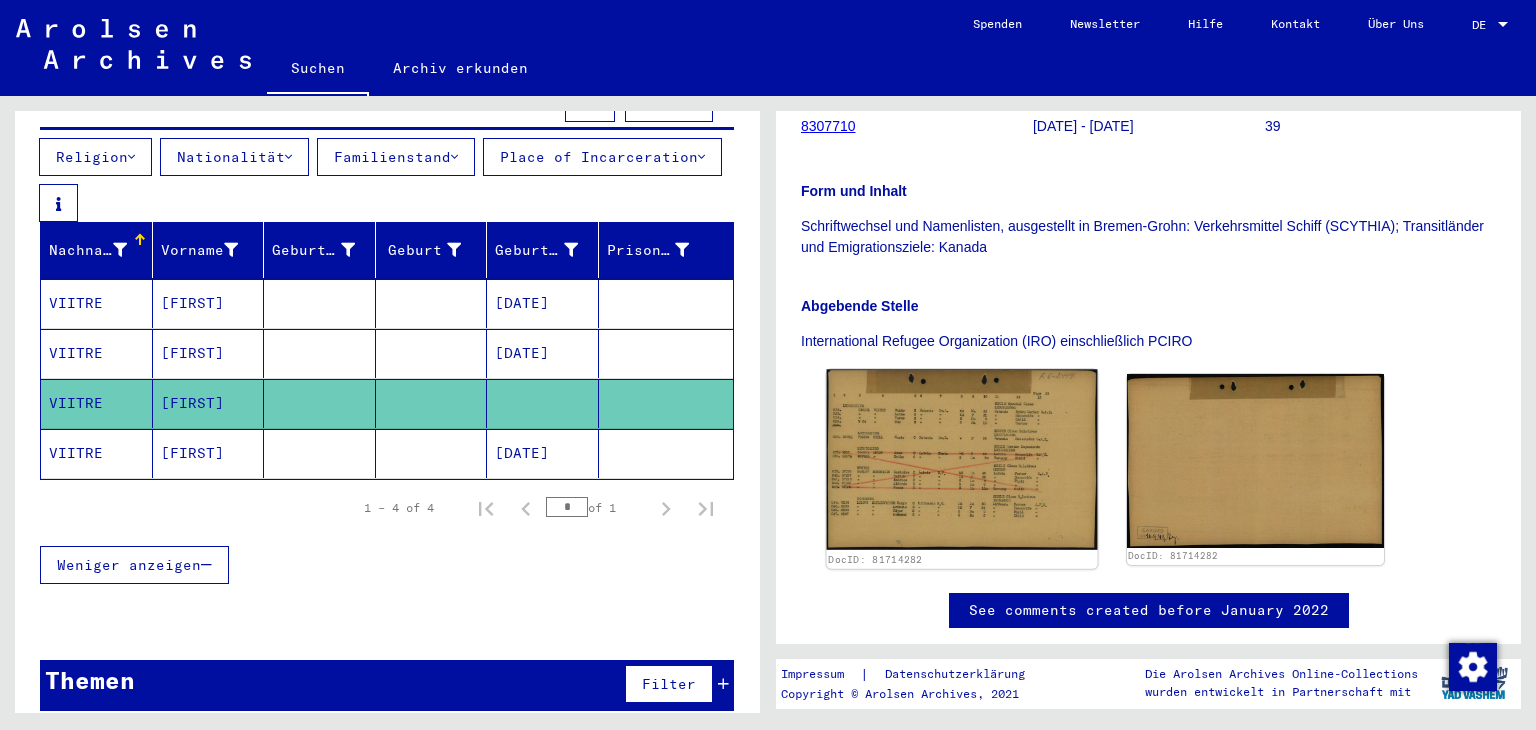 click 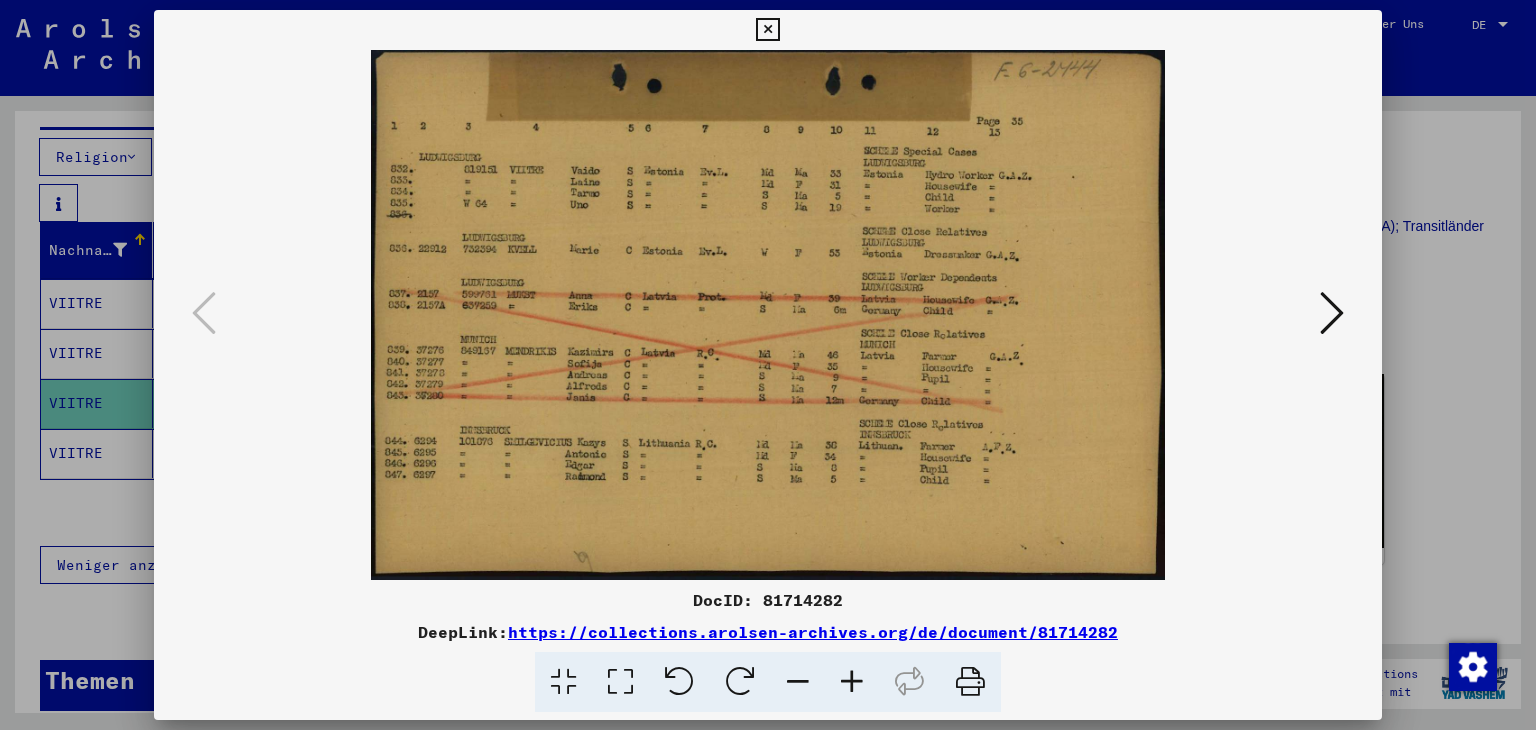click at bounding box center (768, 365) 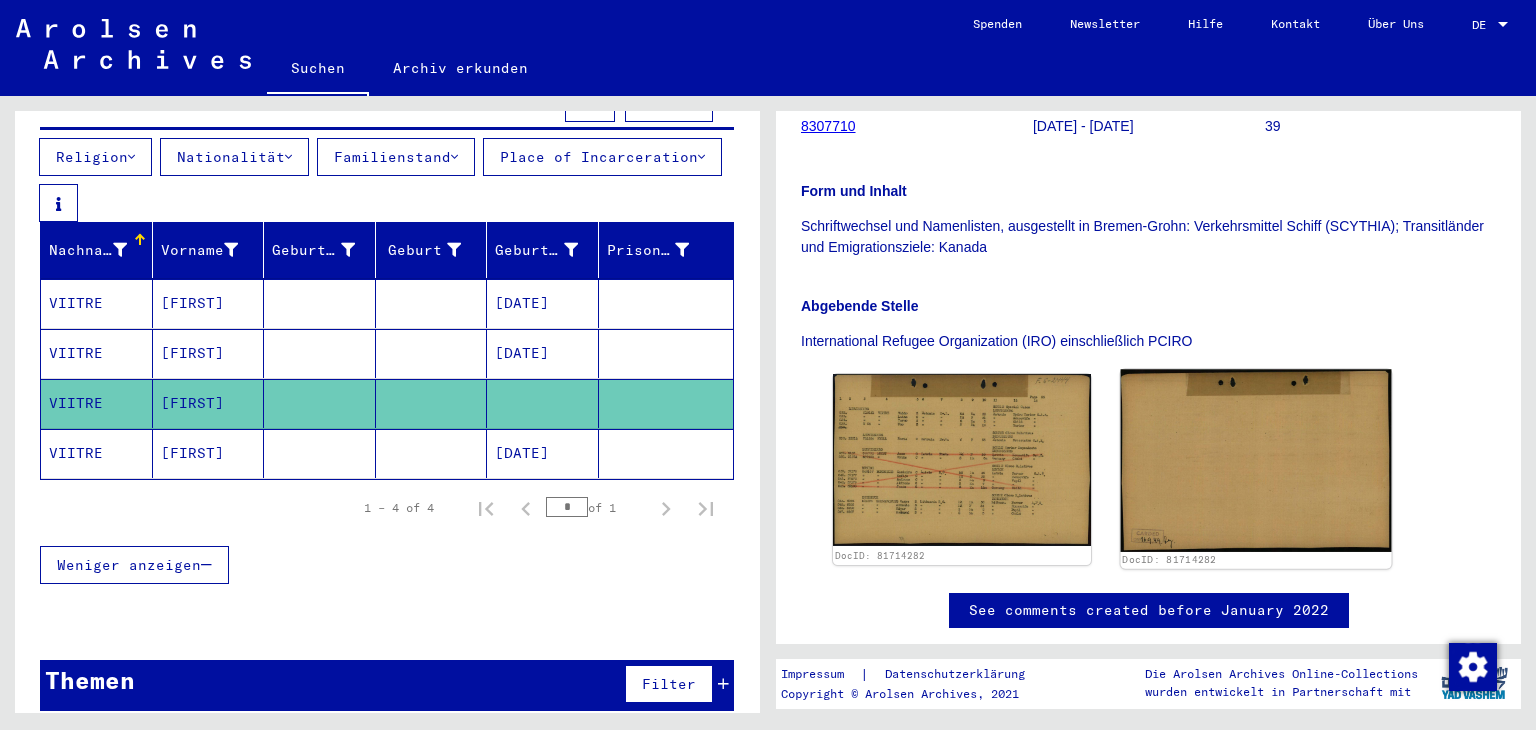 click 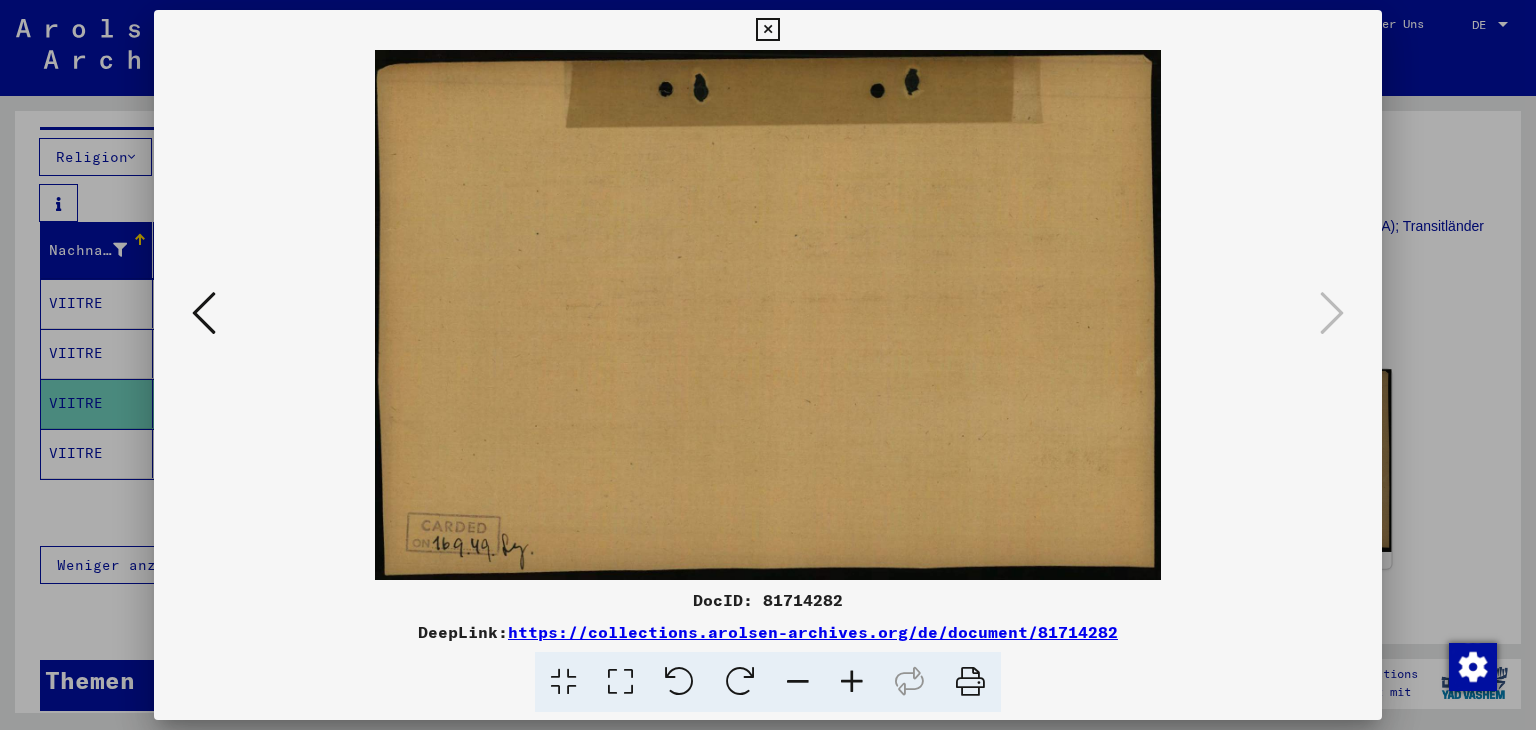 drag, startPoint x: 1535, startPoint y: 461, endPoint x: 1276, endPoint y: 418, distance: 262.54523 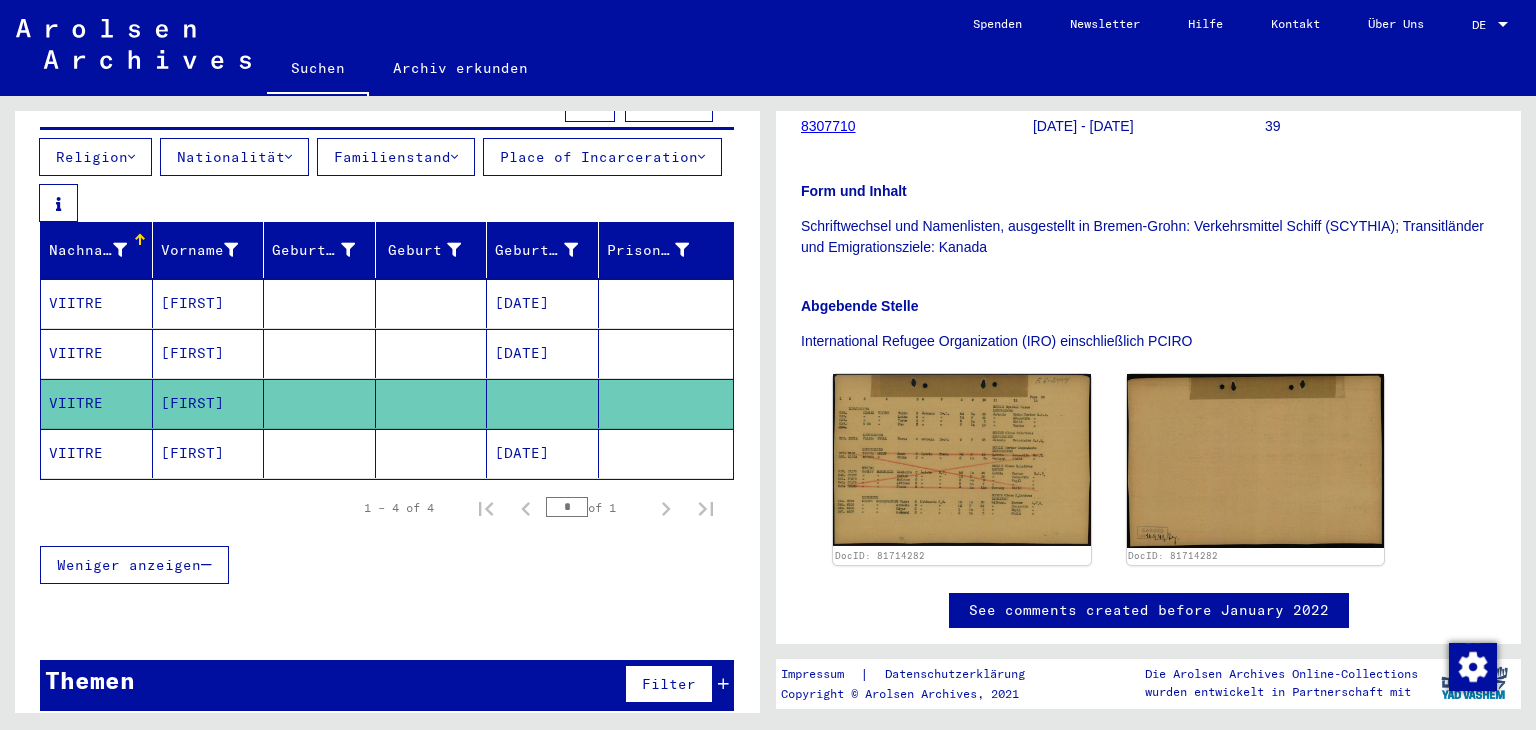 click 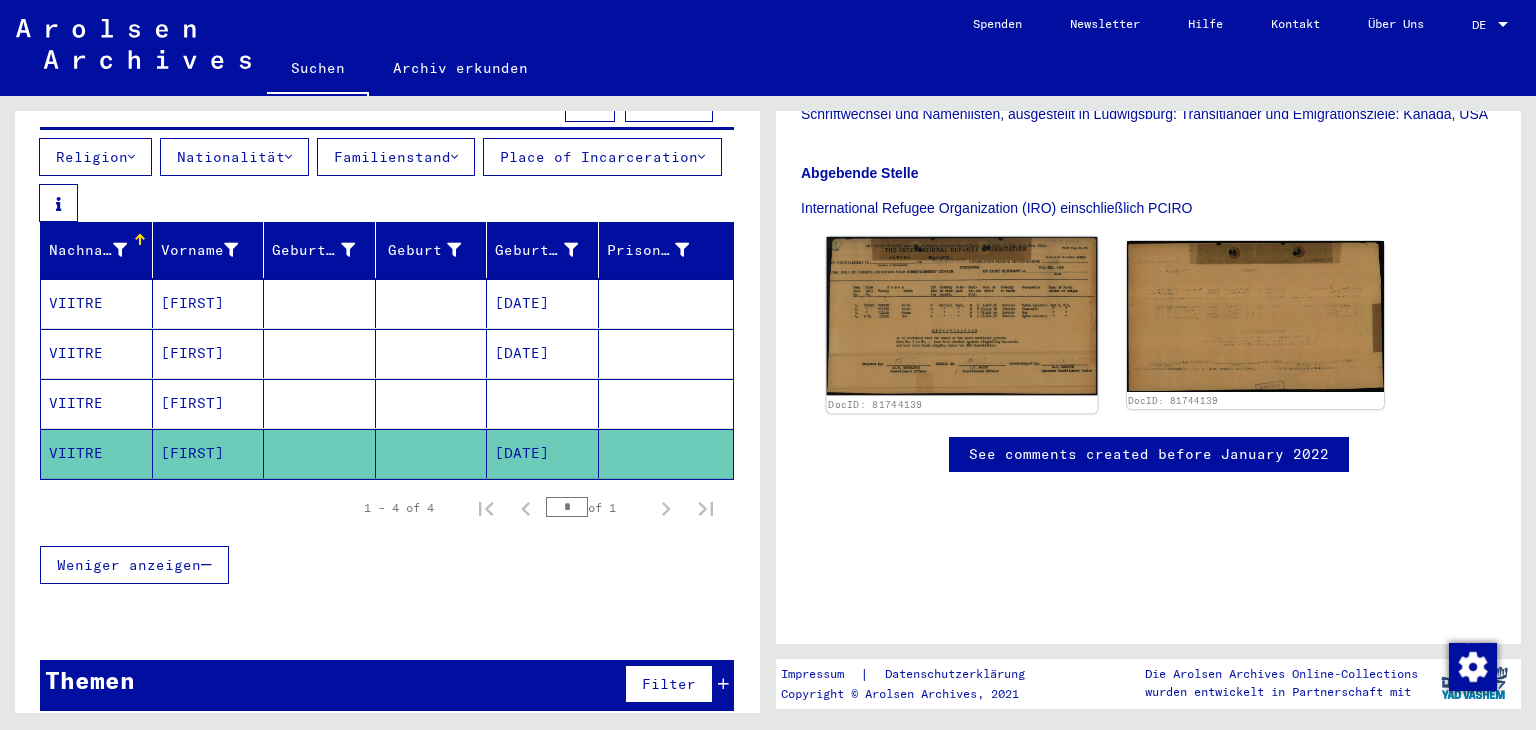 scroll, scrollTop: 492, scrollLeft: 0, axis: vertical 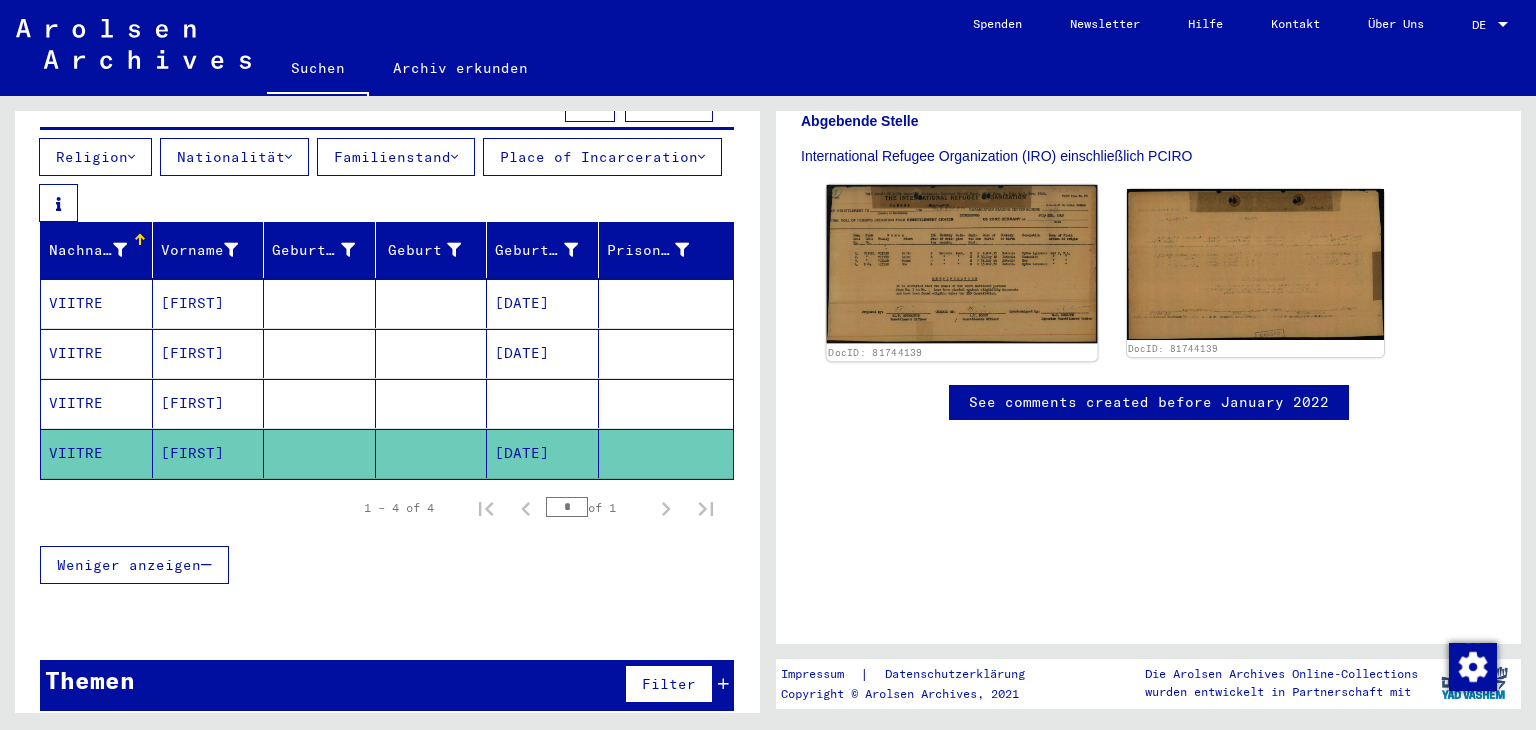 click 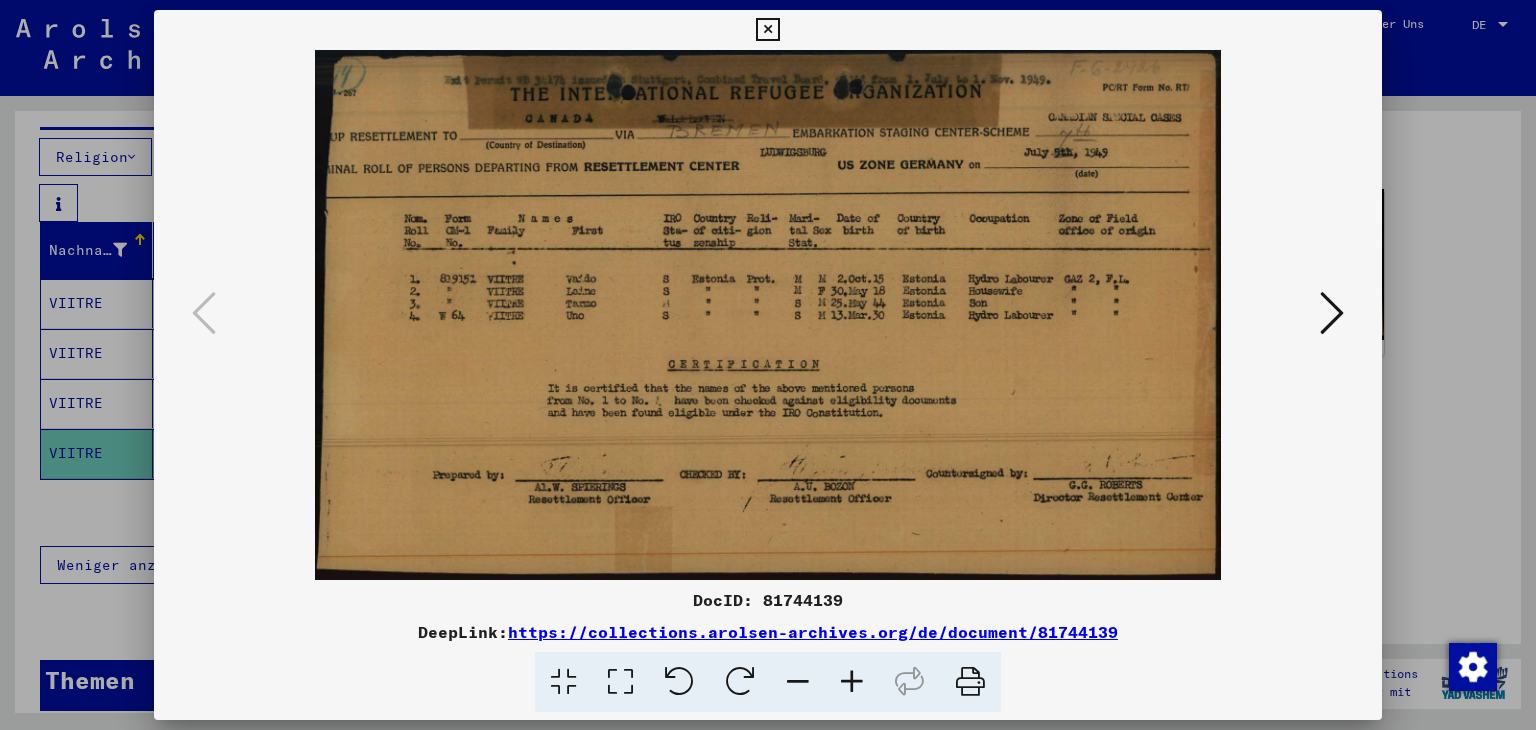 click at bounding box center [768, 365] 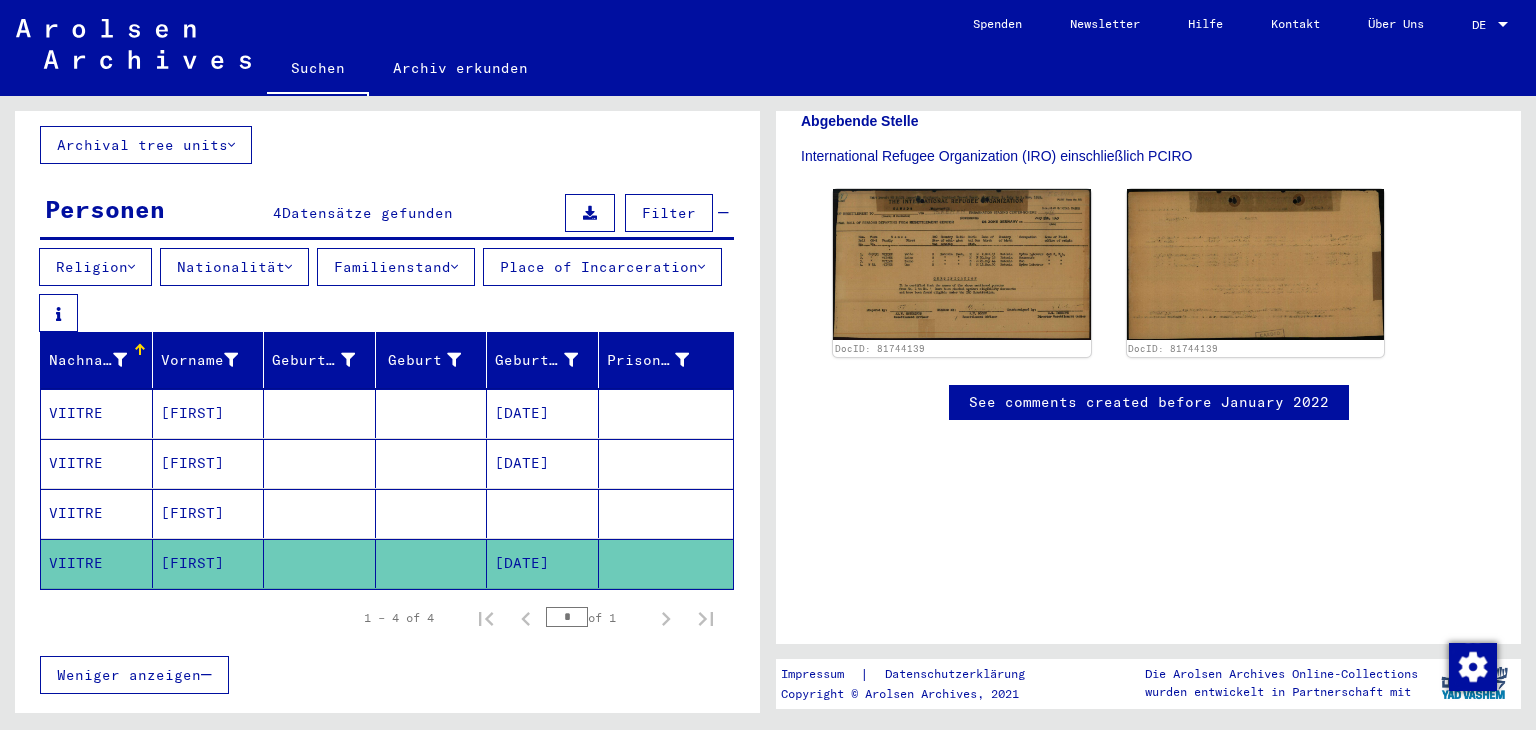 scroll, scrollTop: 0, scrollLeft: 0, axis: both 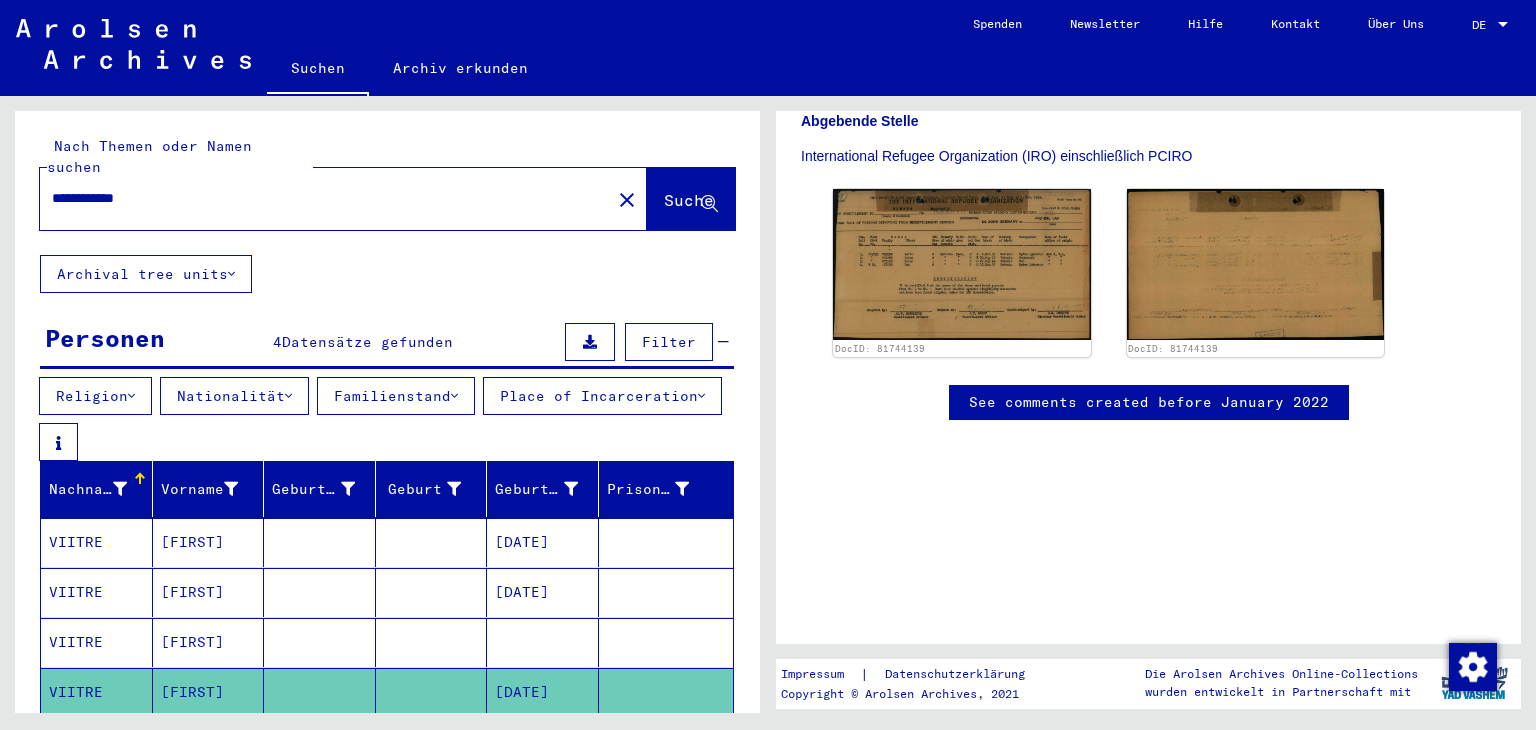 drag, startPoint x: 289, startPoint y: 178, endPoint x: 15, endPoint y: 169, distance: 274.14777 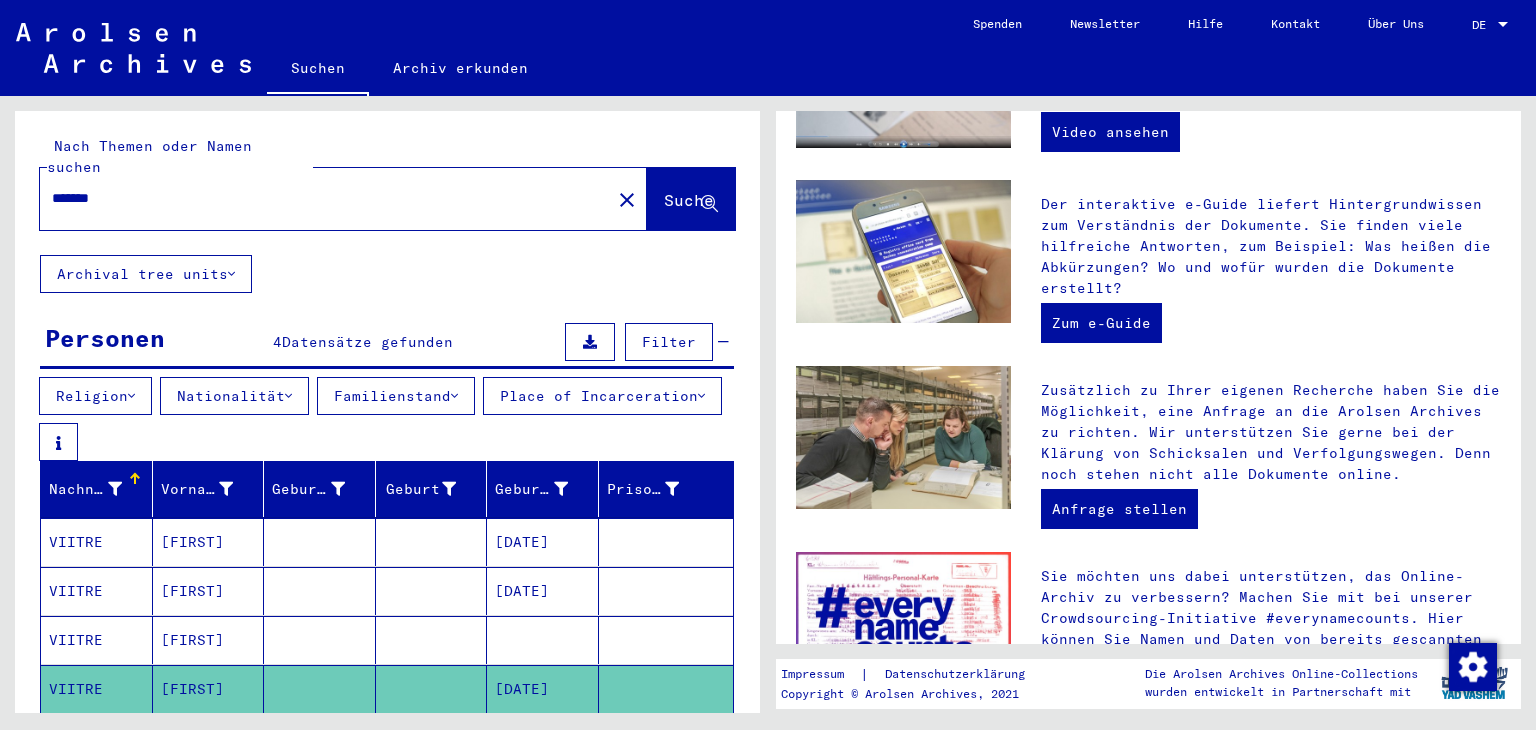 scroll, scrollTop: 0, scrollLeft: 0, axis: both 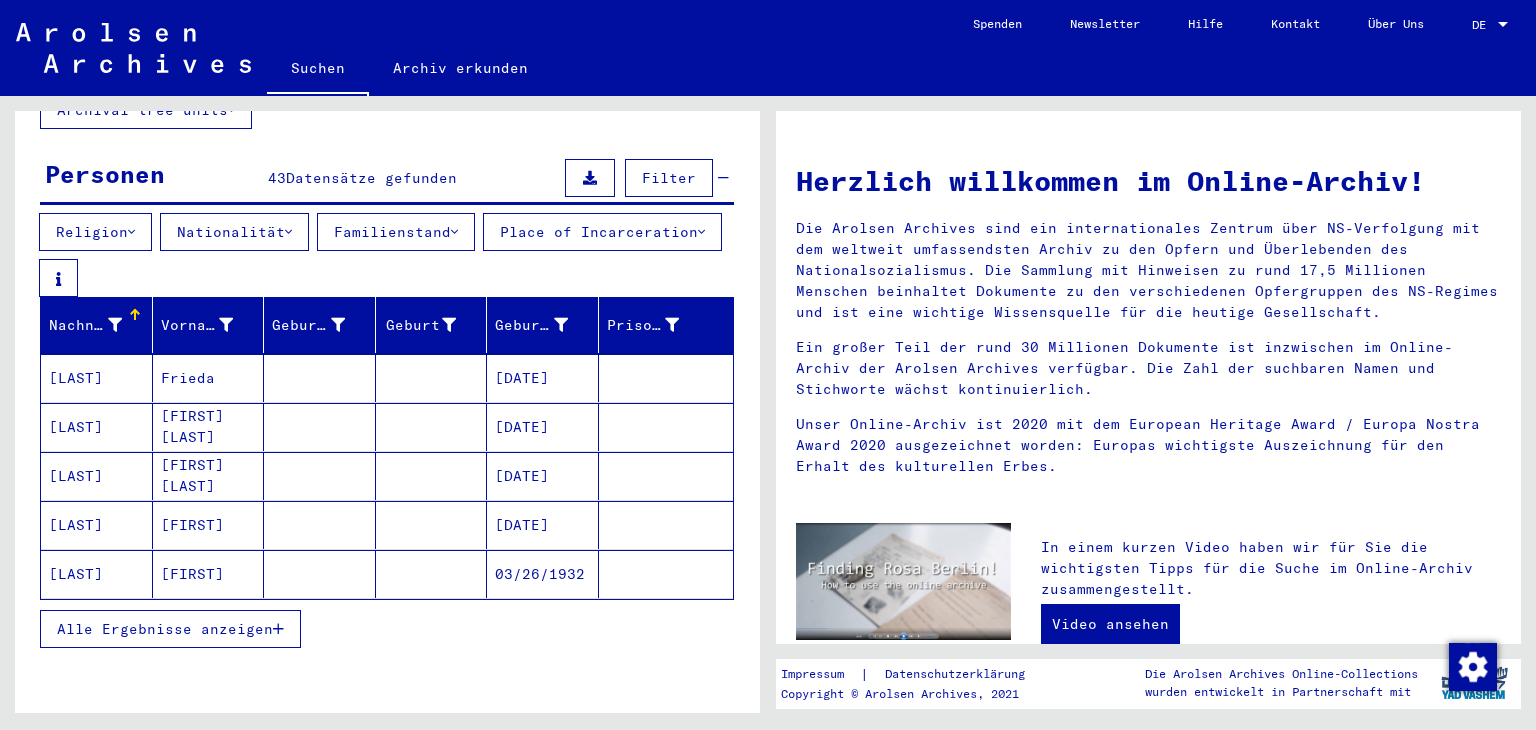 click on "[FIRST] [LAST]" at bounding box center [209, 476] 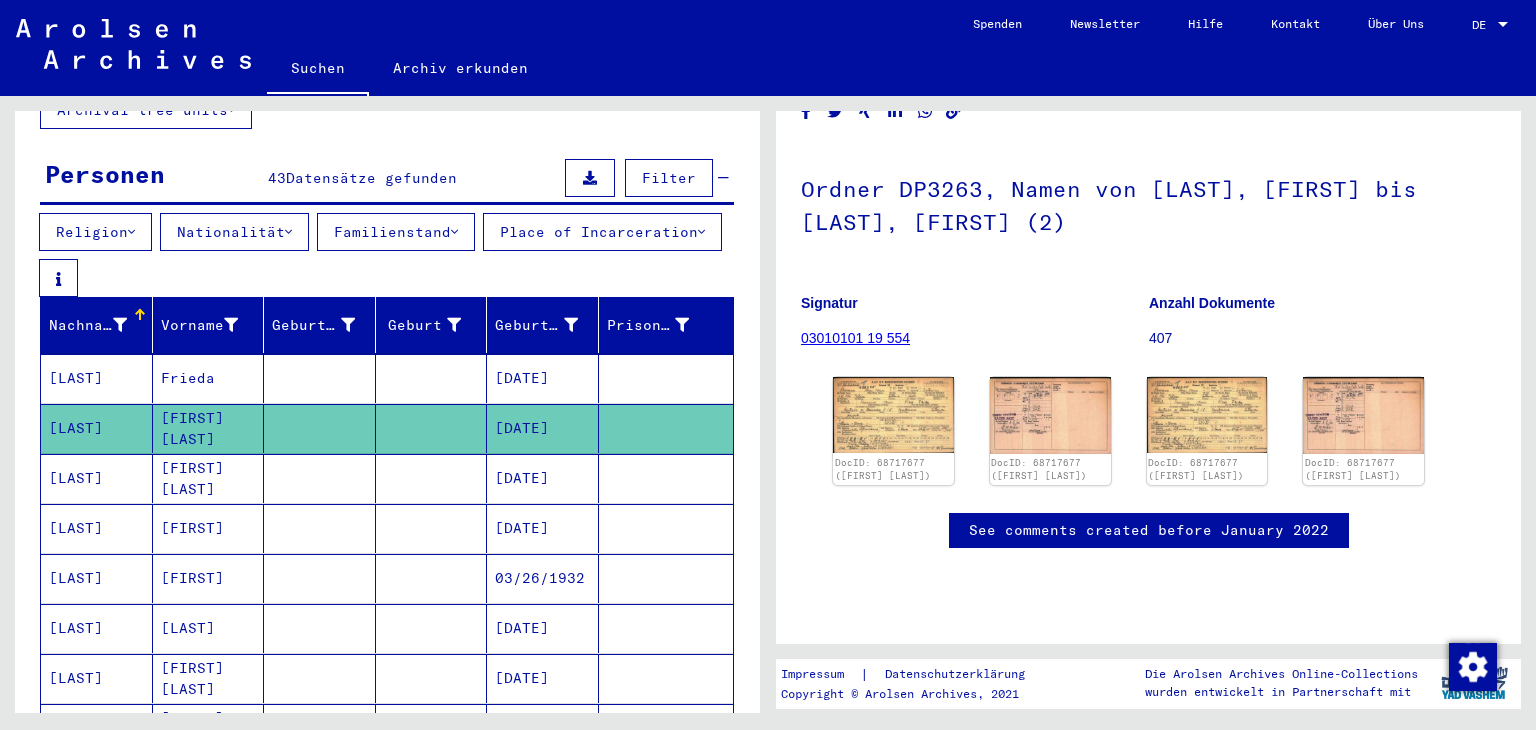 scroll, scrollTop: 164, scrollLeft: 0, axis: vertical 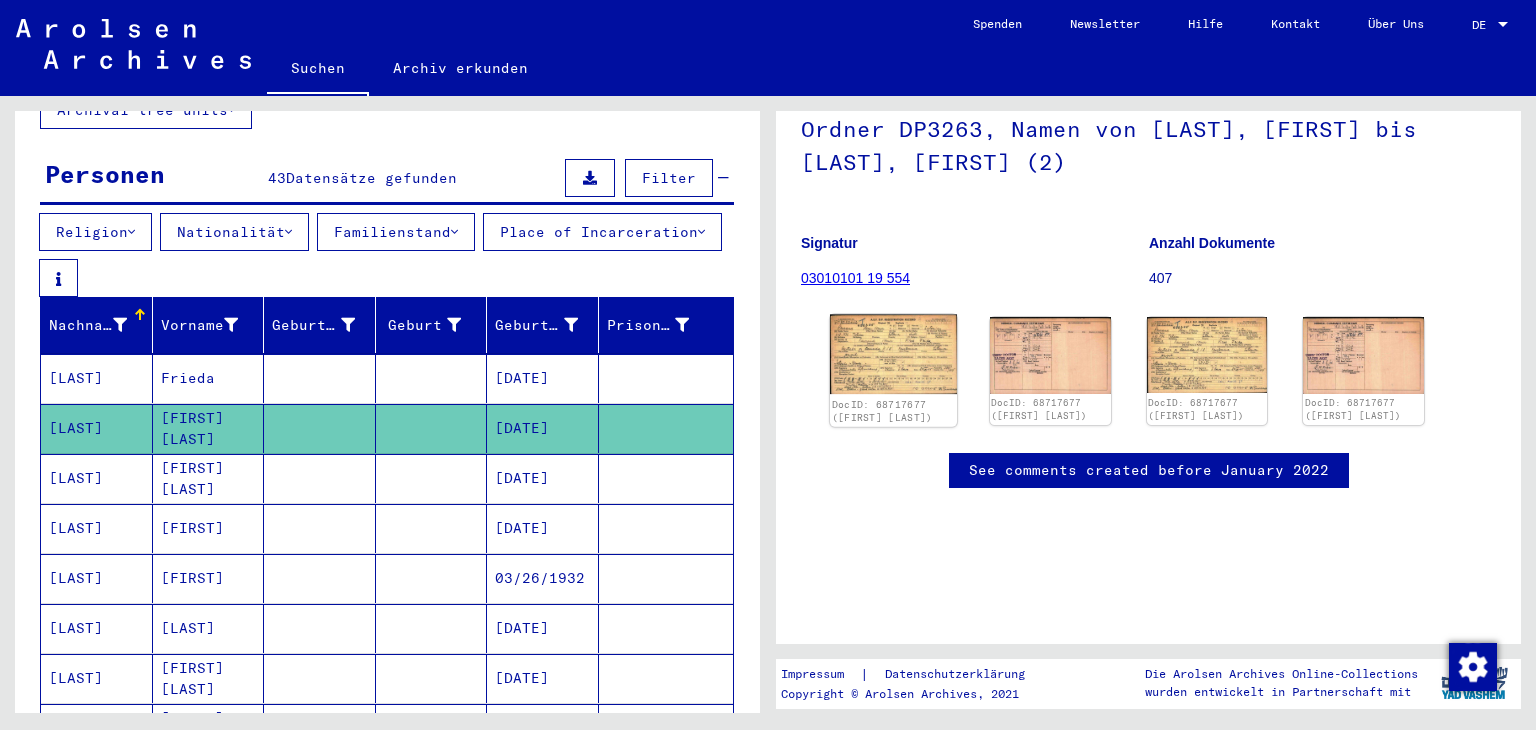 click 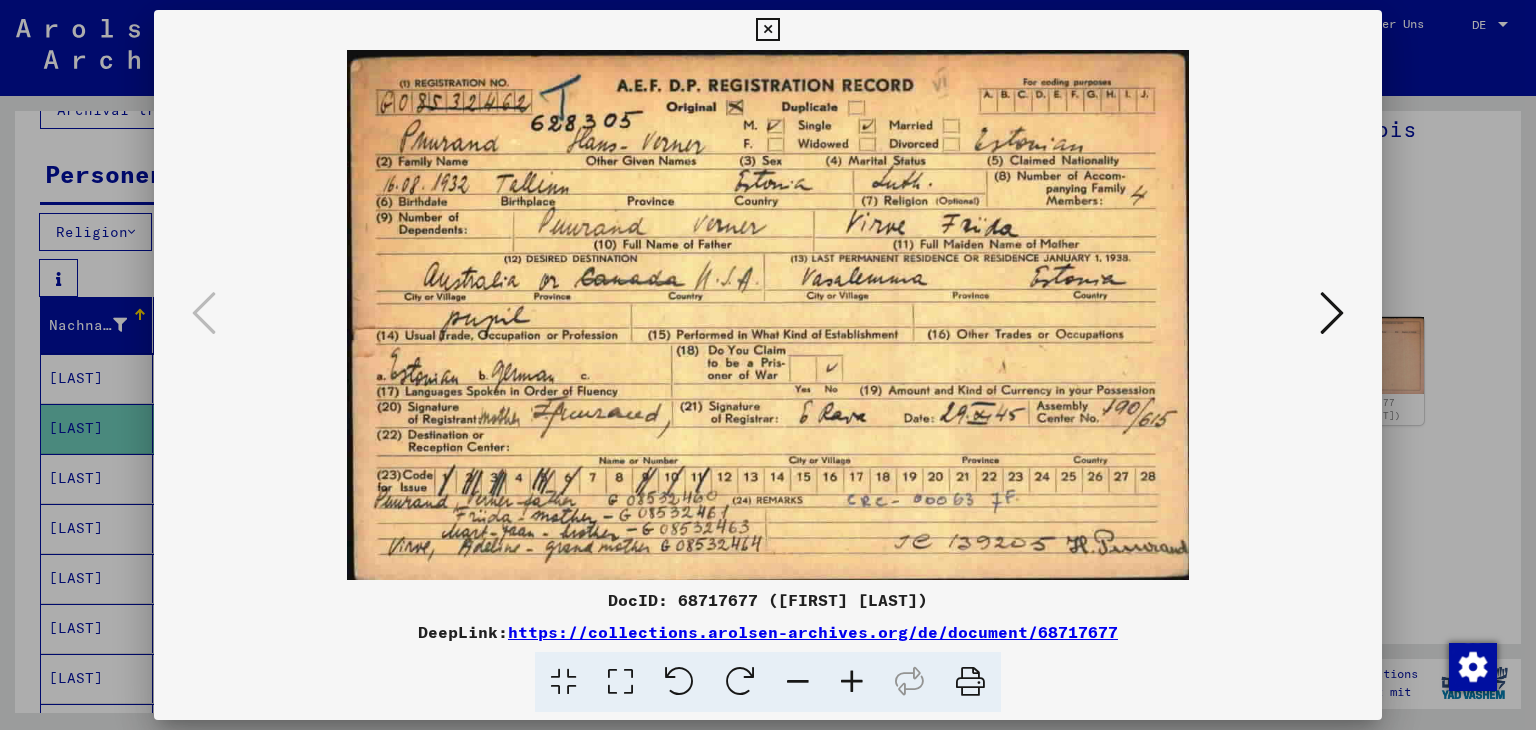 click at bounding box center (768, 365) 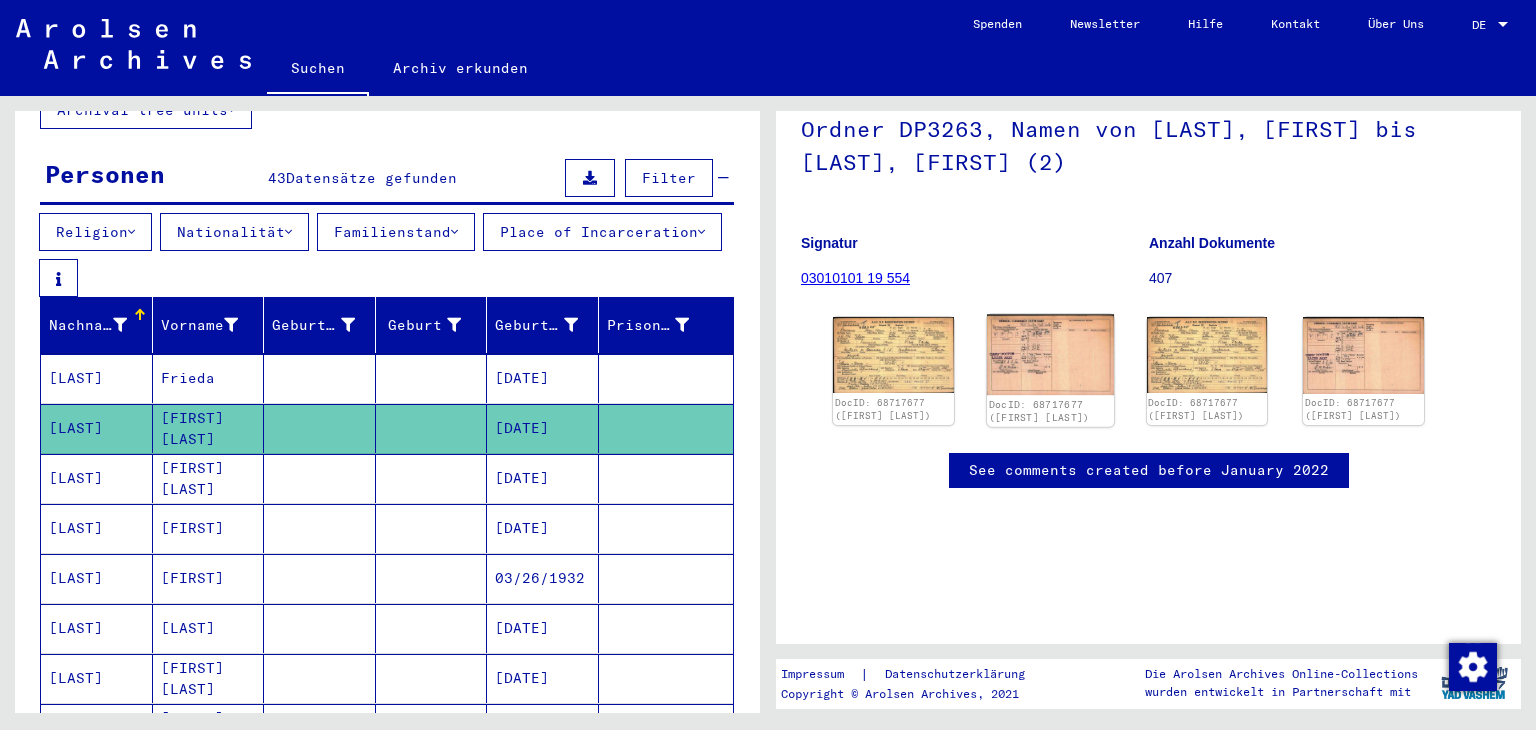 click 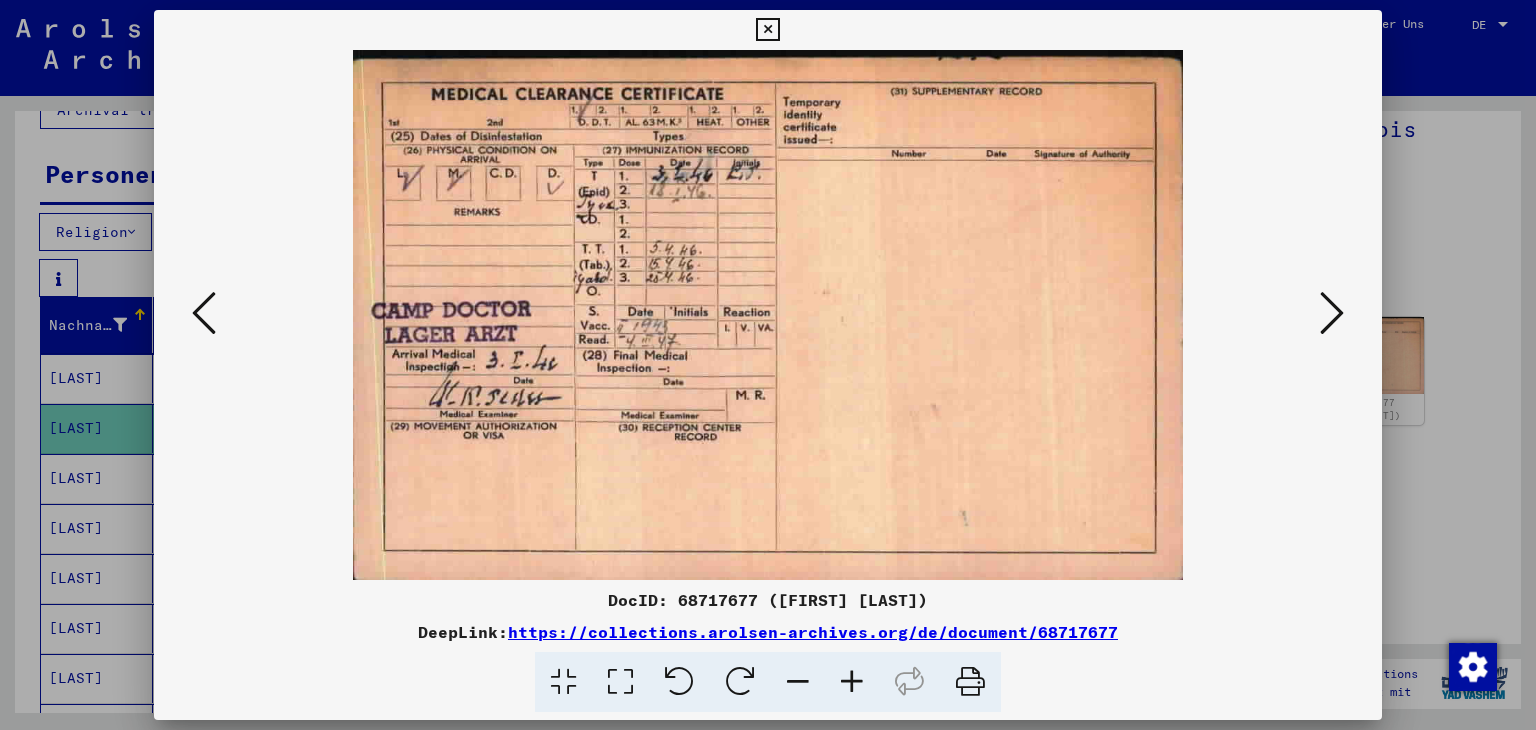 click at bounding box center [768, 365] 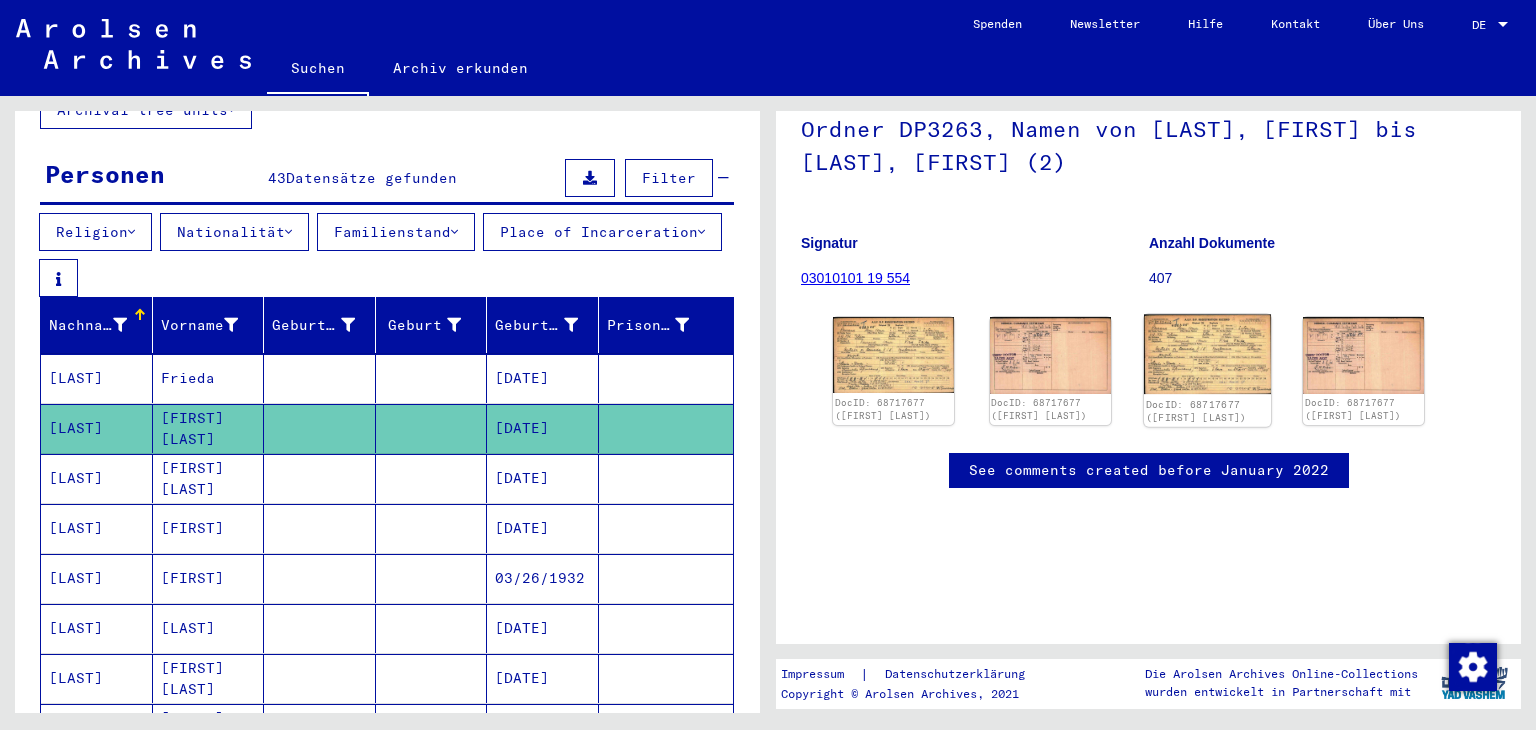 click 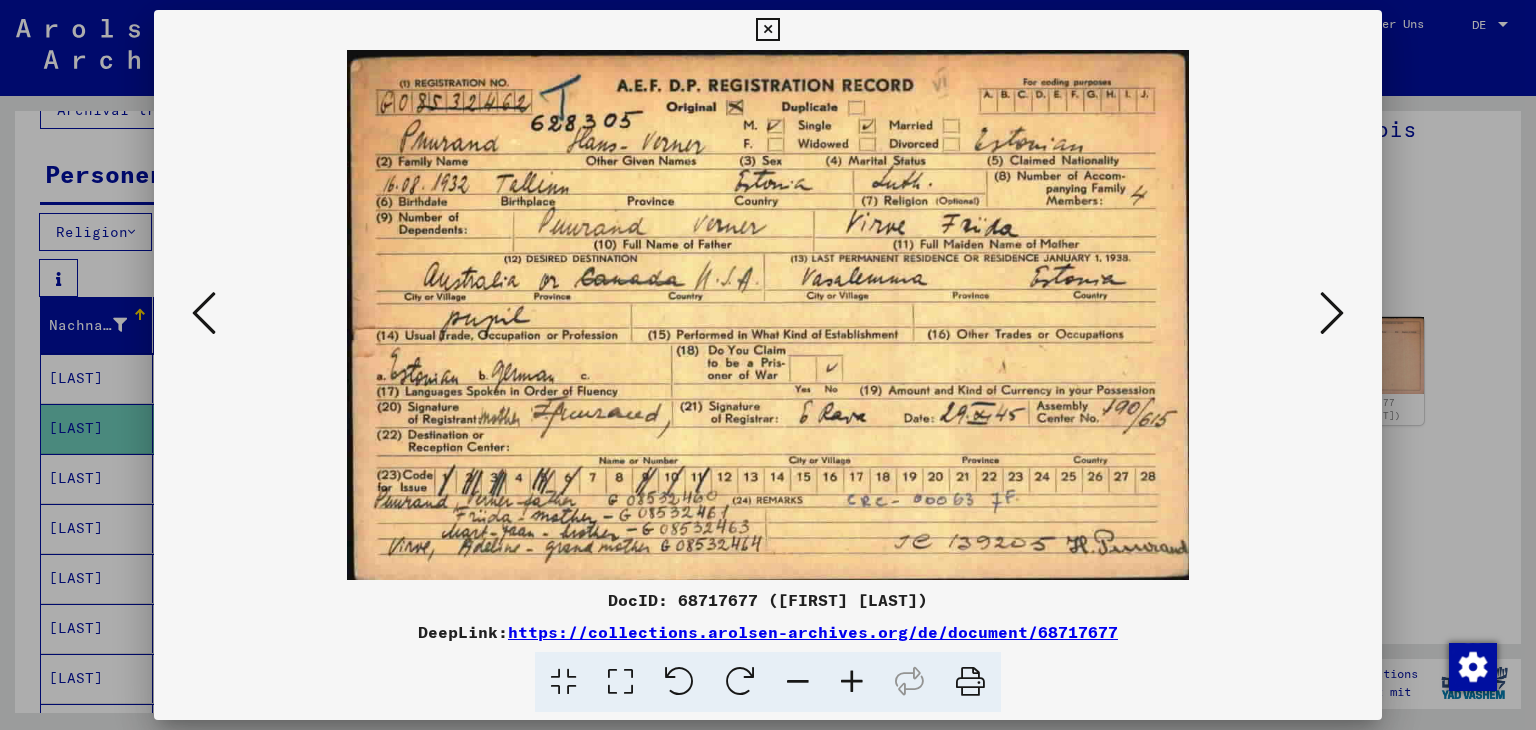 click at bounding box center [768, 365] 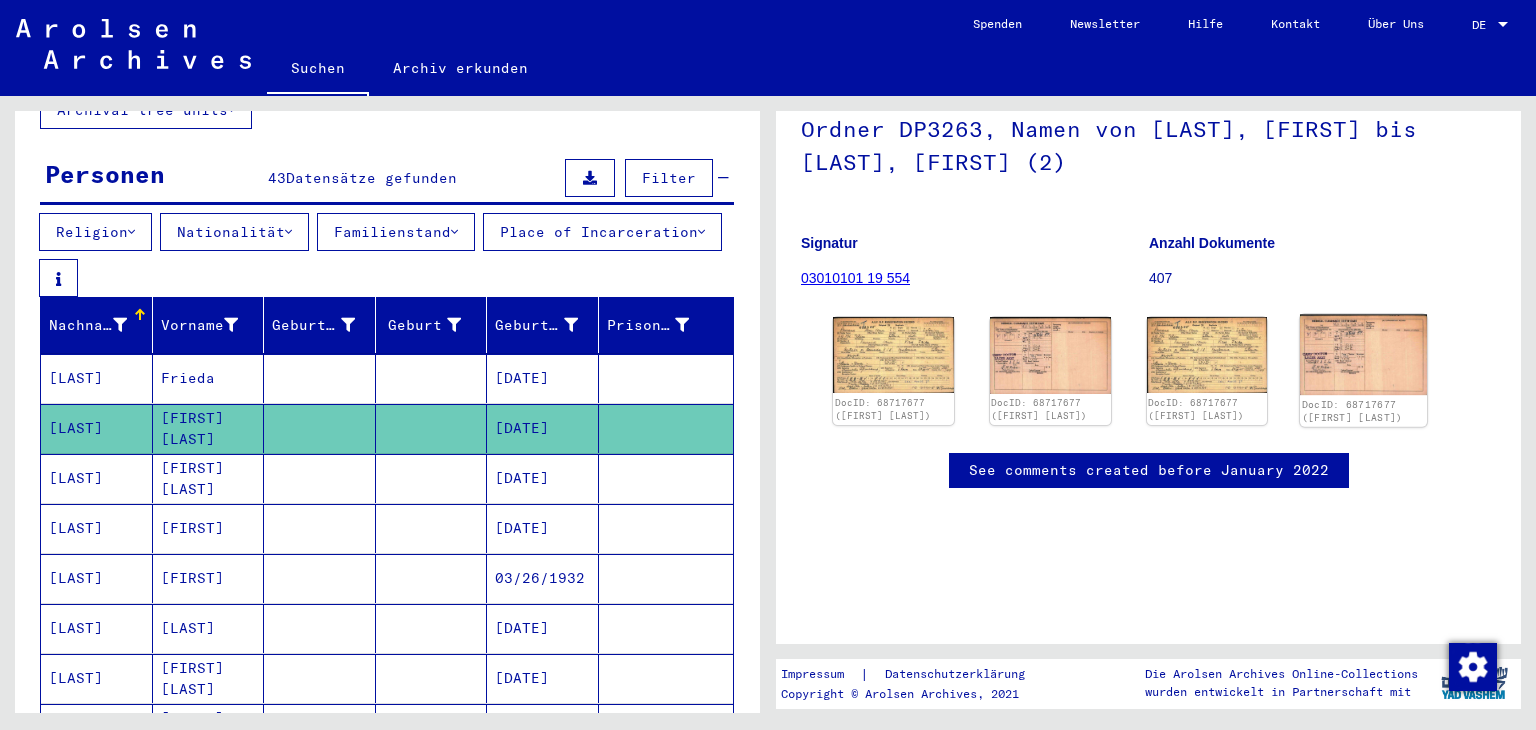 click 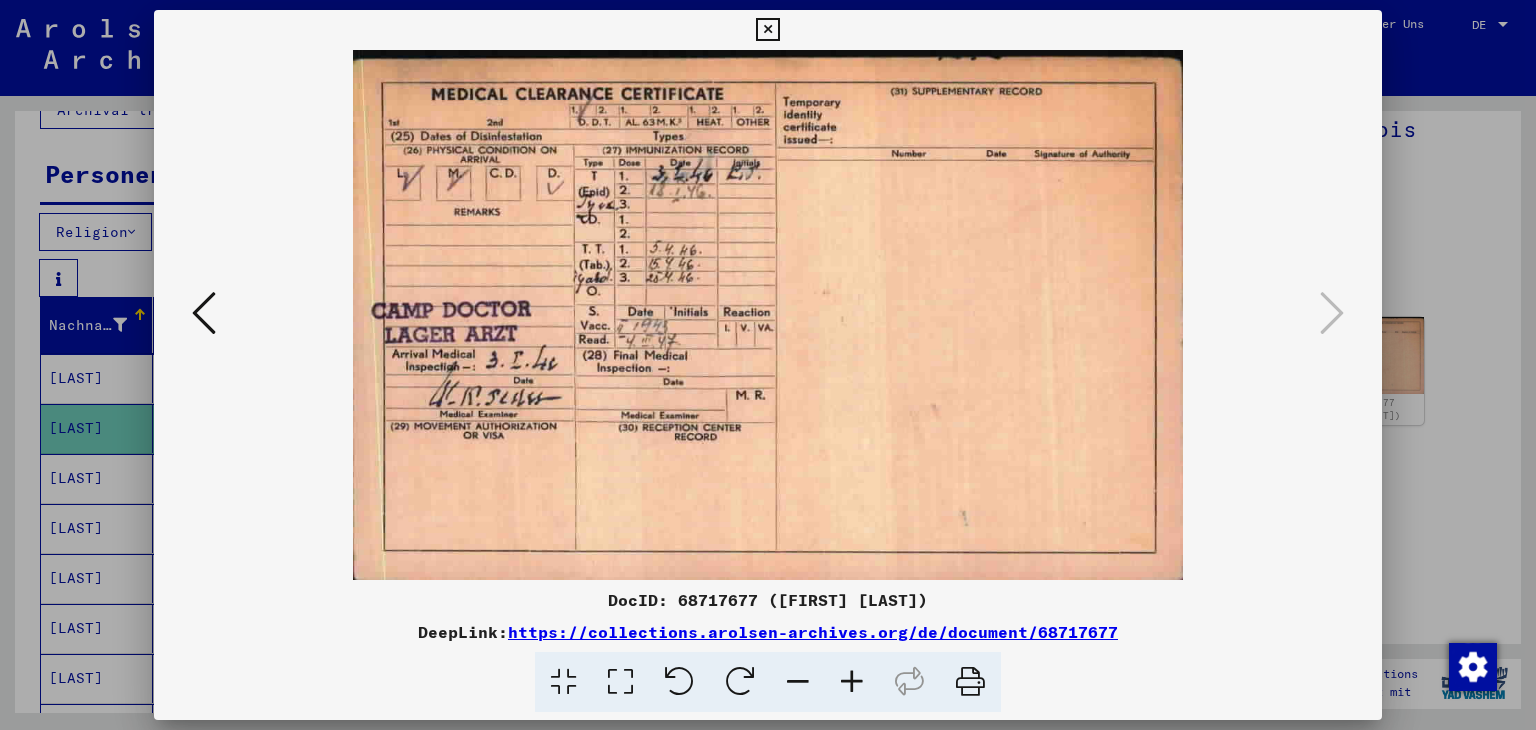 click at bounding box center [768, 365] 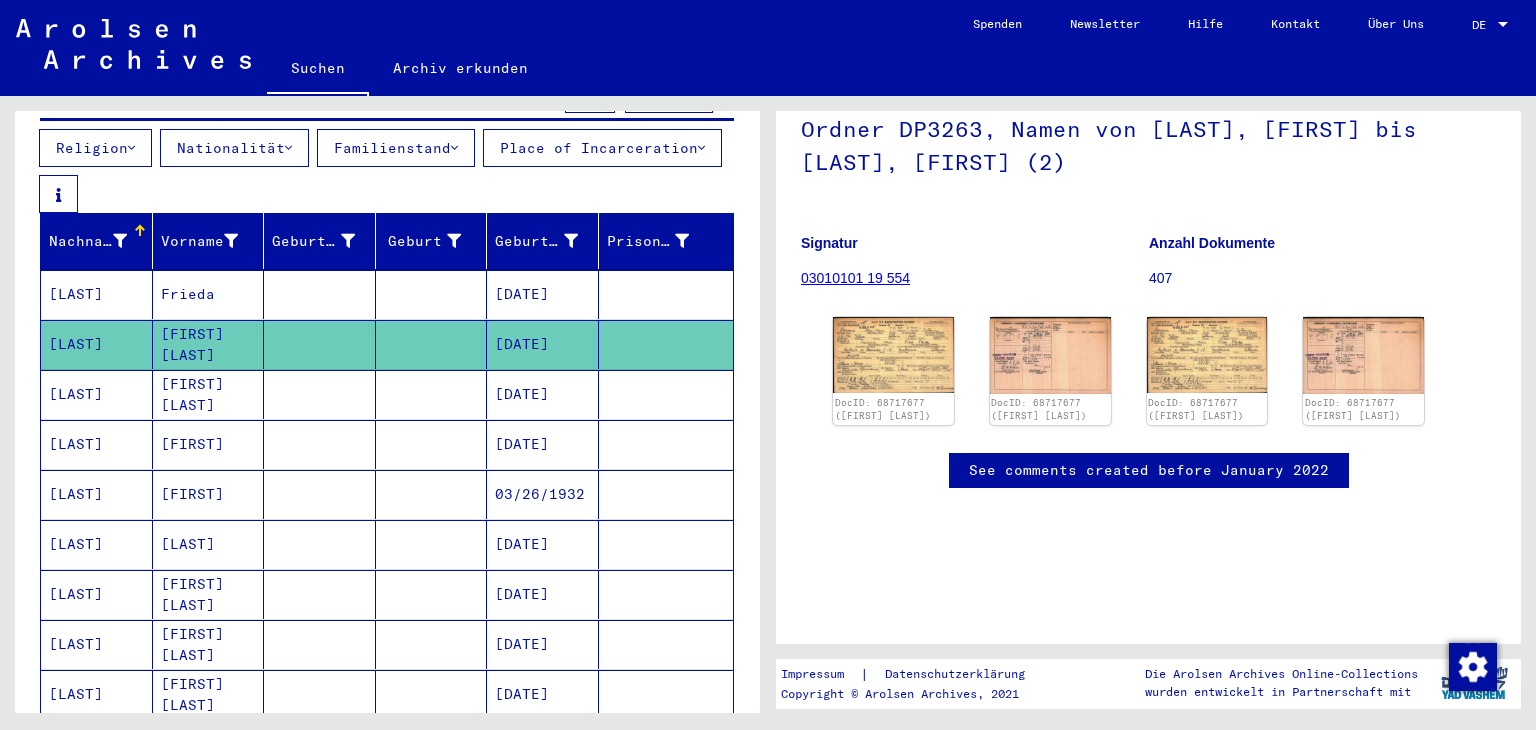 scroll, scrollTop: 328, scrollLeft: 0, axis: vertical 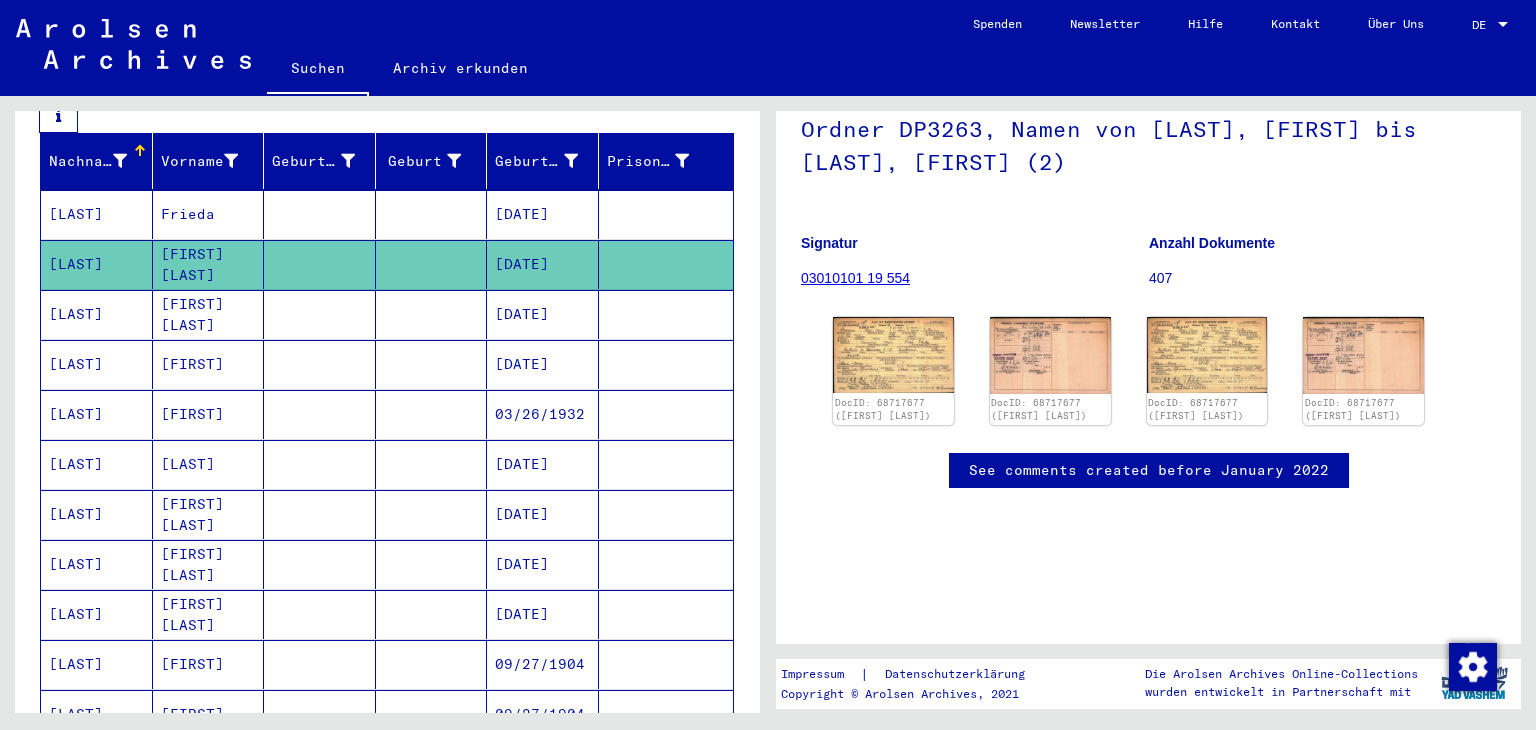 click on "[FIRST] [LAST]" at bounding box center (209, 364) 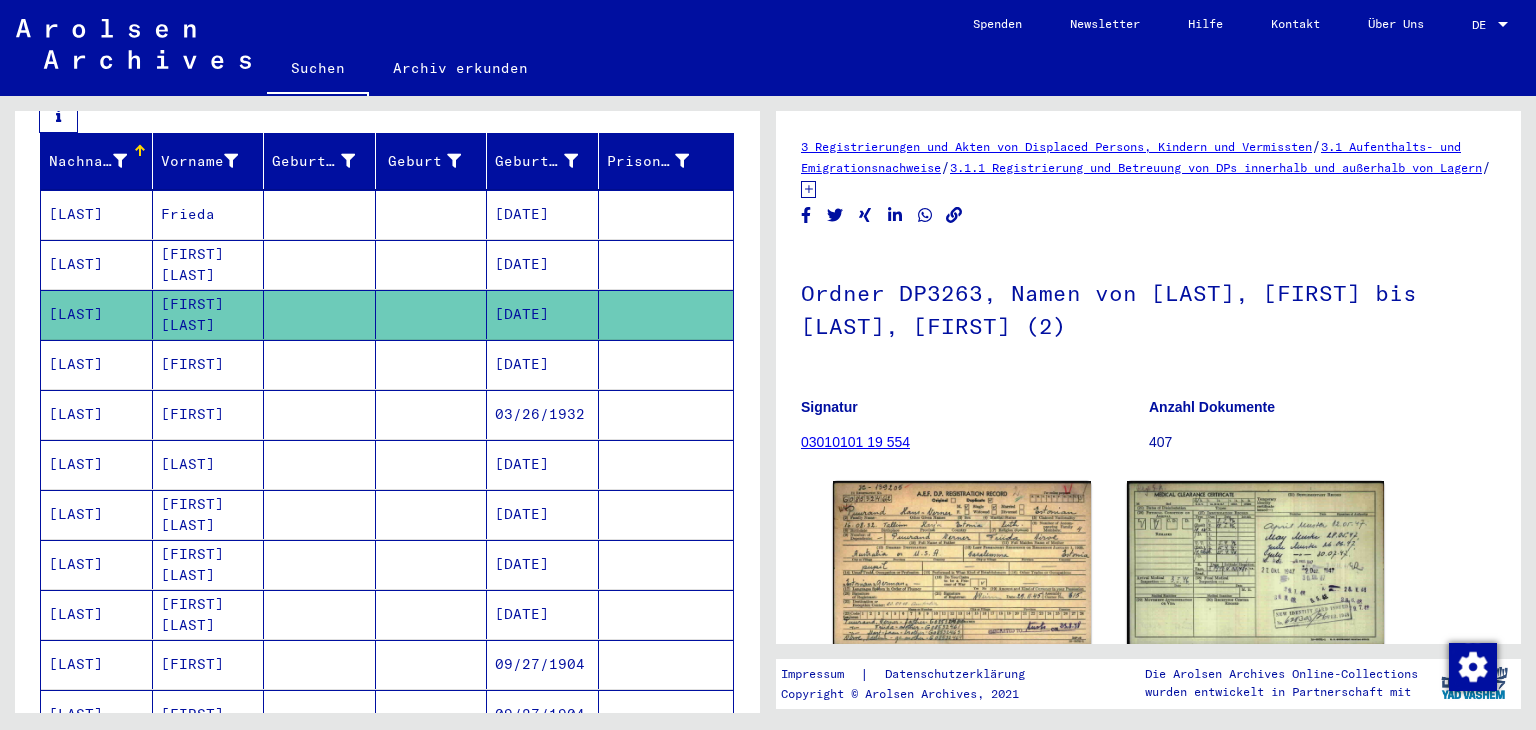 scroll, scrollTop: 164, scrollLeft: 0, axis: vertical 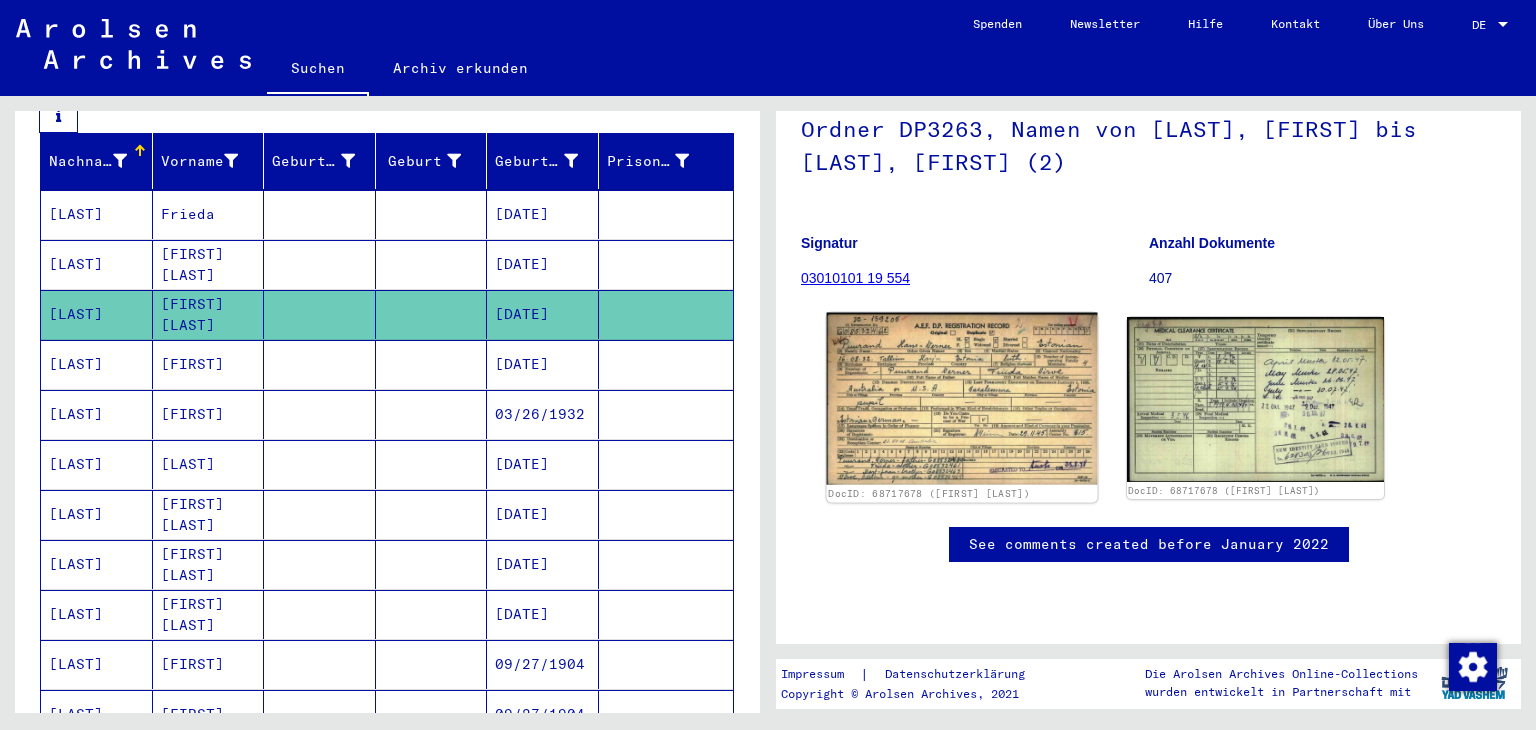 click 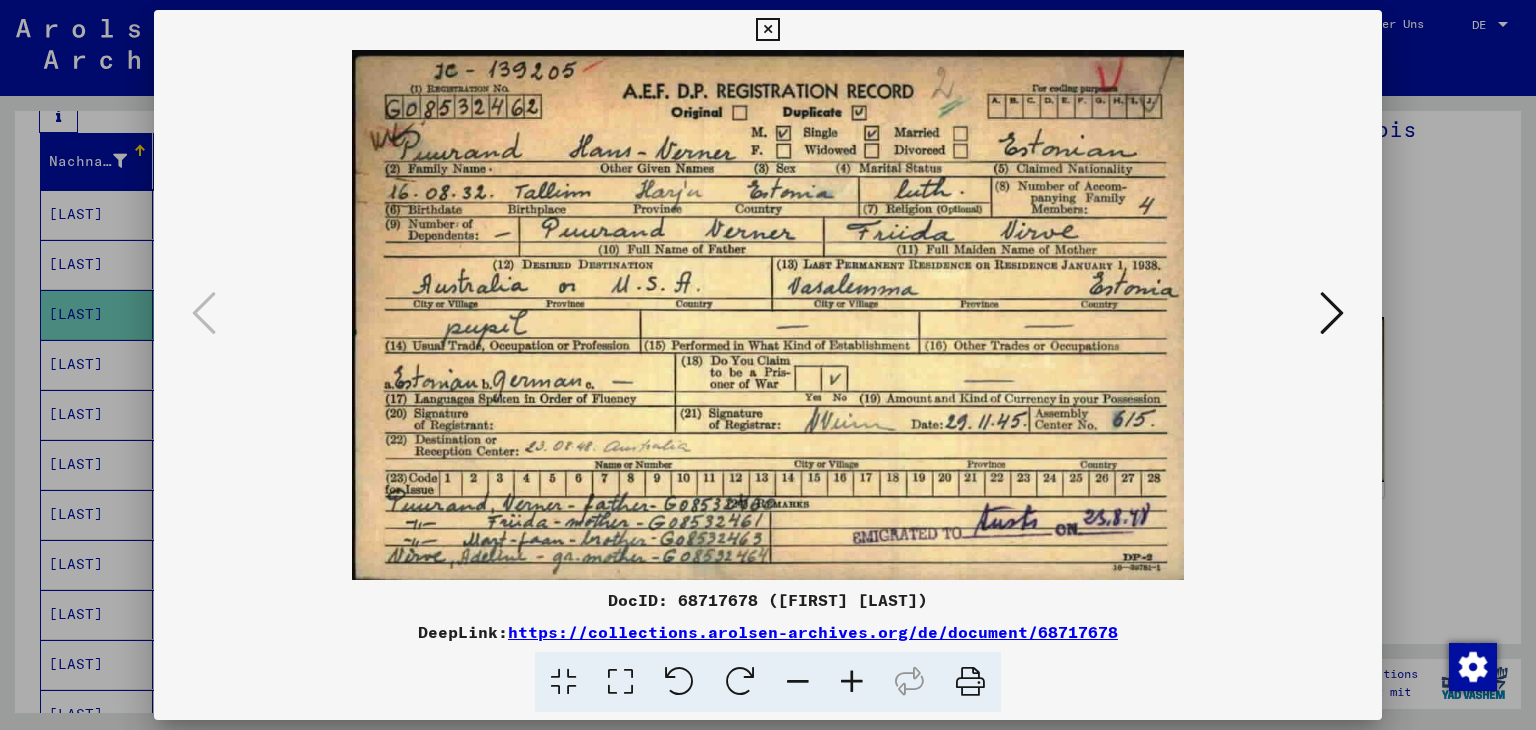 click at bounding box center [768, 365] 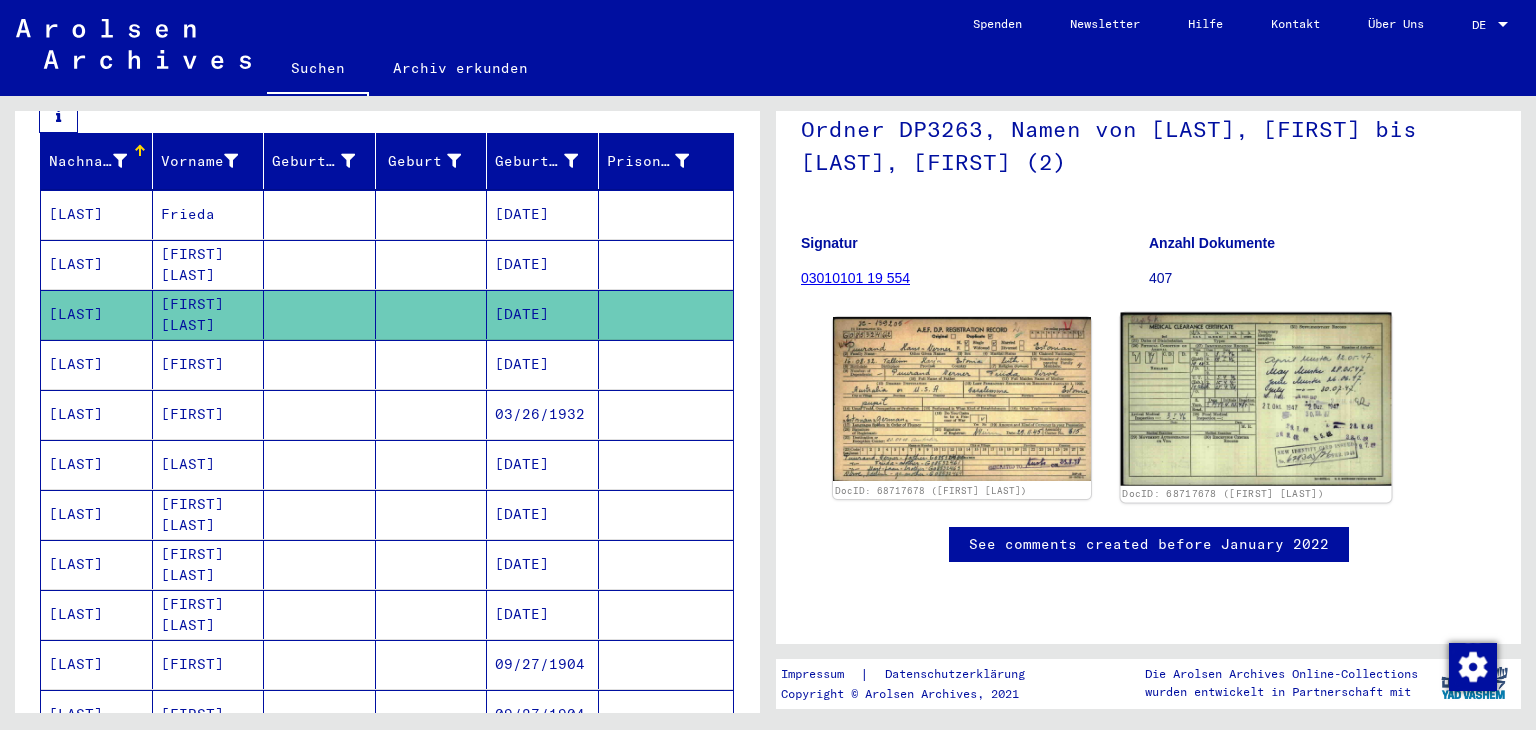click 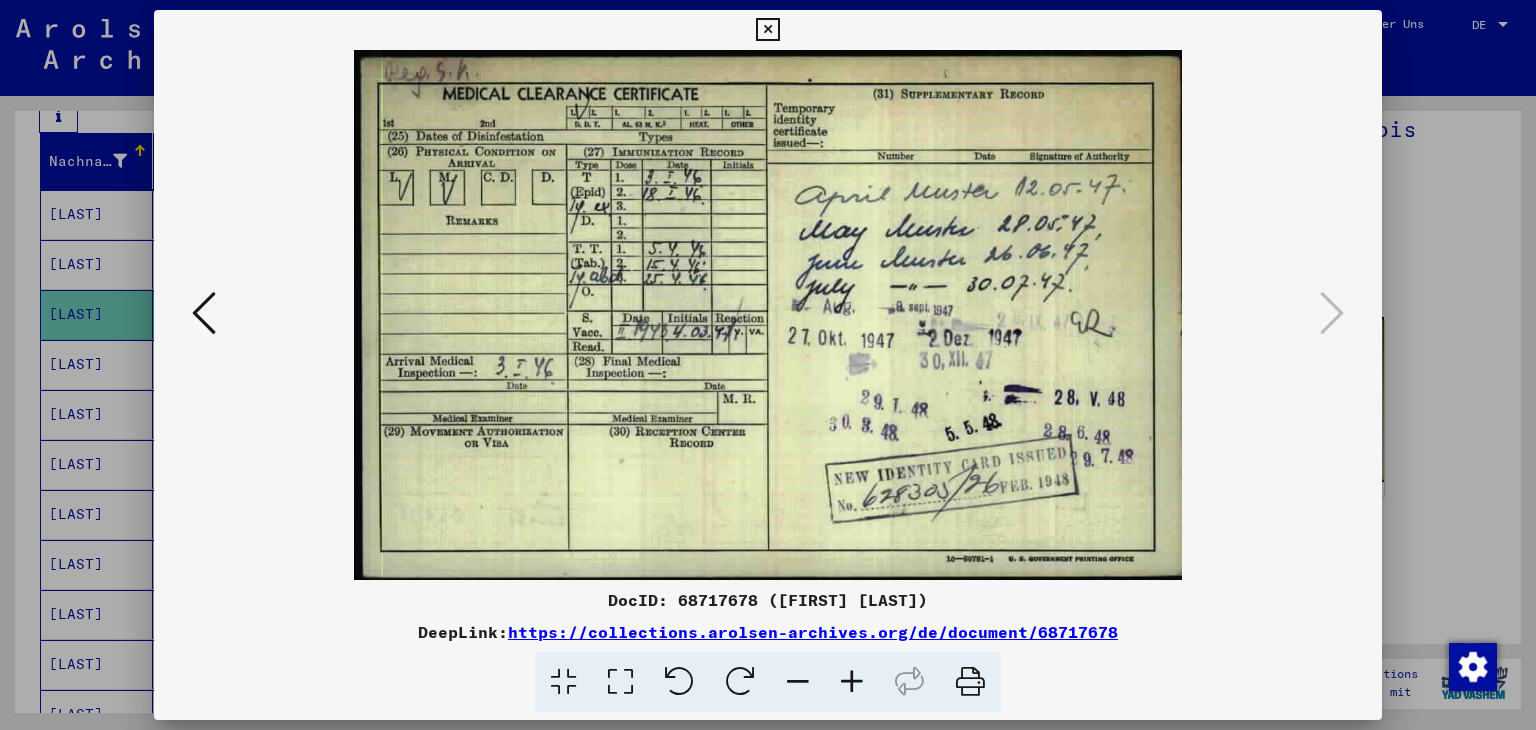 click at bounding box center [768, 365] 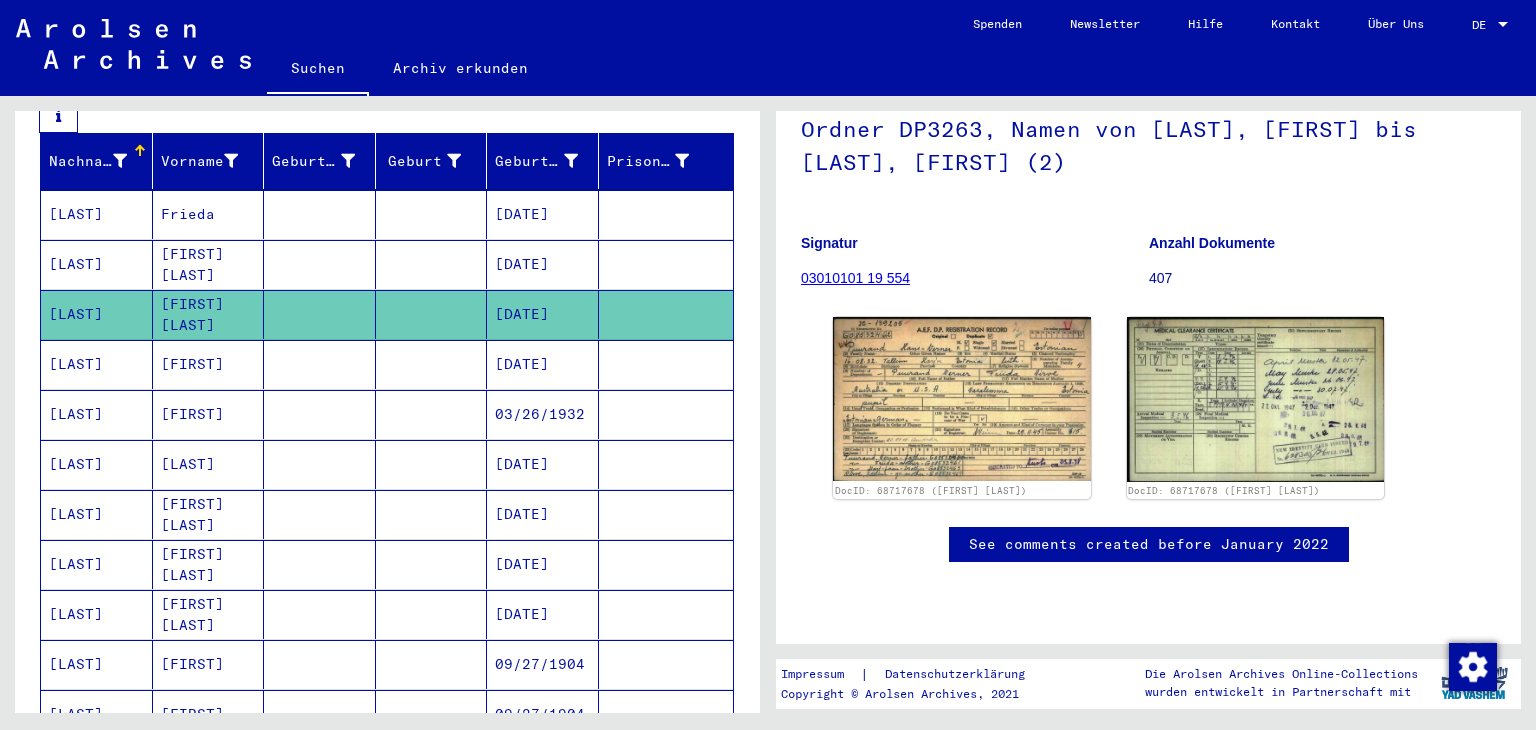click on "[FIRST]" at bounding box center (209, 414) 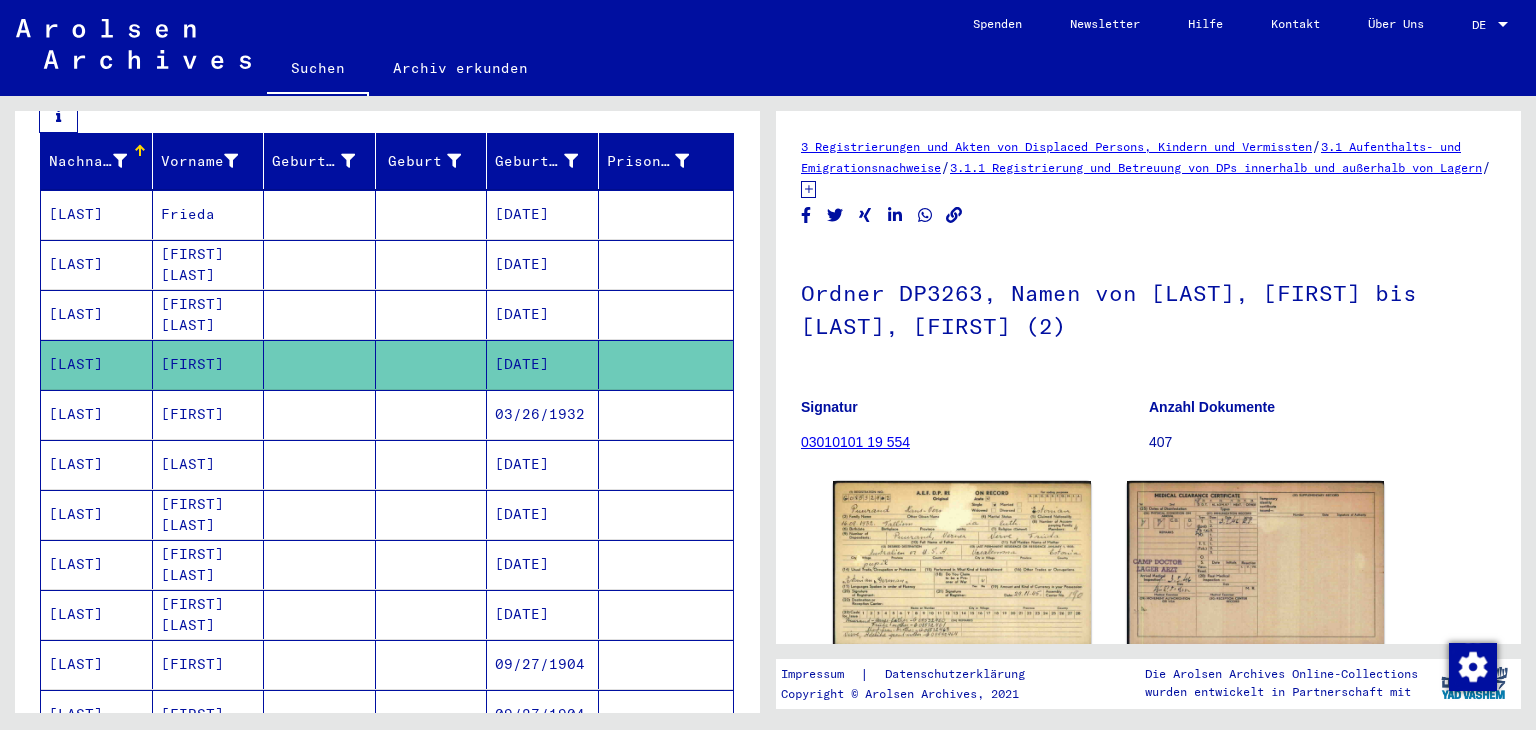 scroll, scrollTop: 164, scrollLeft: 0, axis: vertical 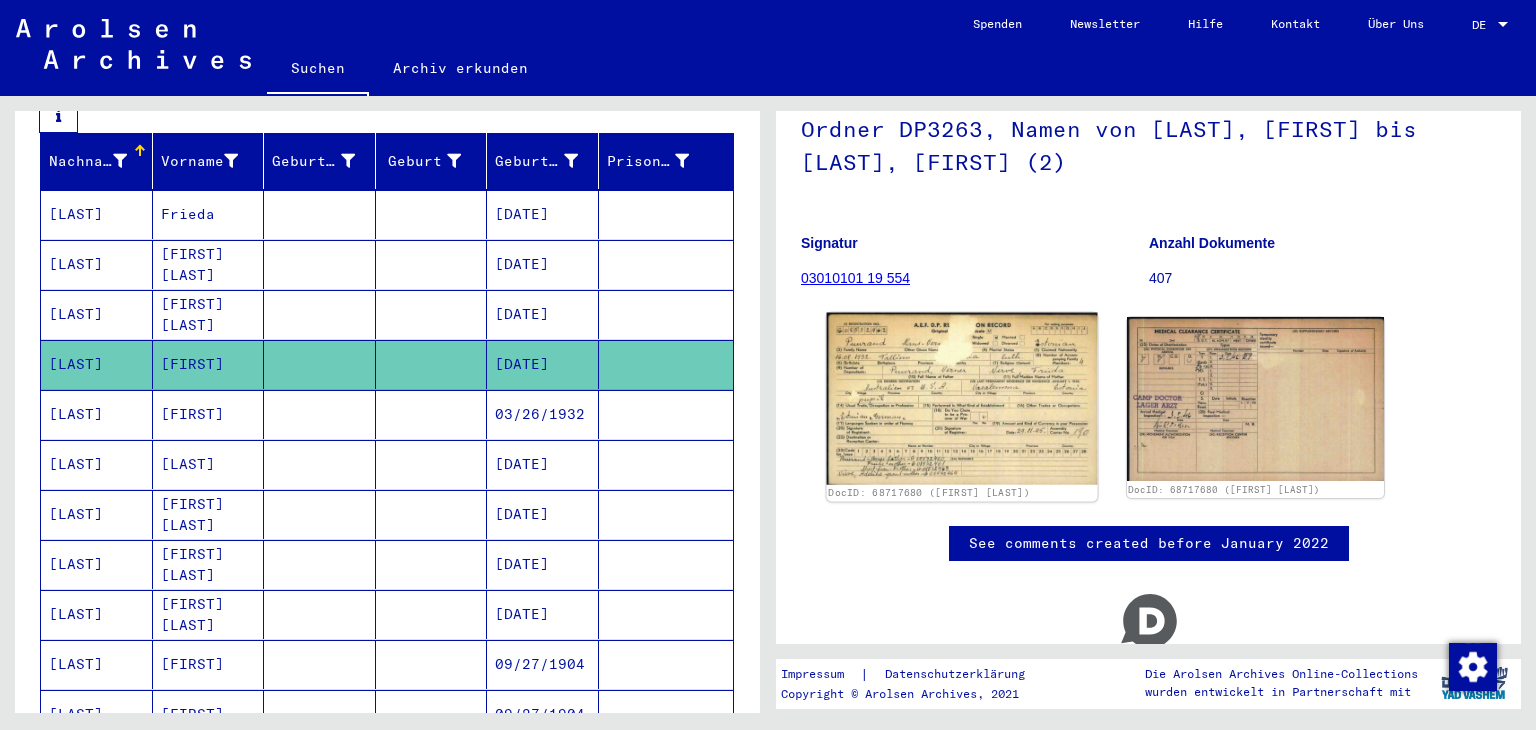 click 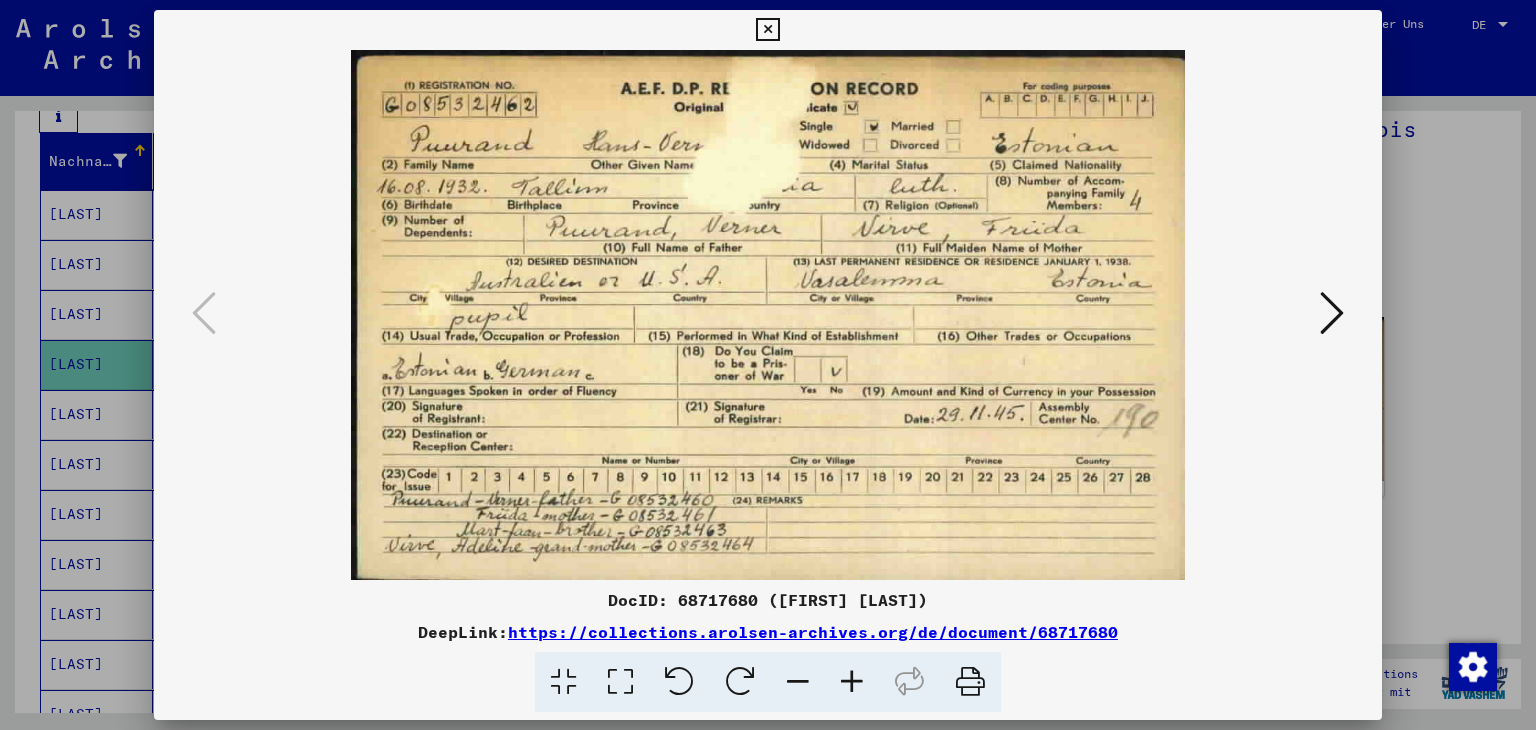 drag, startPoint x: 1396, startPoint y: 329, endPoint x: 1433, endPoint y: 326, distance: 37.12142 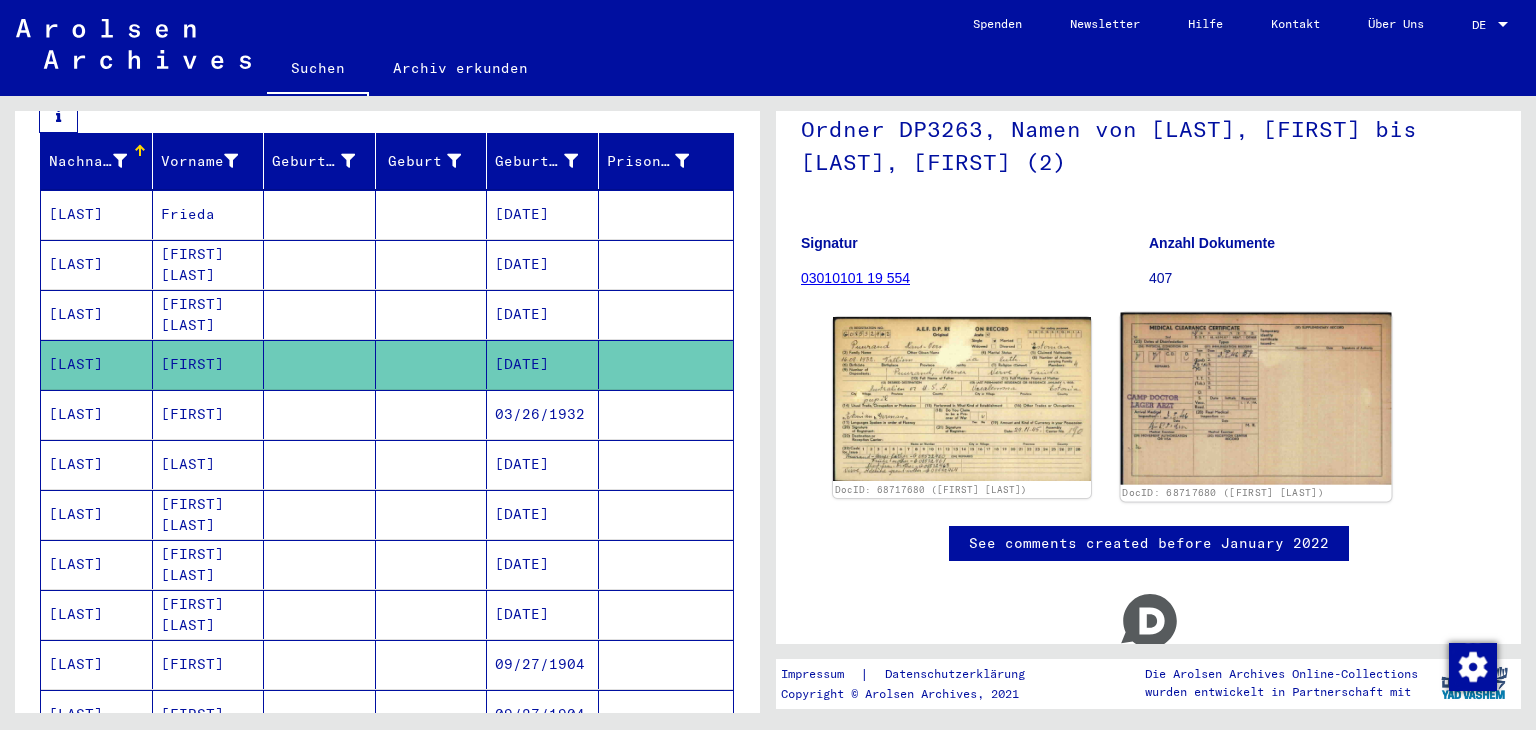 click 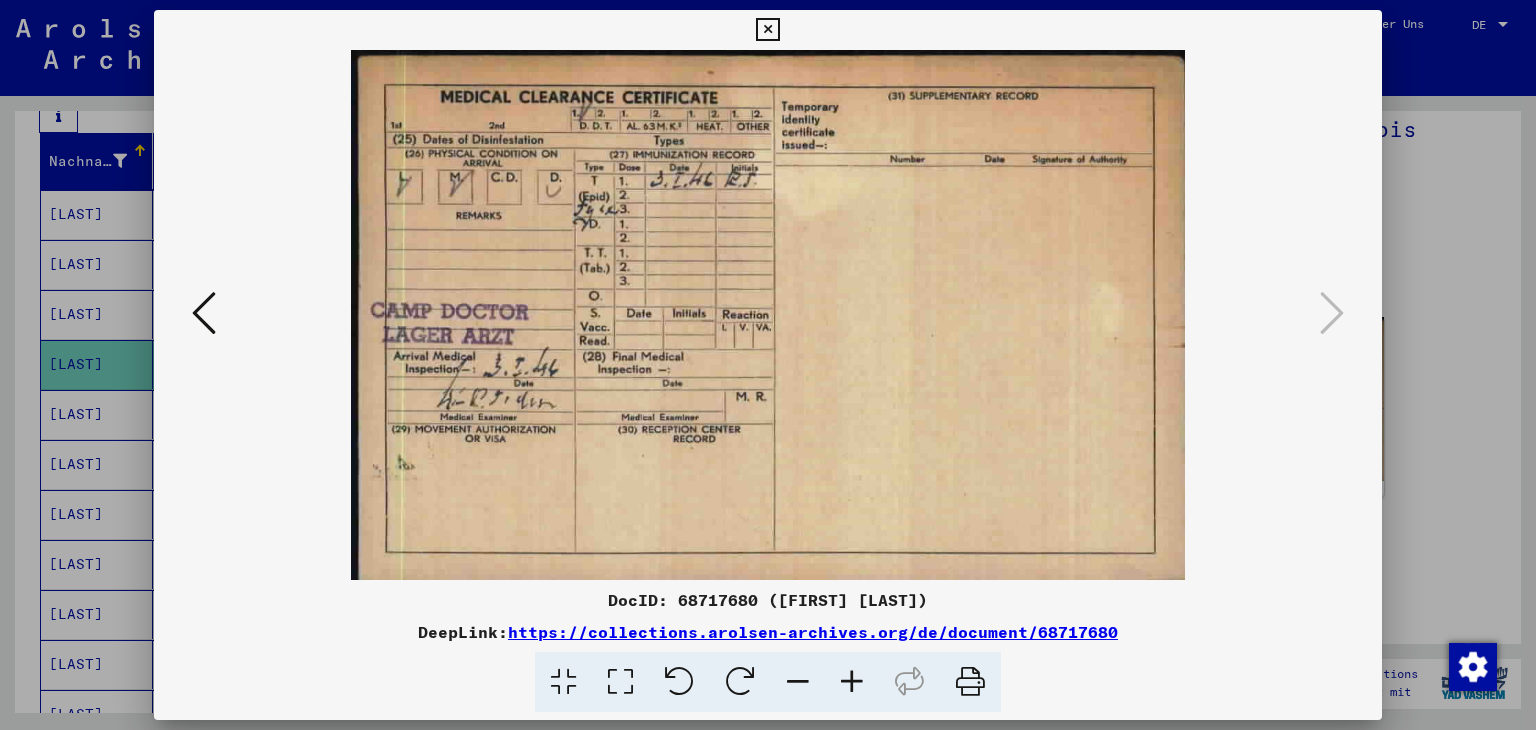 click at bounding box center [768, 365] 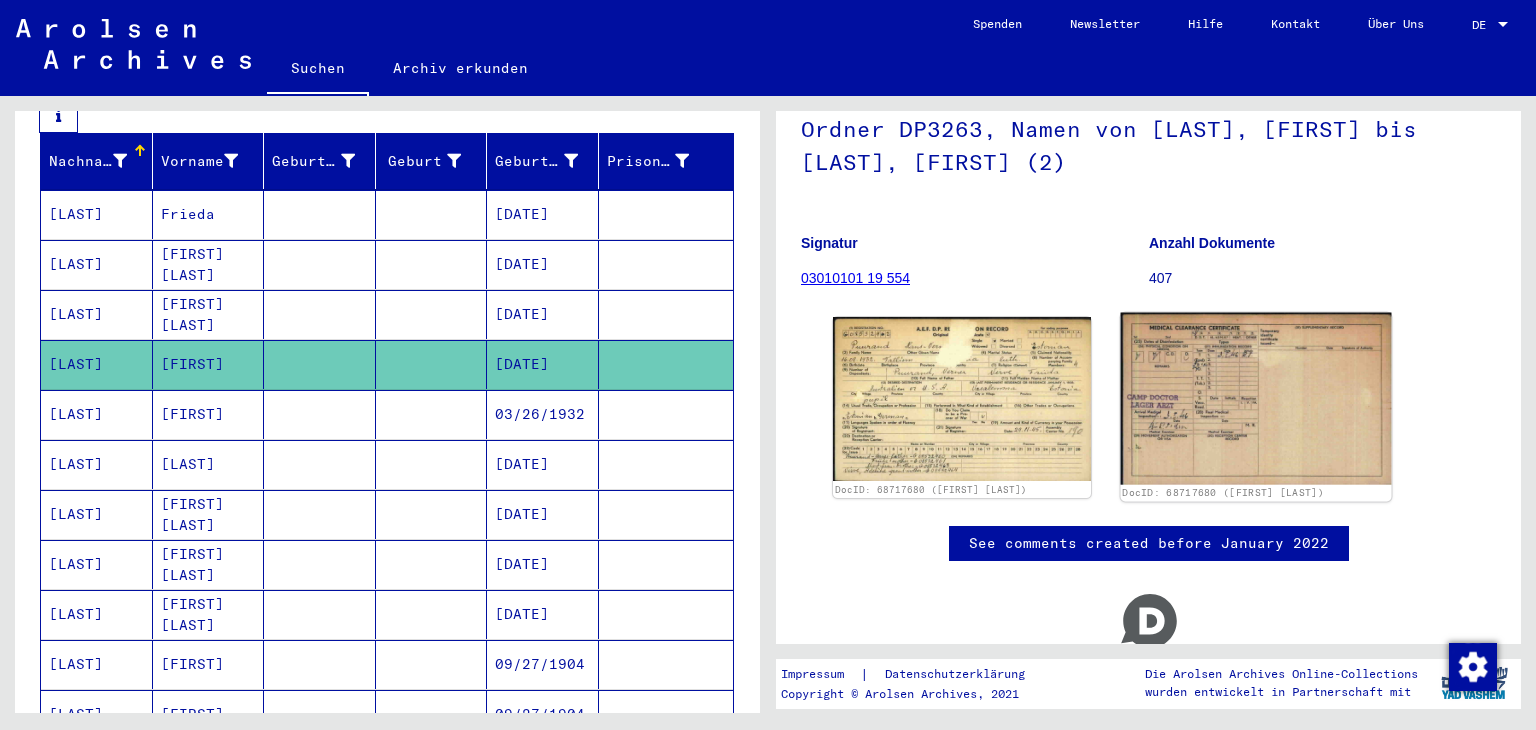scroll, scrollTop: 260, scrollLeft: 0, axis: vertical 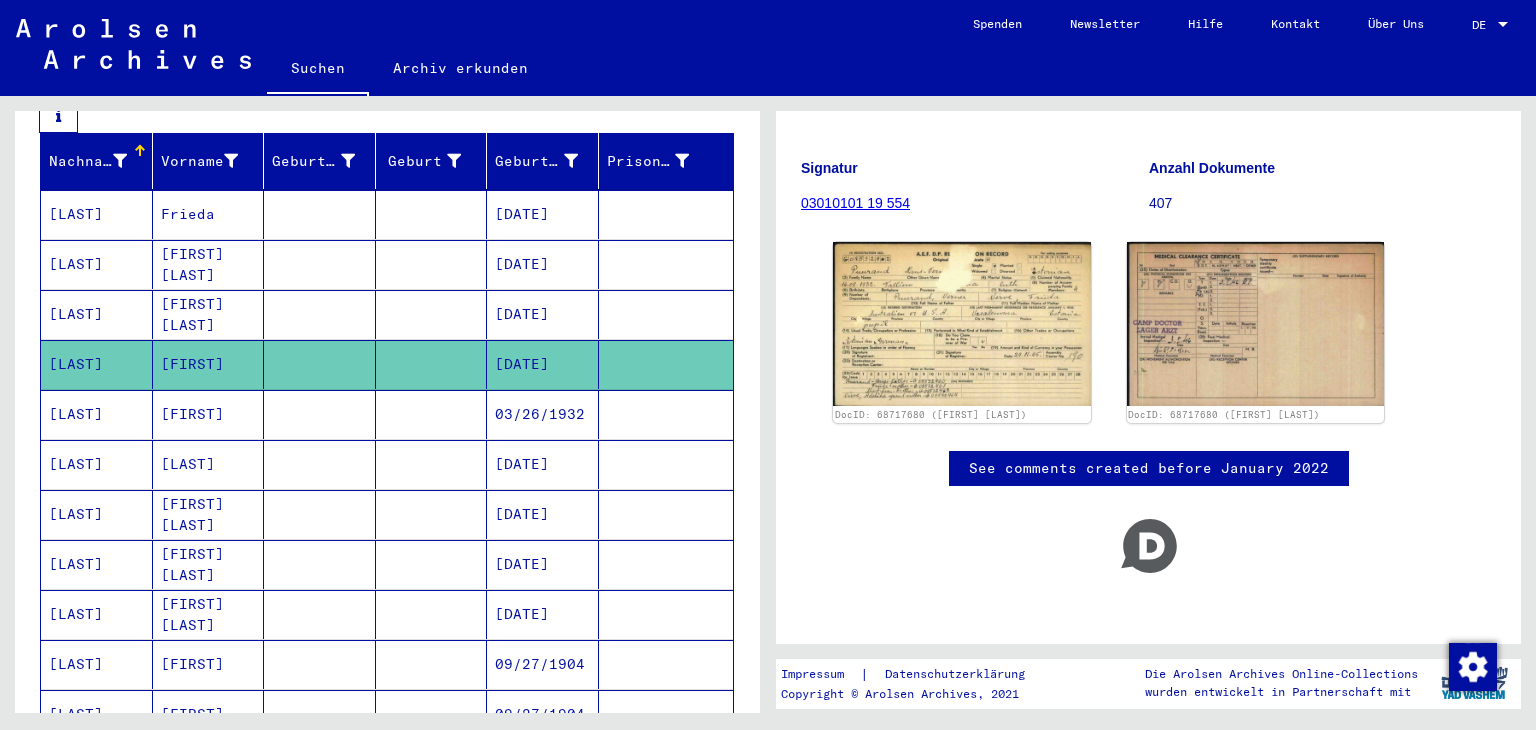 click at bounding box center [320, 464] 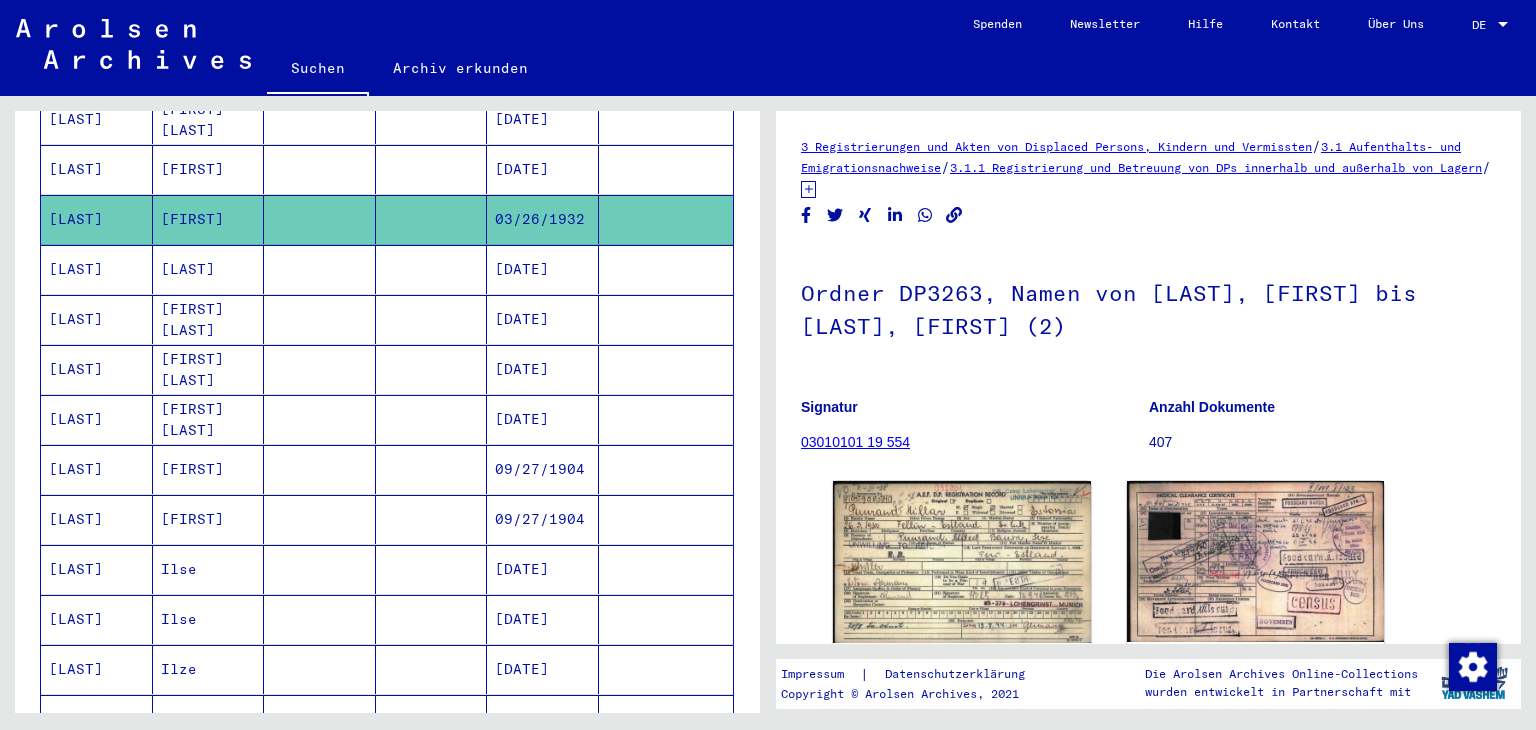scroll, scrollTop: 656, scrollLeft: 0, axis: vertical 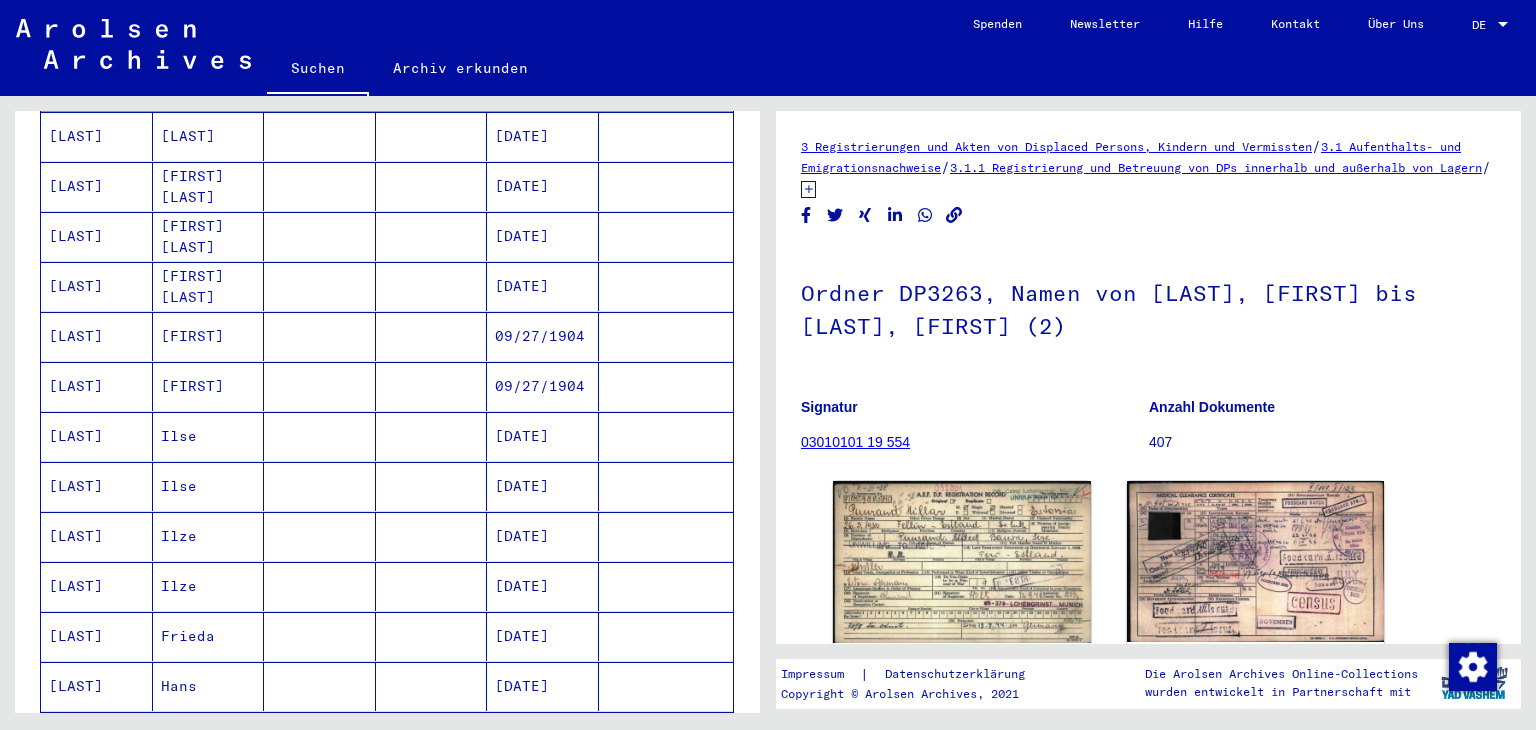 click on "[FIRST]" at bounding box center (209, 386) 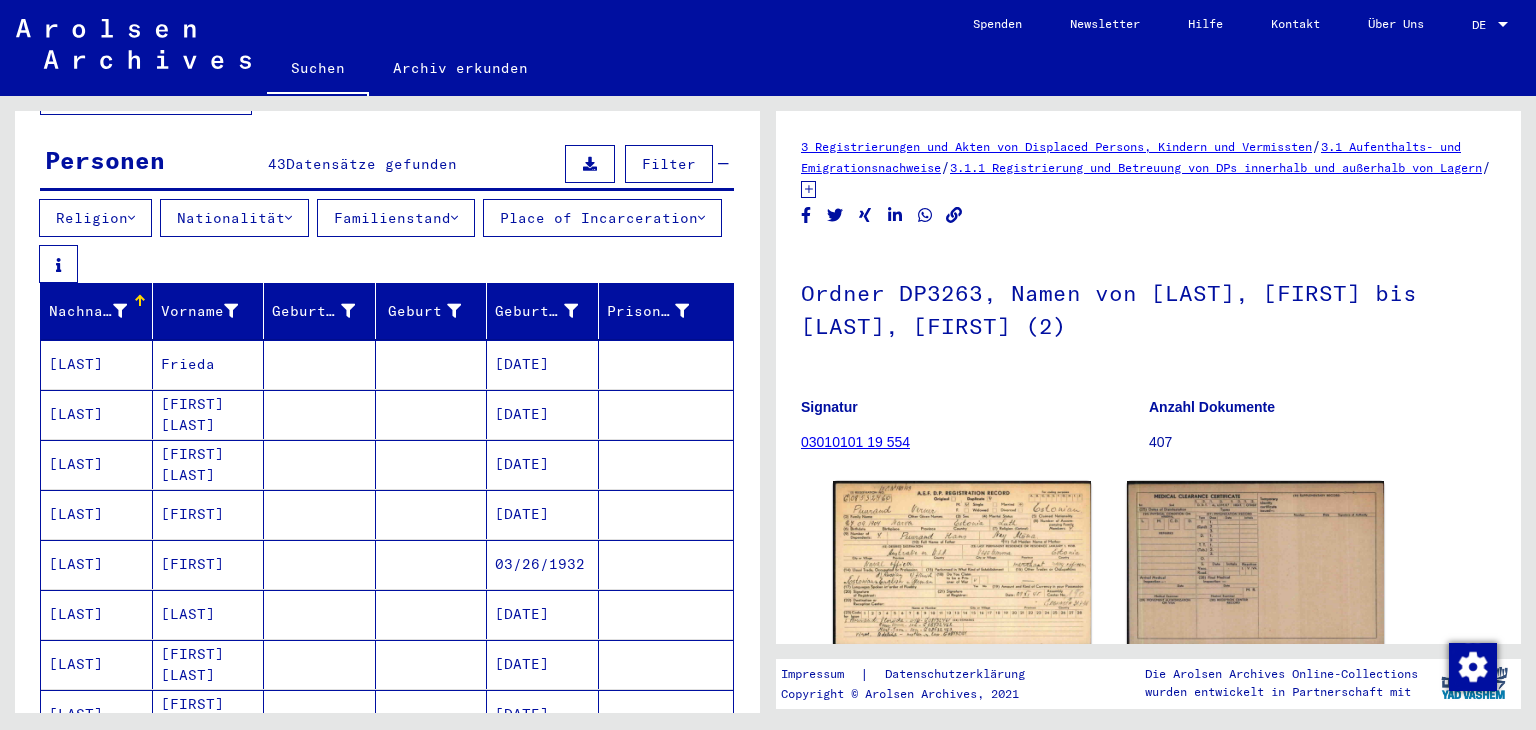 scroll, scrollTop: 0, scrollLeft: 0, axis: both 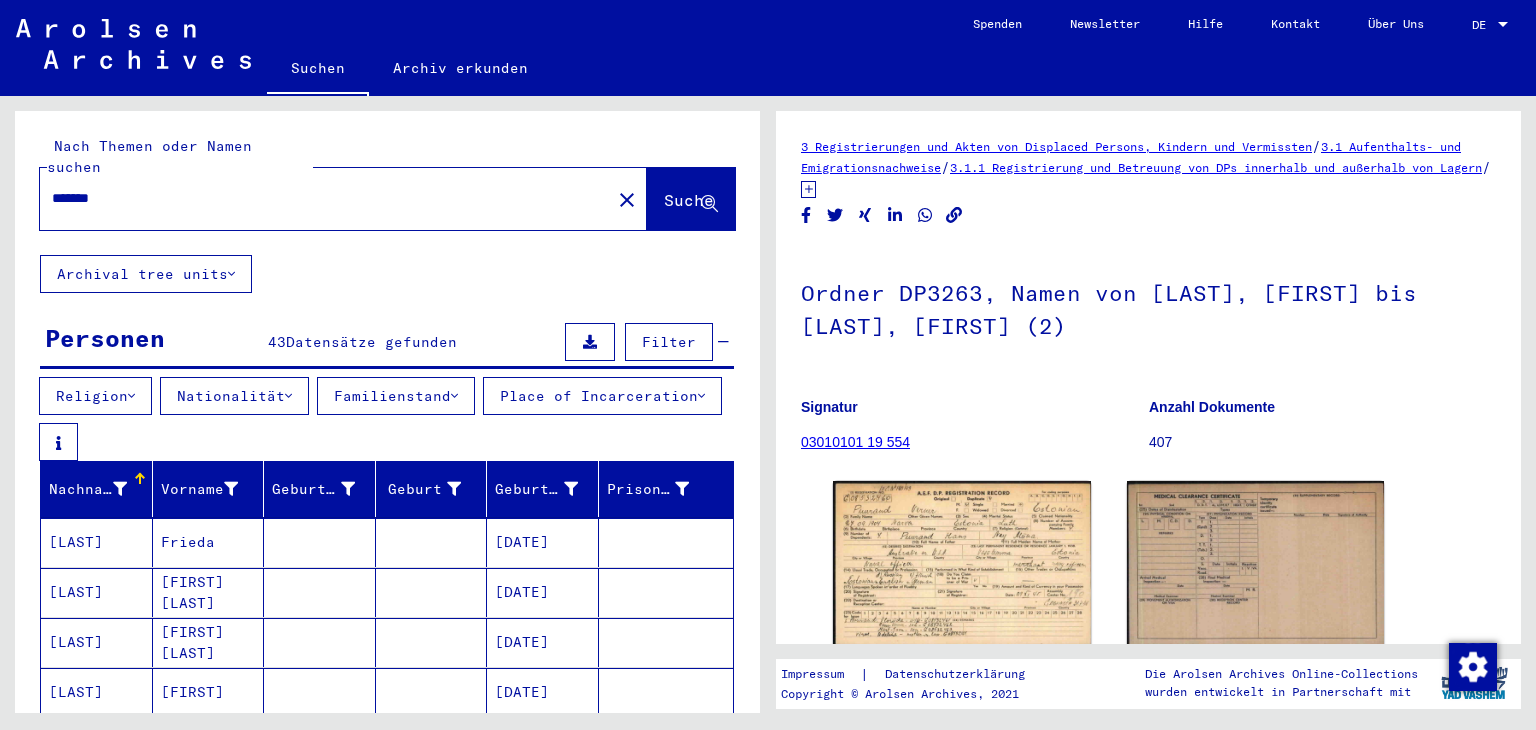 click on "*******" at bounding box center (325, 198) 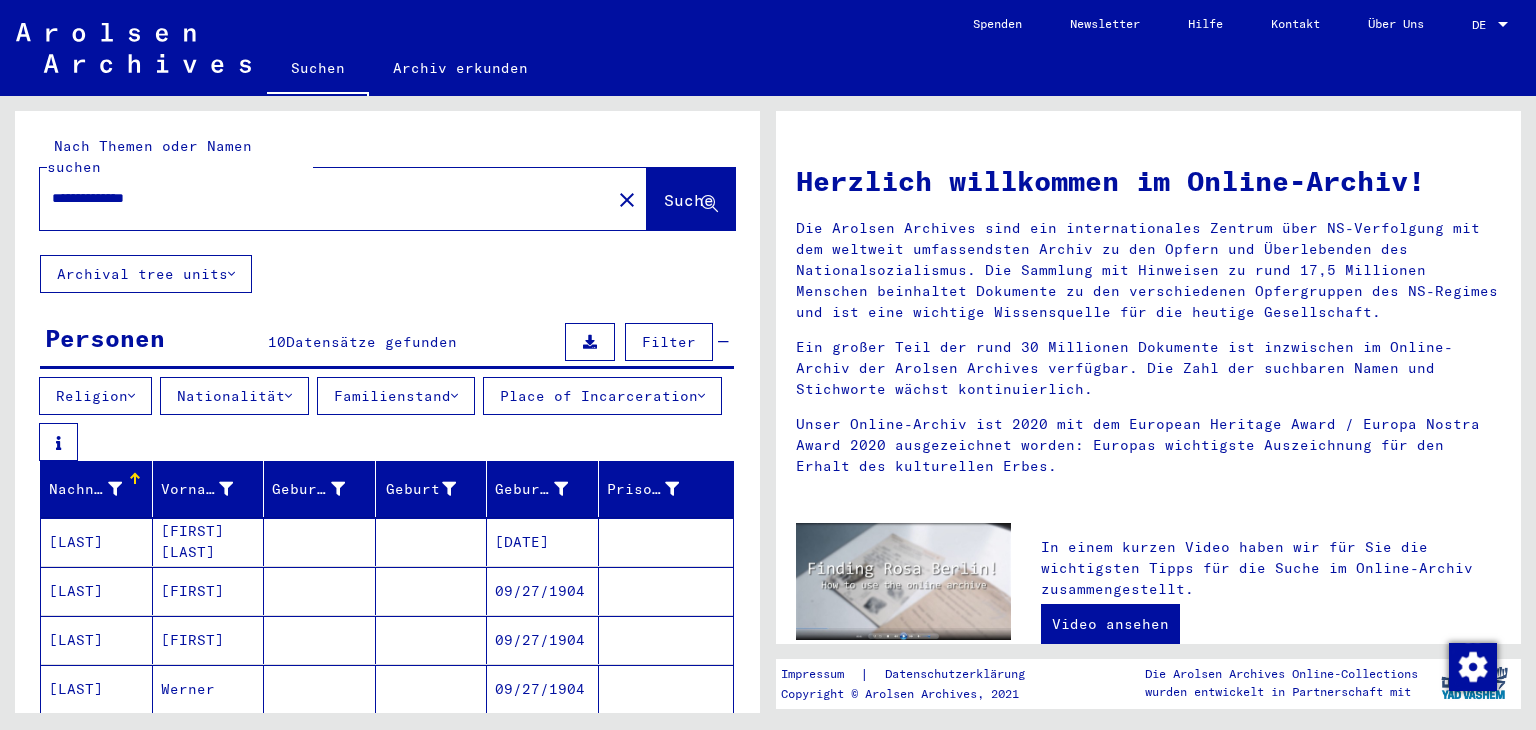 scroll, scrollTop: 164, scrollLeft: 0, axis: vertical 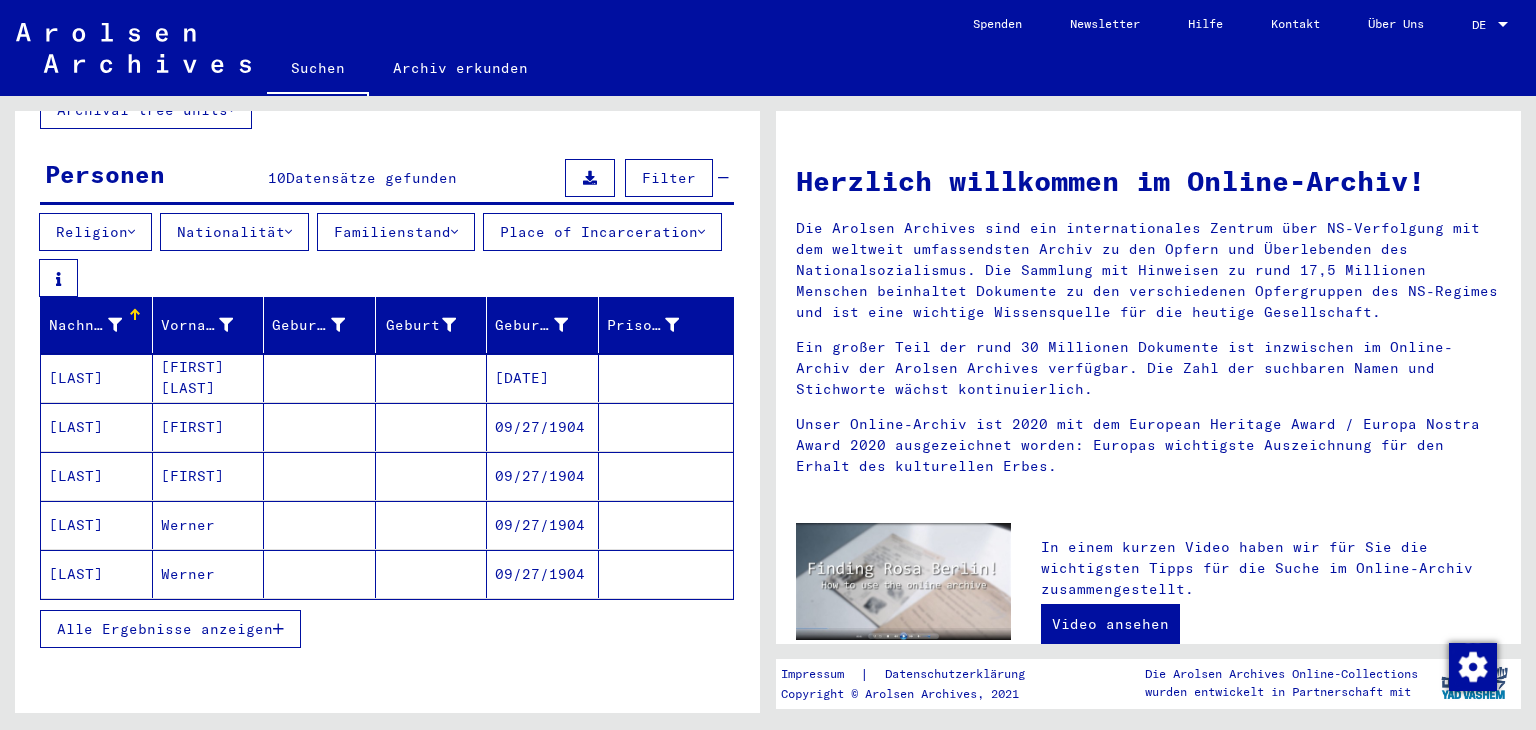click at bounding box center [320, 476] 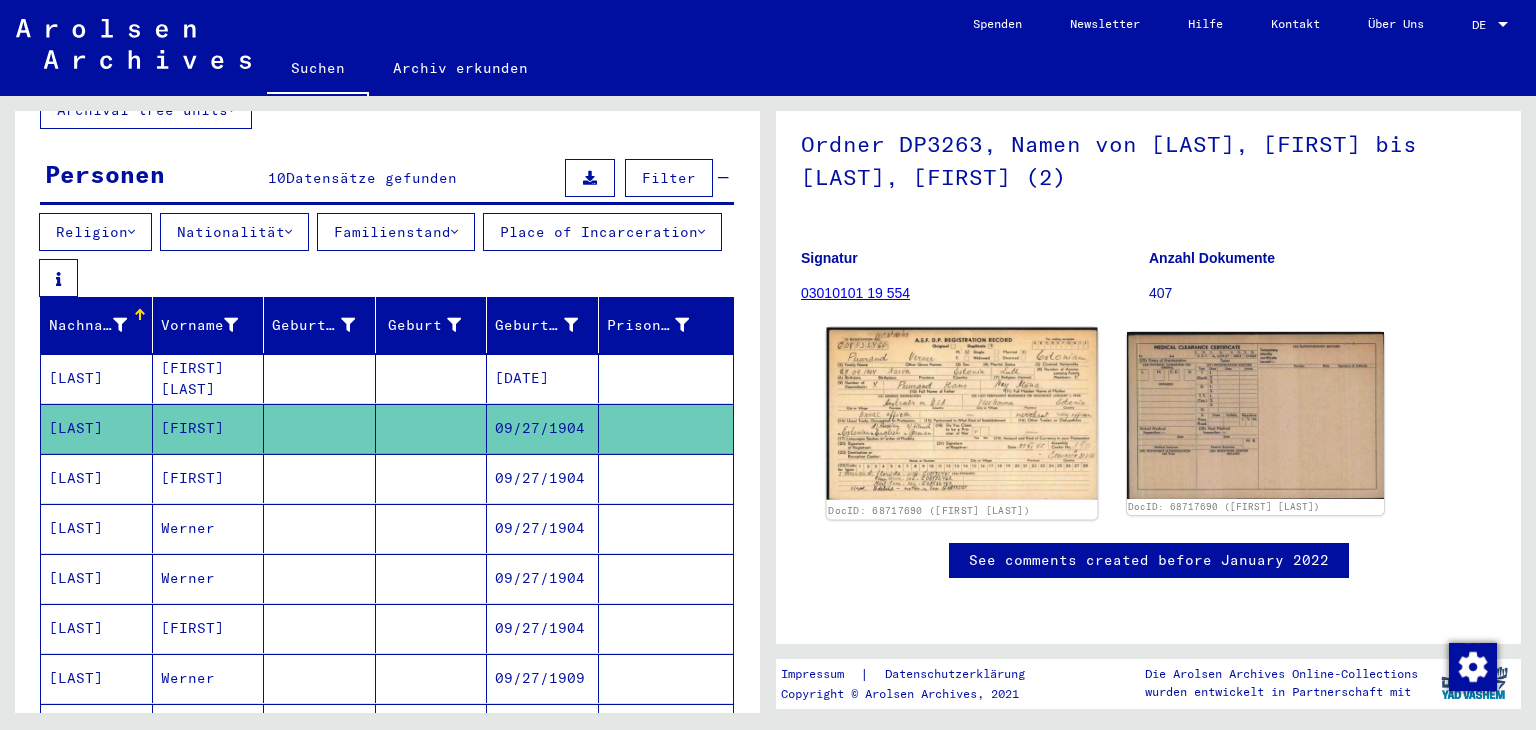 scroll, scrollTop: 182, scrollLeft: 0, axis: vertical 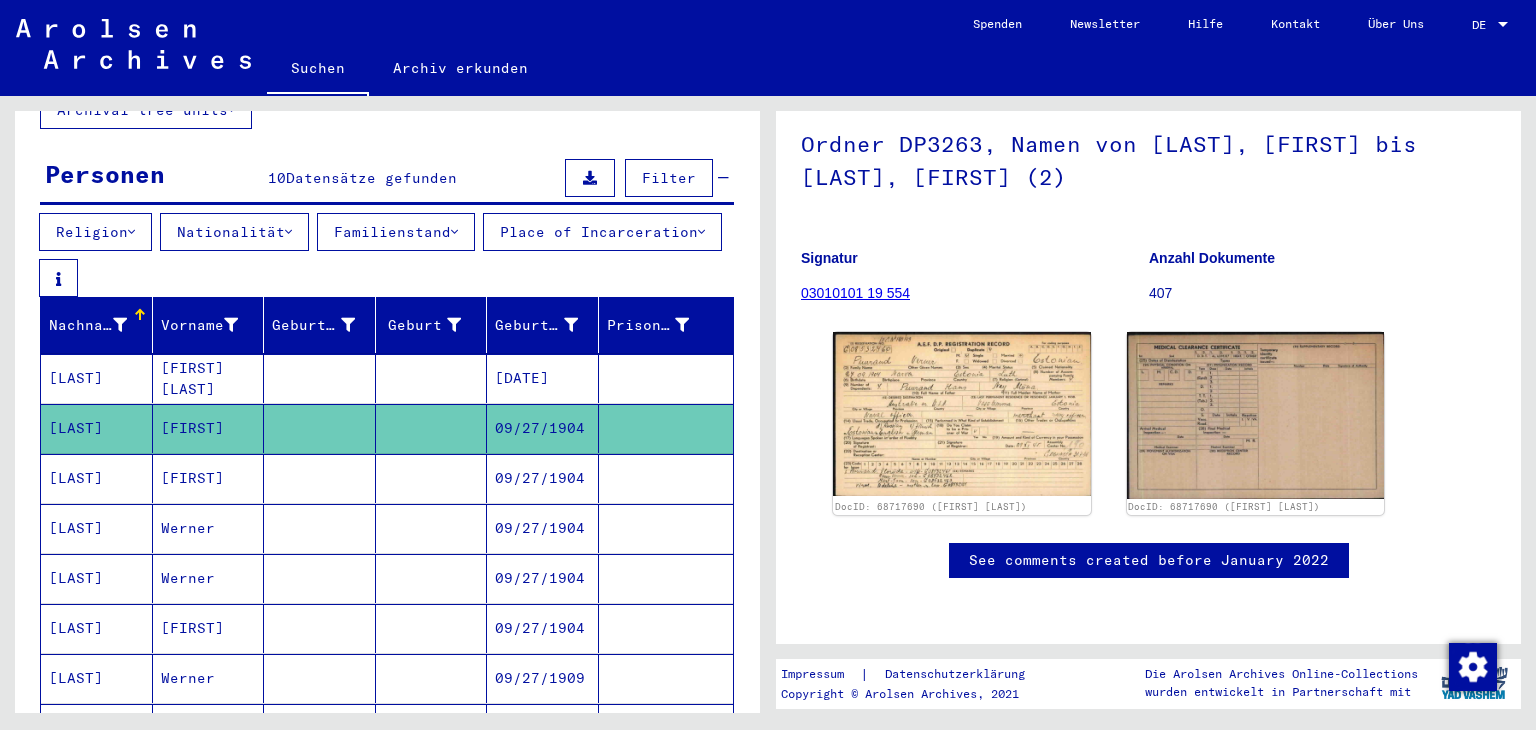 click at bounding box center (432, 528) 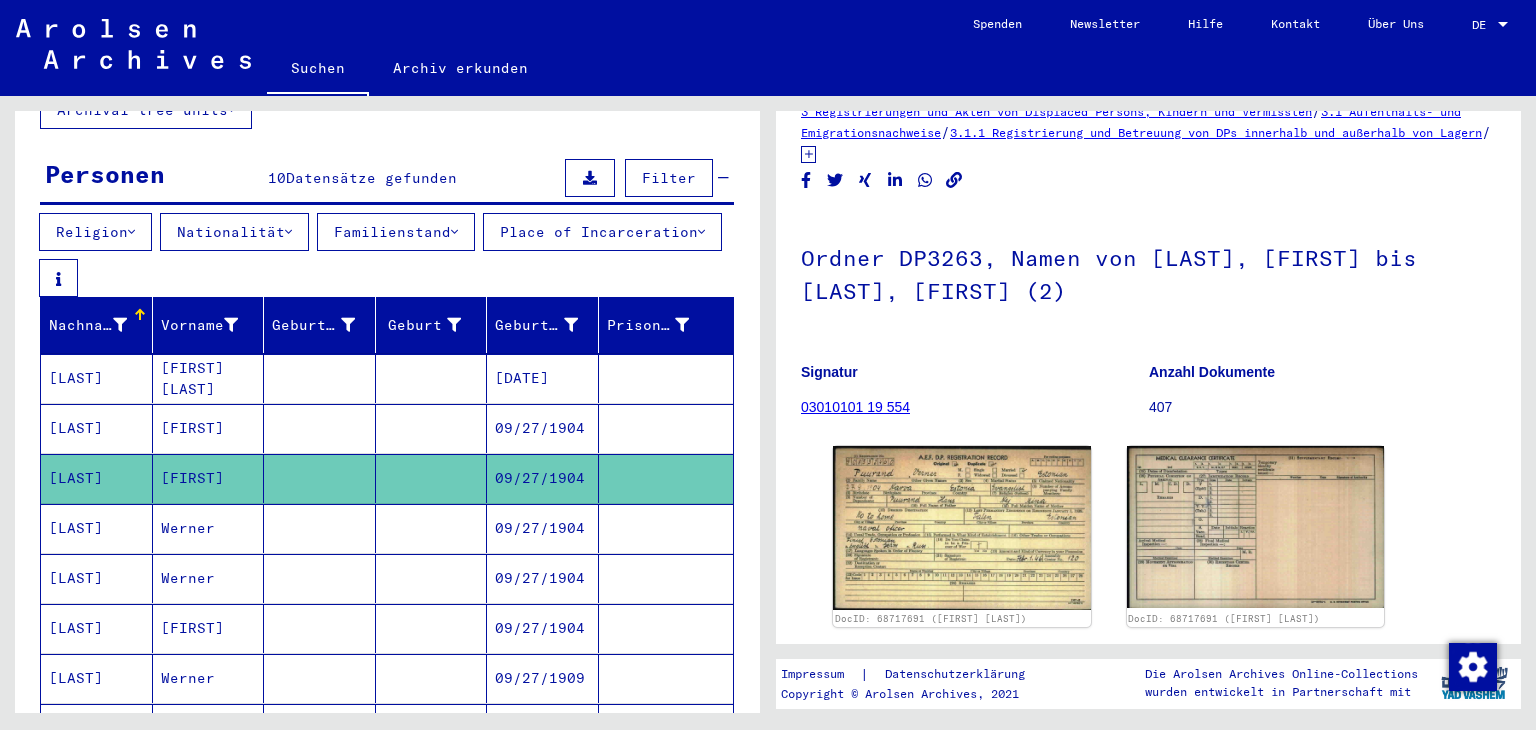 scroll, scrollTop: 96, scrollLeft: 0, axis: vertical 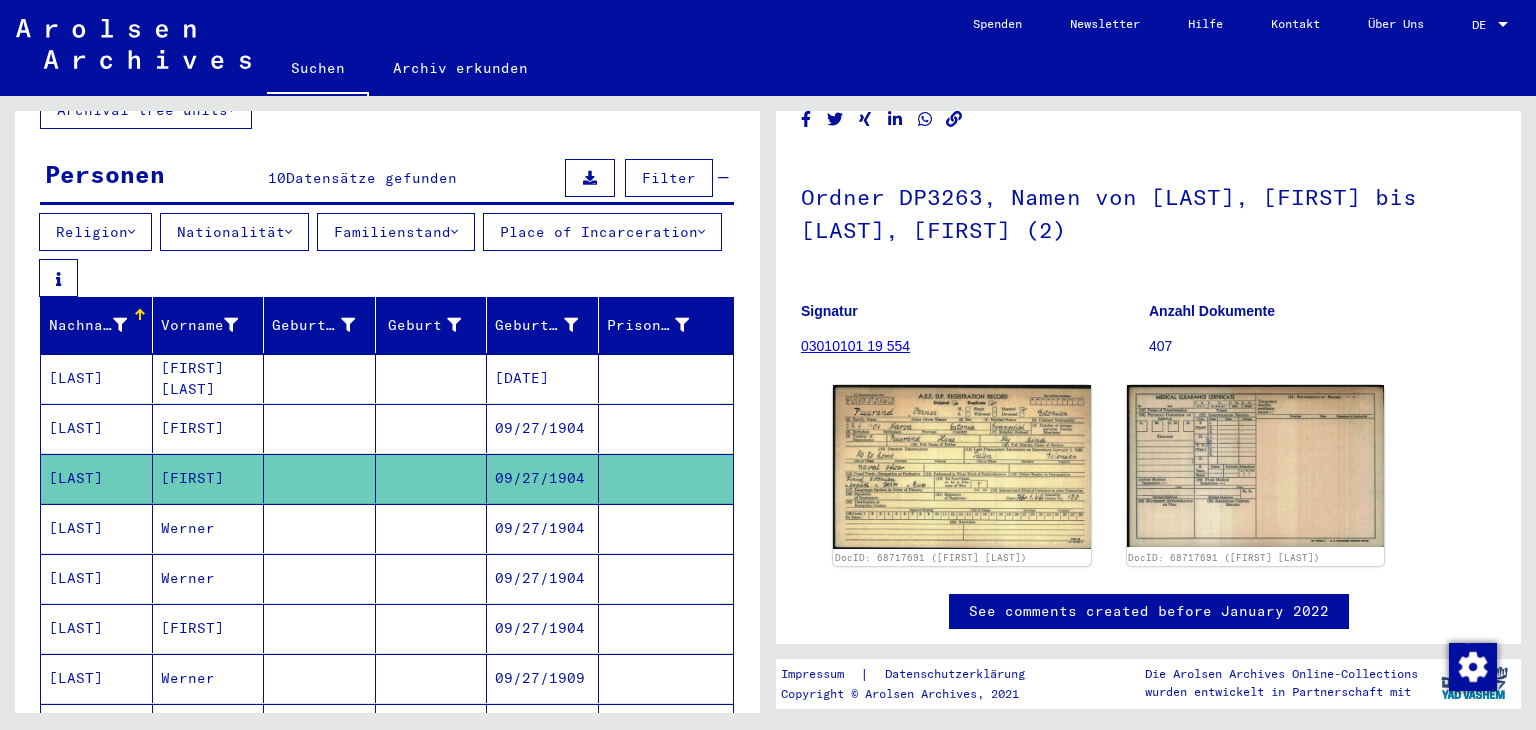 click at bounding box center (666, 578) 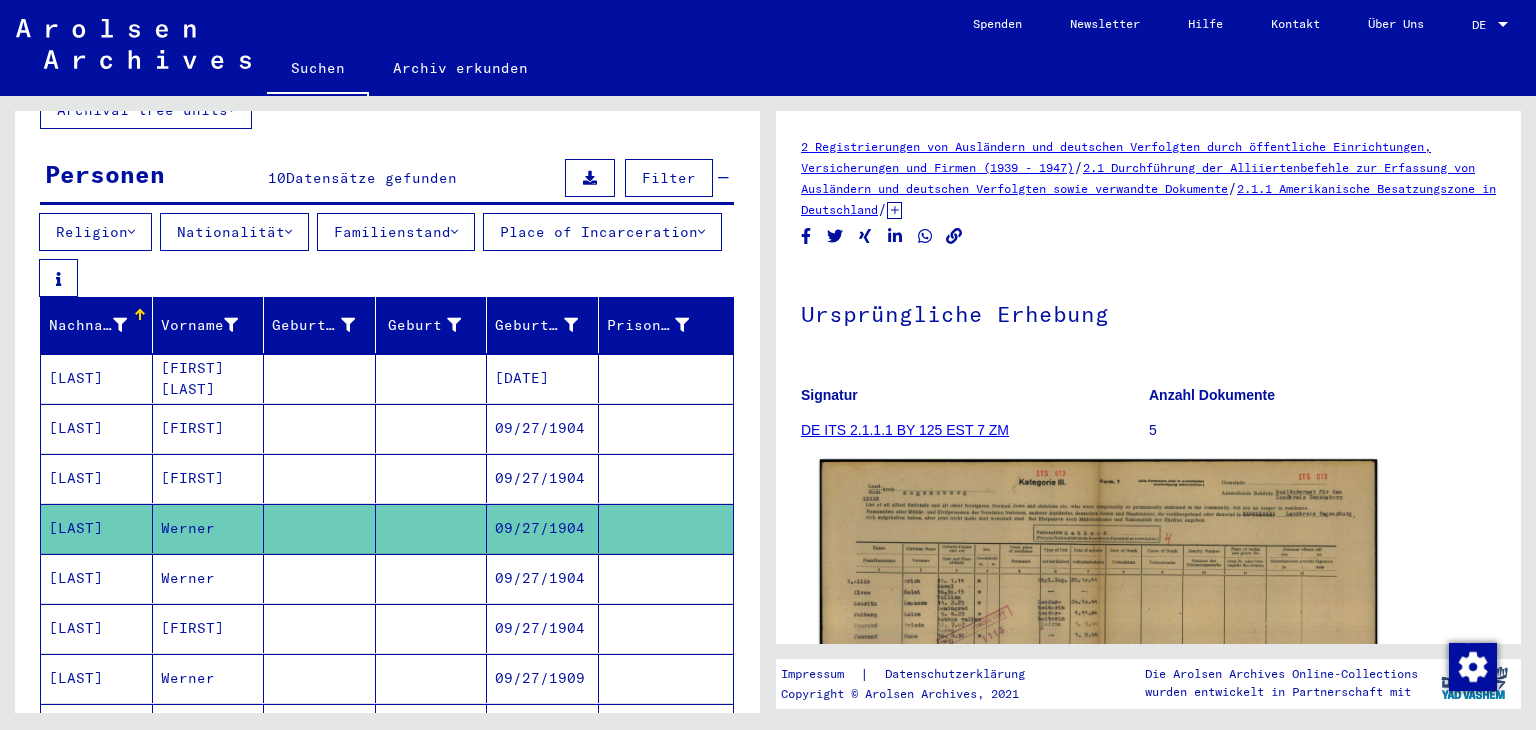 scroll, scrollTop: 456, scrollLeft: 0, axis: vertical 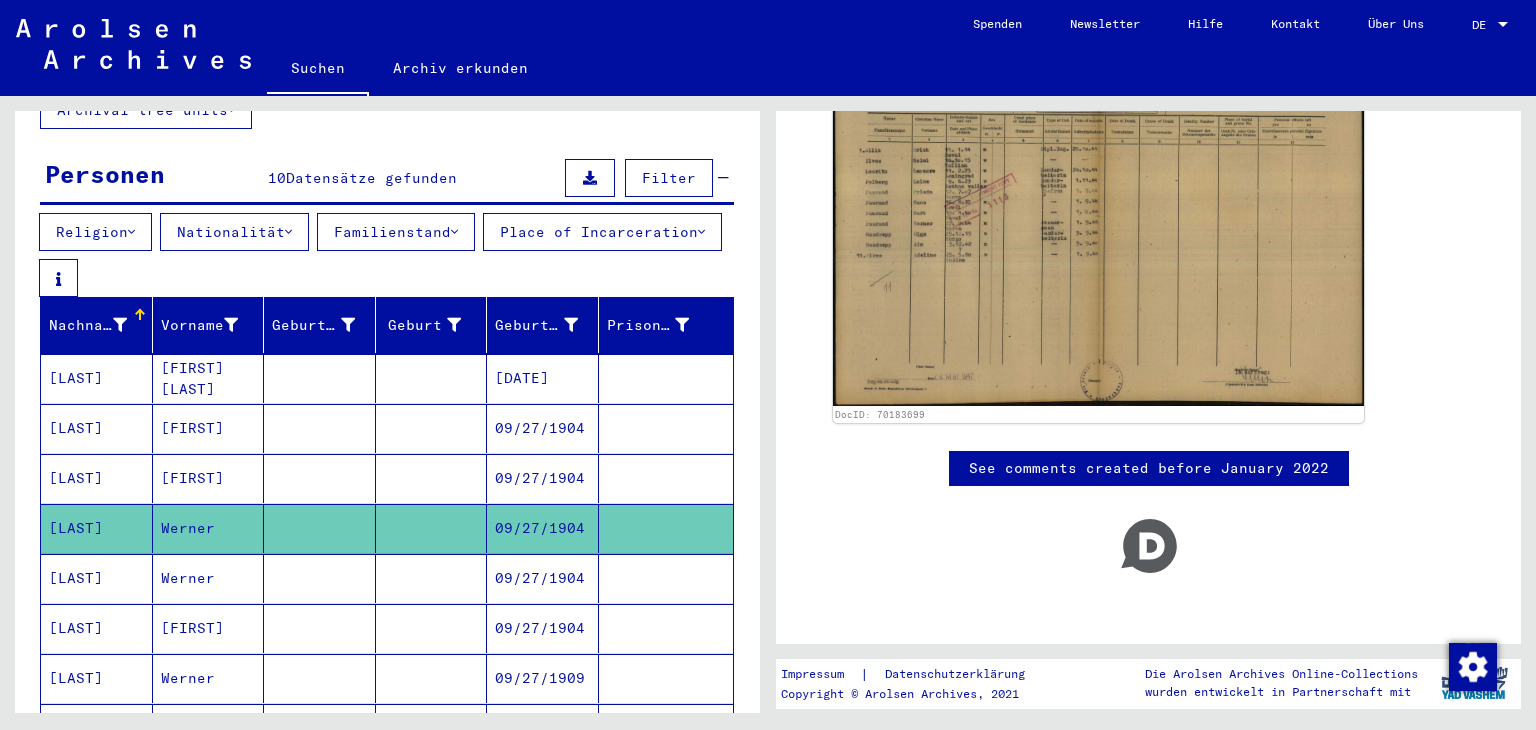 click at bounding box center (432, 628) 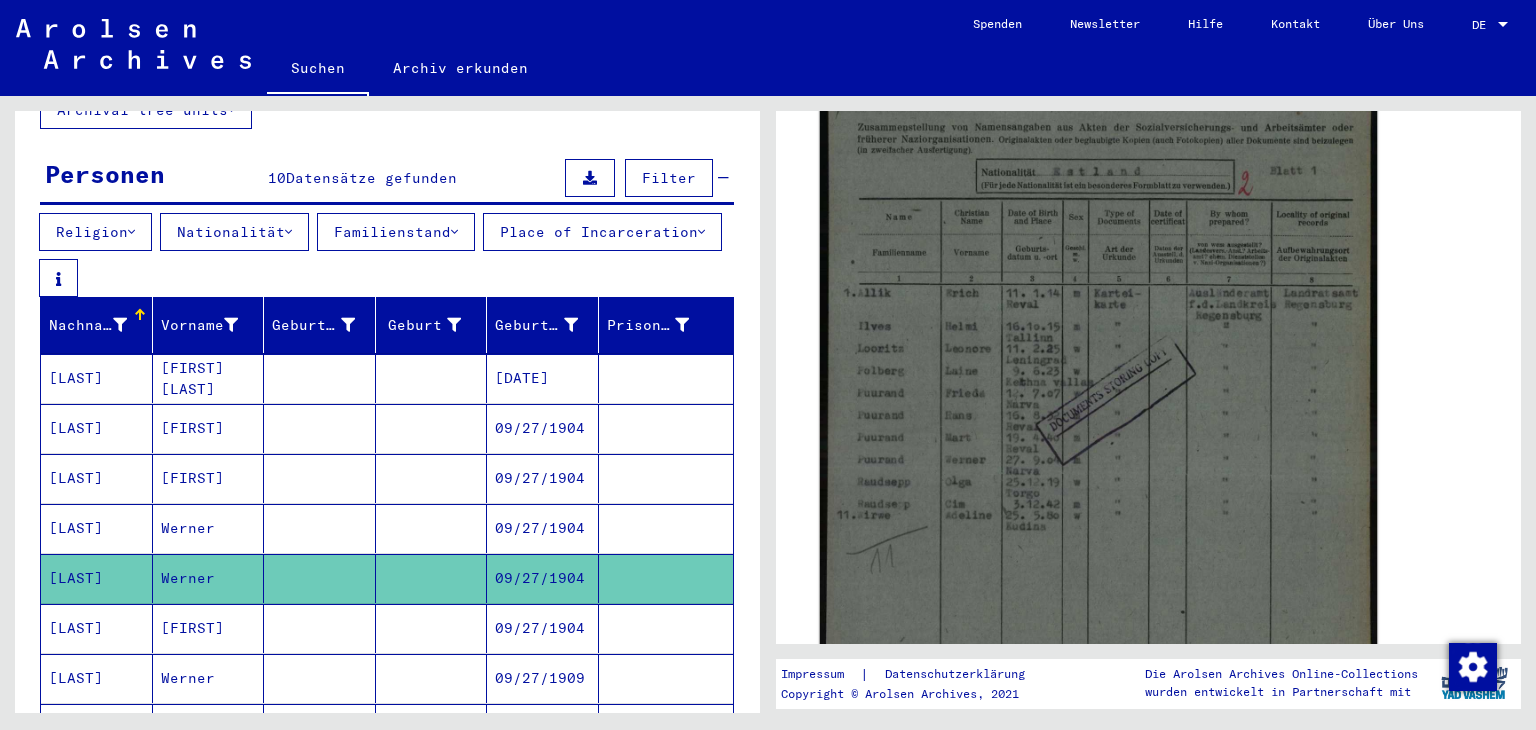 scroll, scrollTop: 492, scrollLeft: 0, axis: vertical 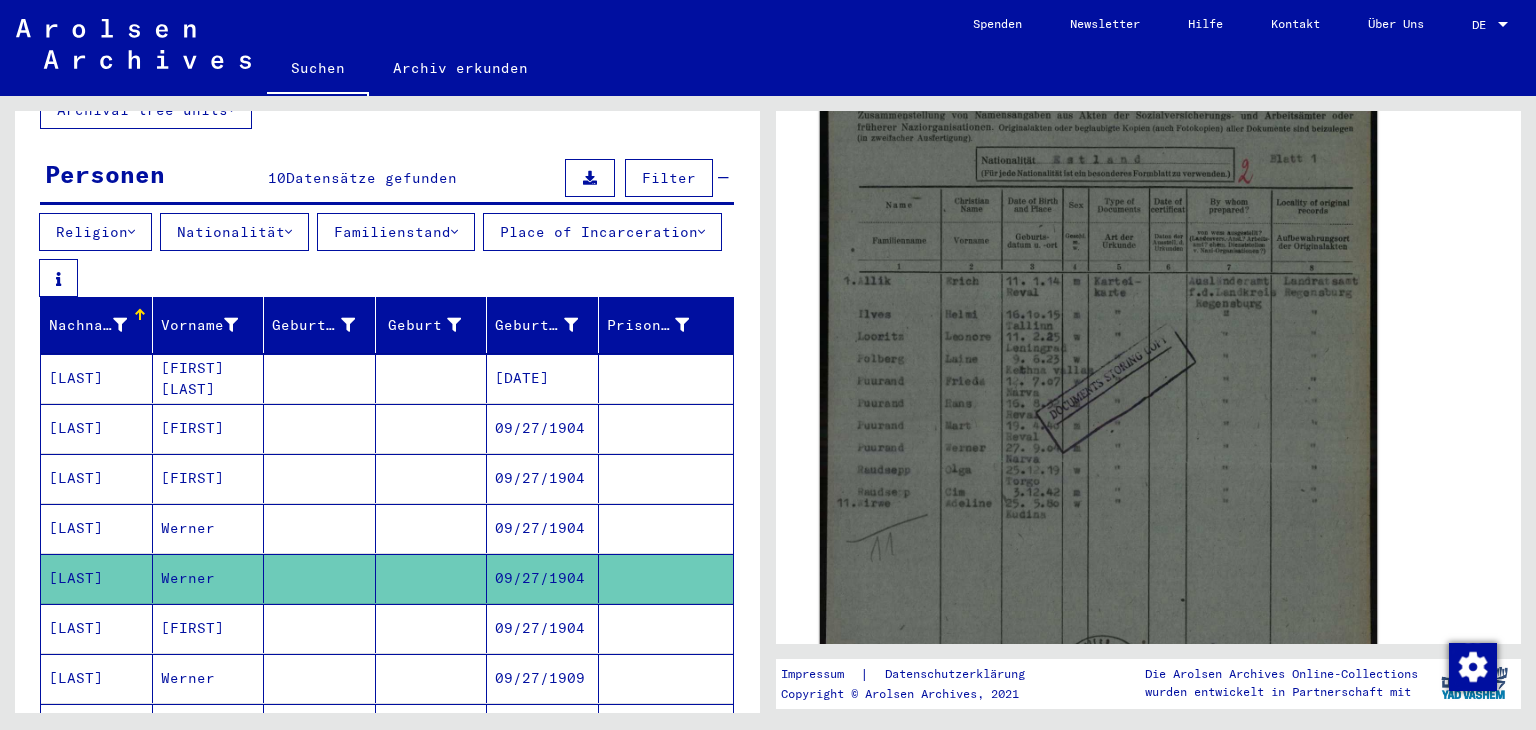 click 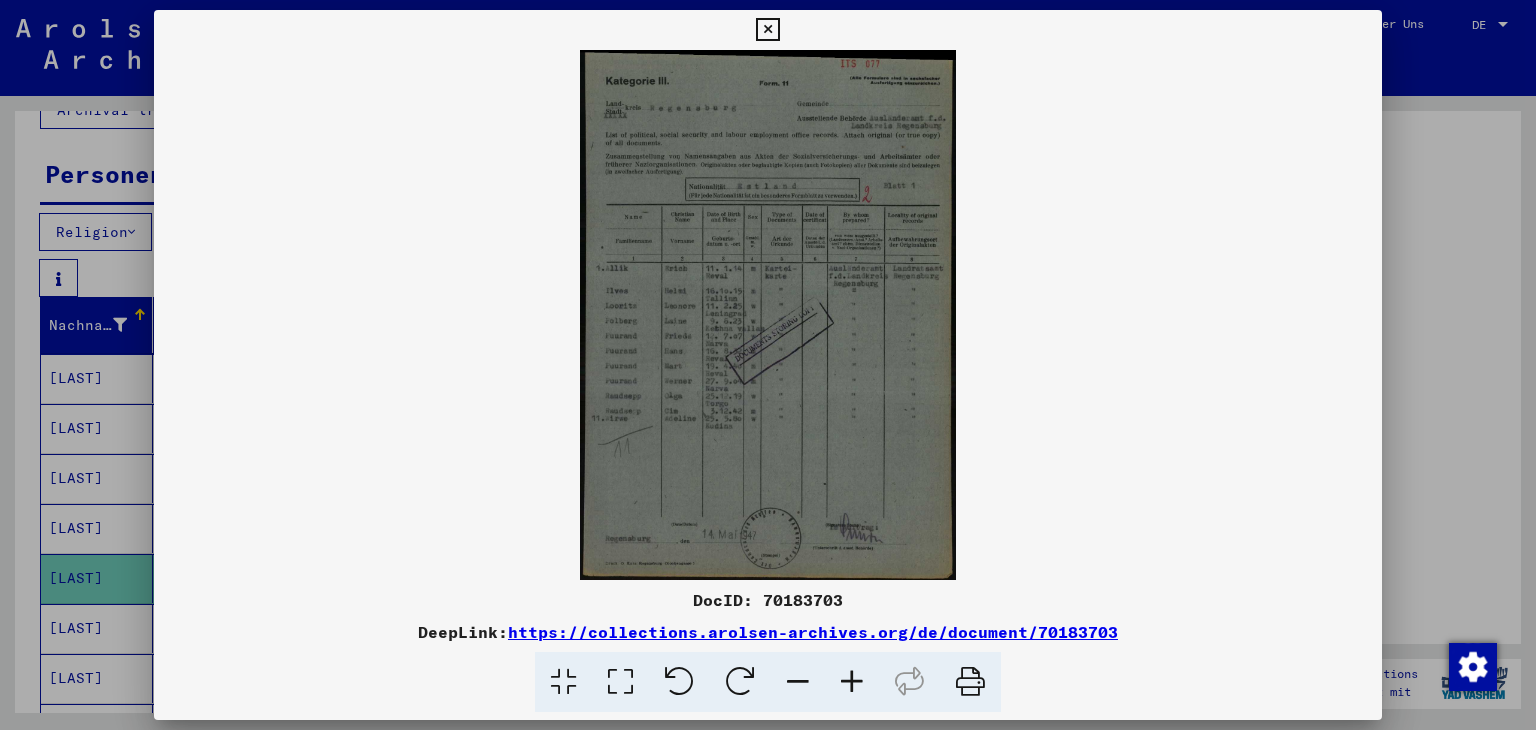 click at bounding box center (852, 682) 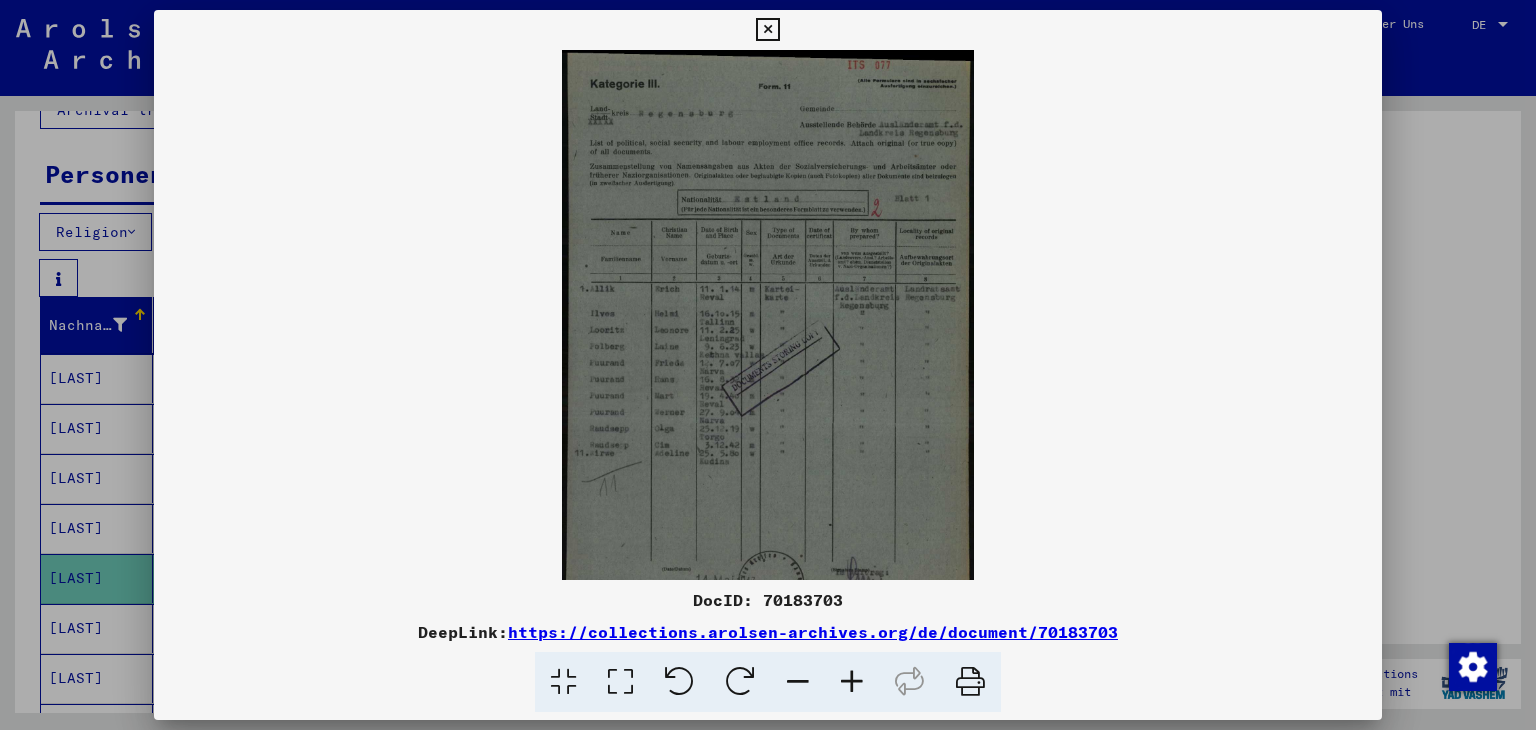 click at bounding box center [852, 682] 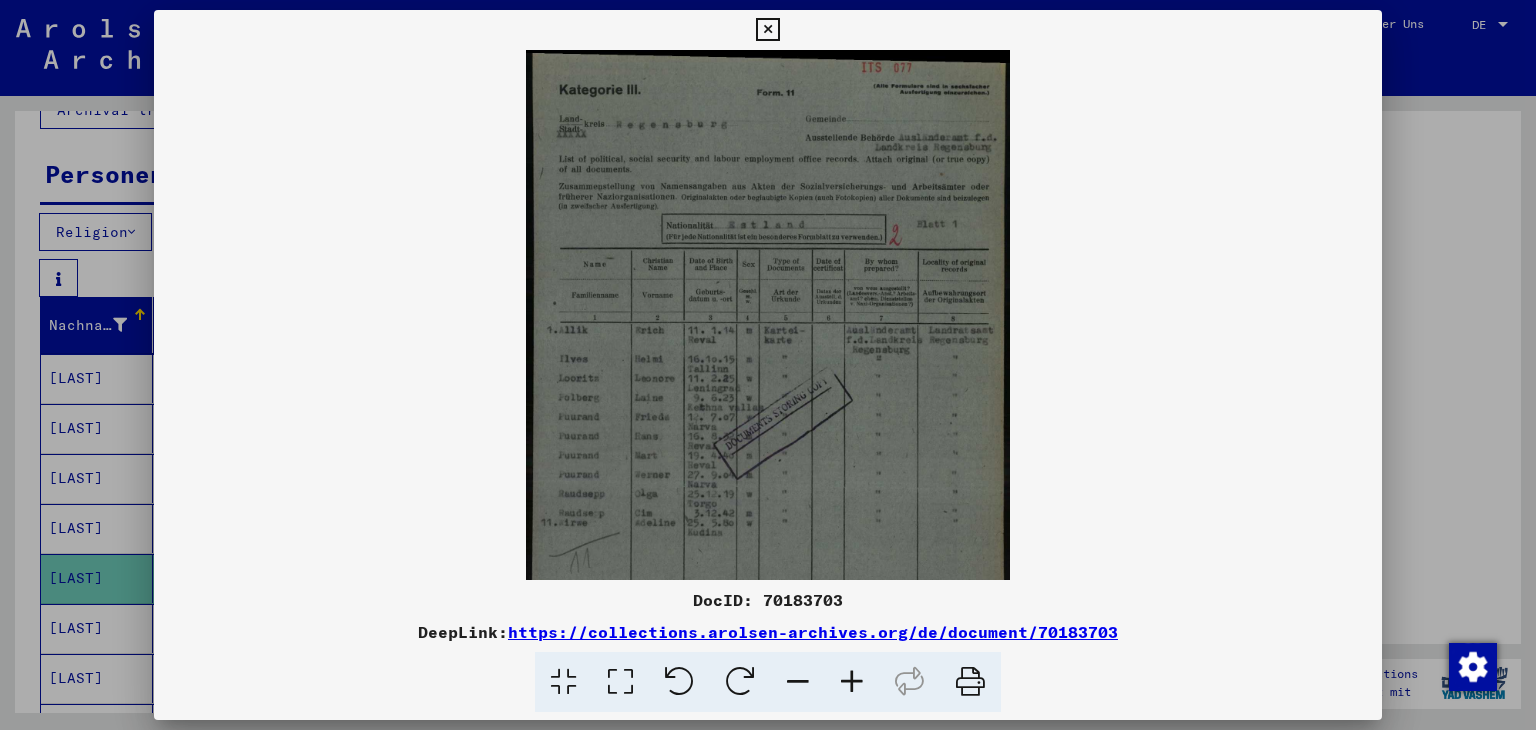 click at bounding box center (852, 682) 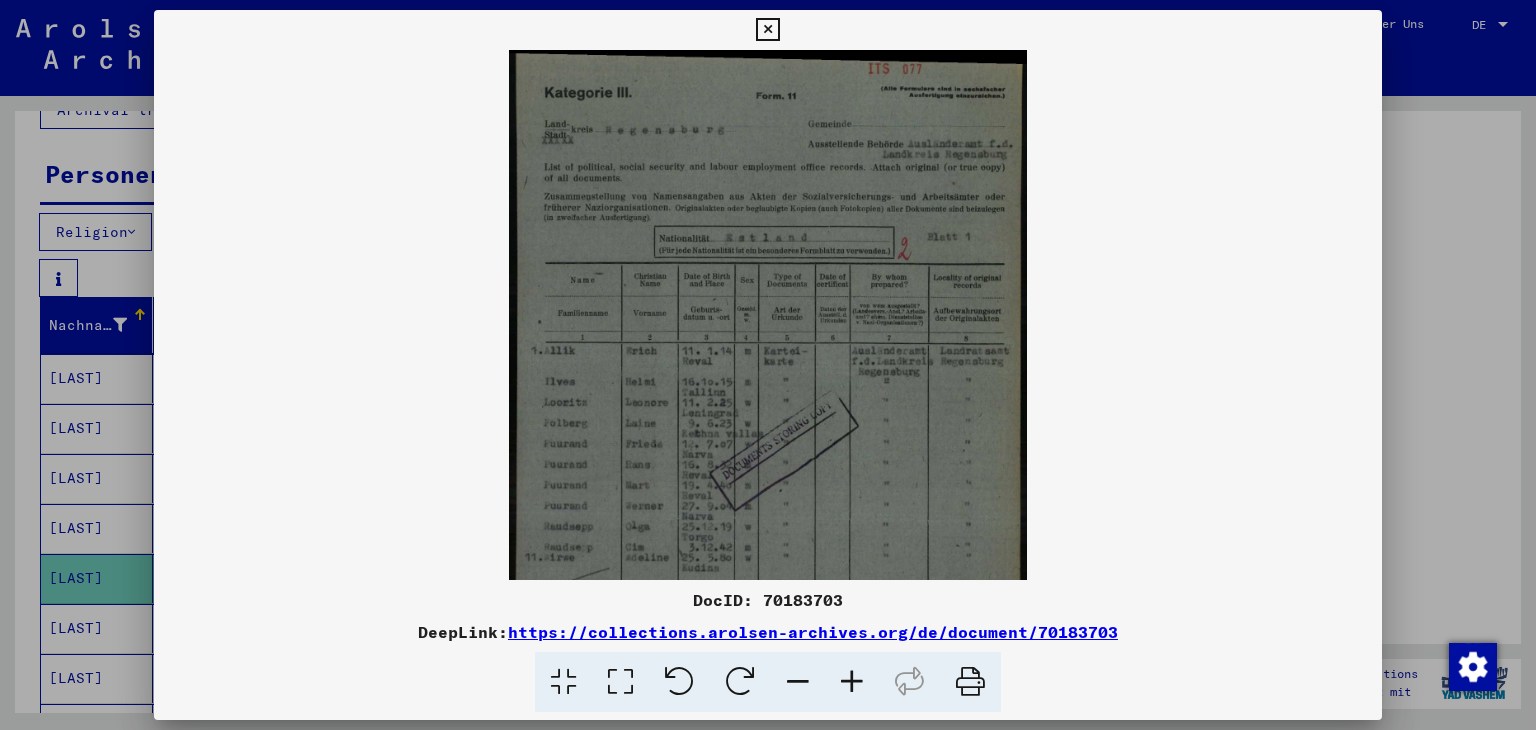 click at bounding box center (852, 682) 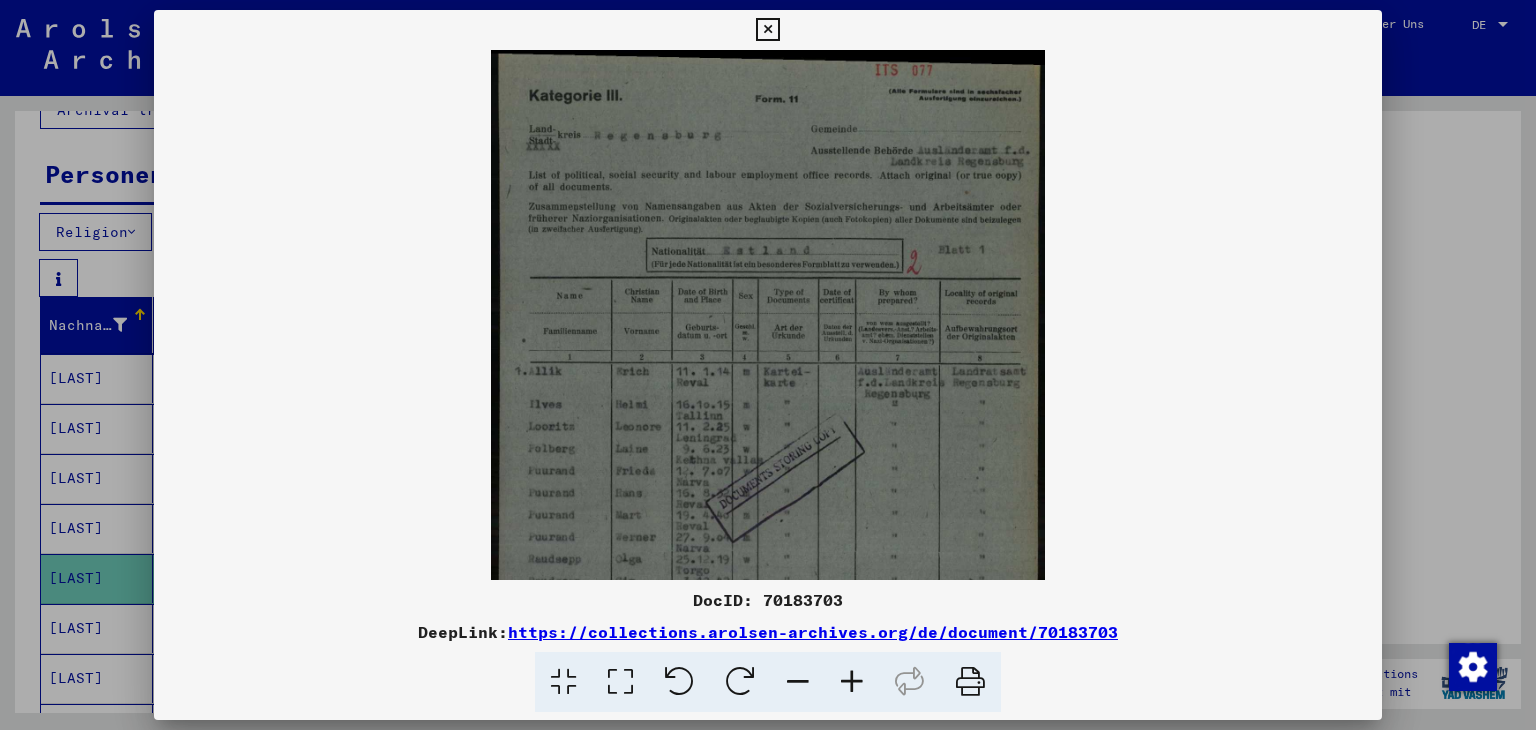 click at bounding box center (852, 682) 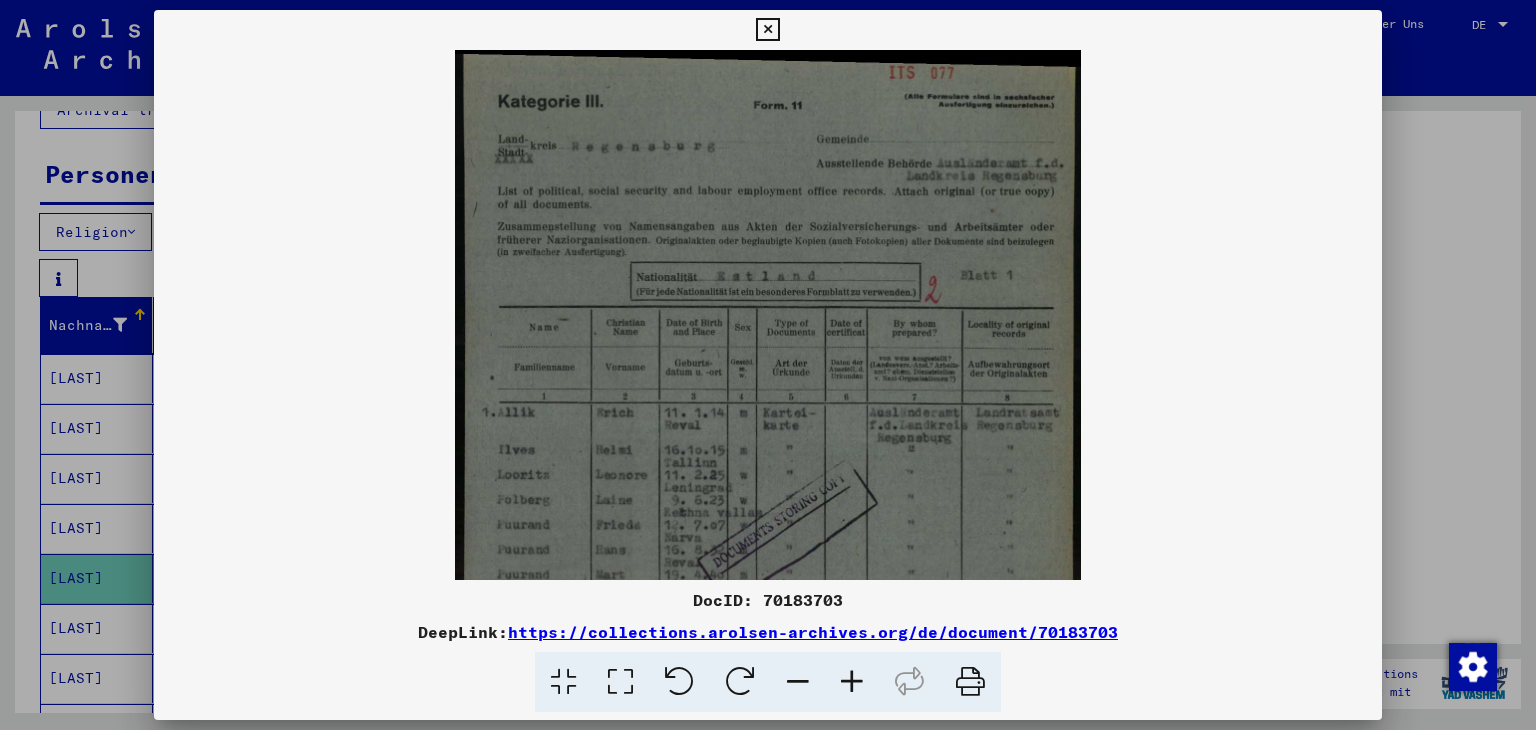 click at bounding box center (852, 682) 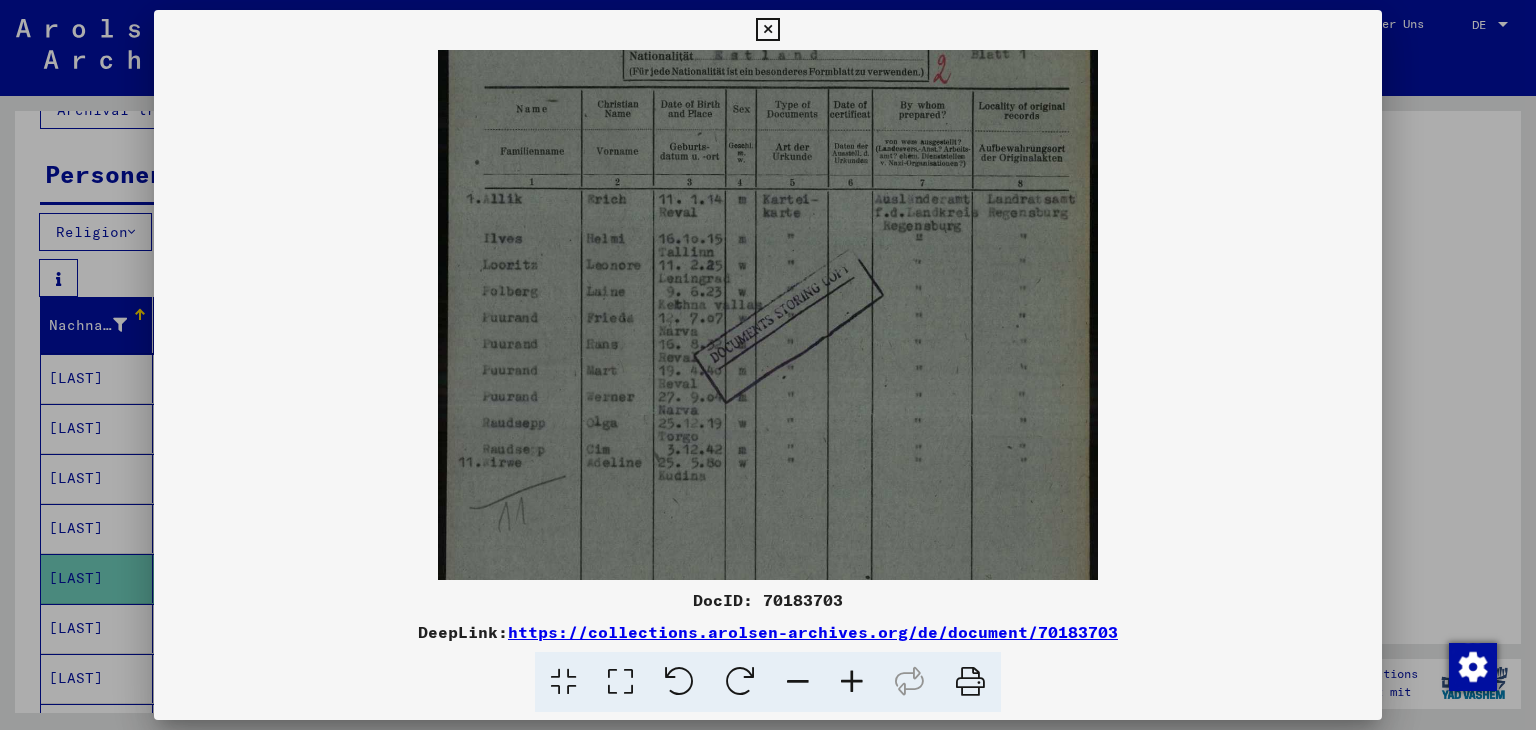 scroll, scrollTop: 235, scrollLeft: 0, axis: vertical 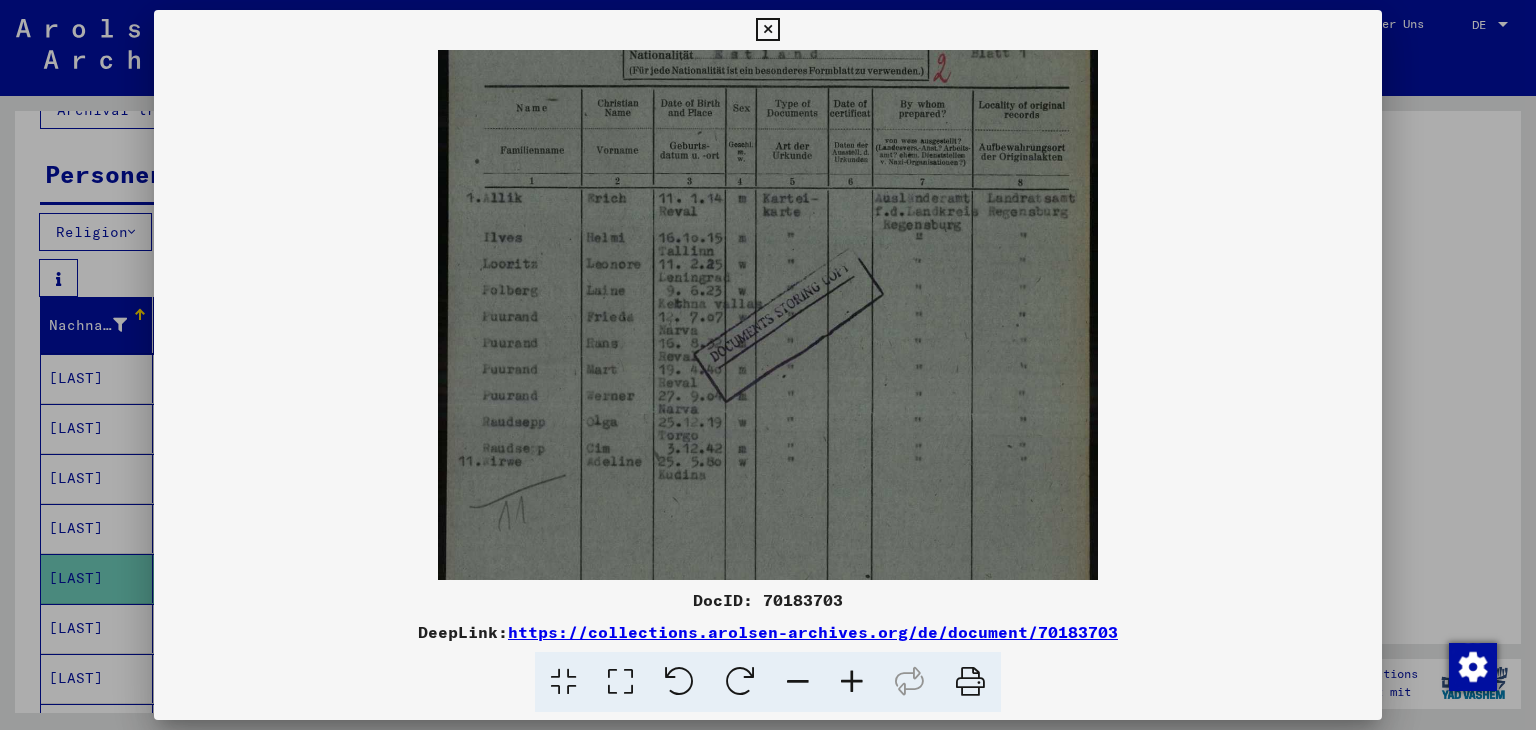 drag, startPoint x: 927, startPoint y: 484, endPoint x: 901, endPoint y: 256, distance: 229.47766 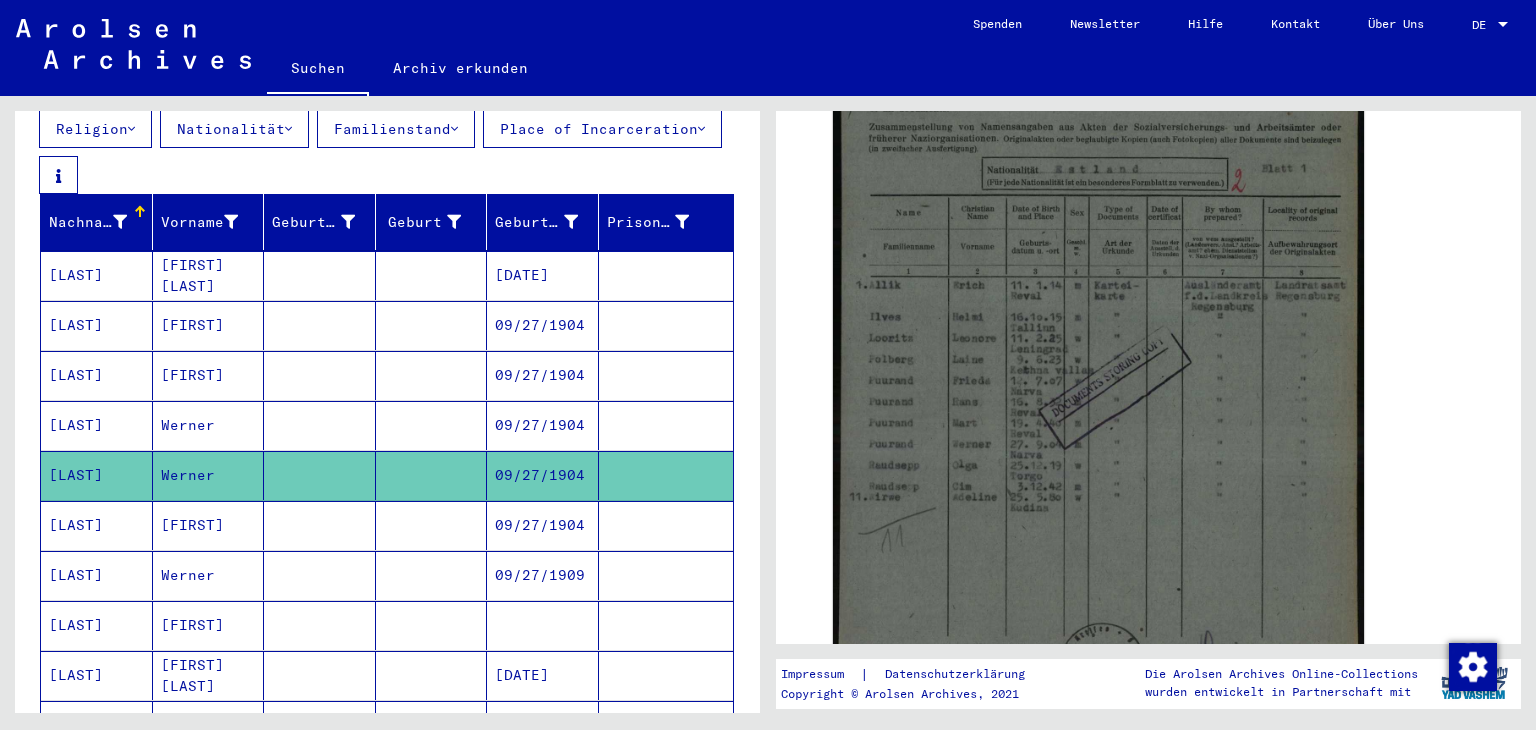 scroll, scrollTop: 328, scrollLeft: 0, axis: vertical 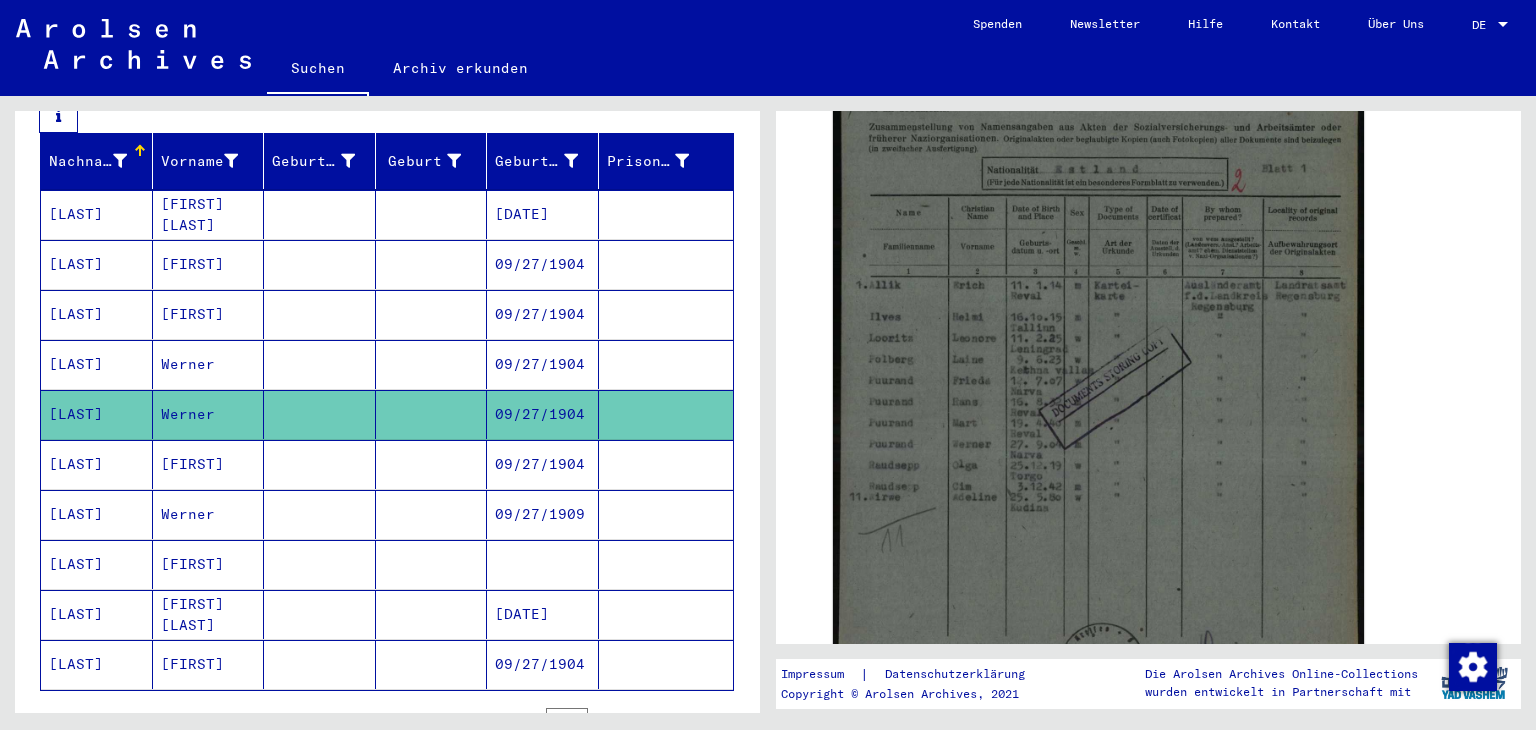 click on "09/27/1904" at bounding box center [543, 514] 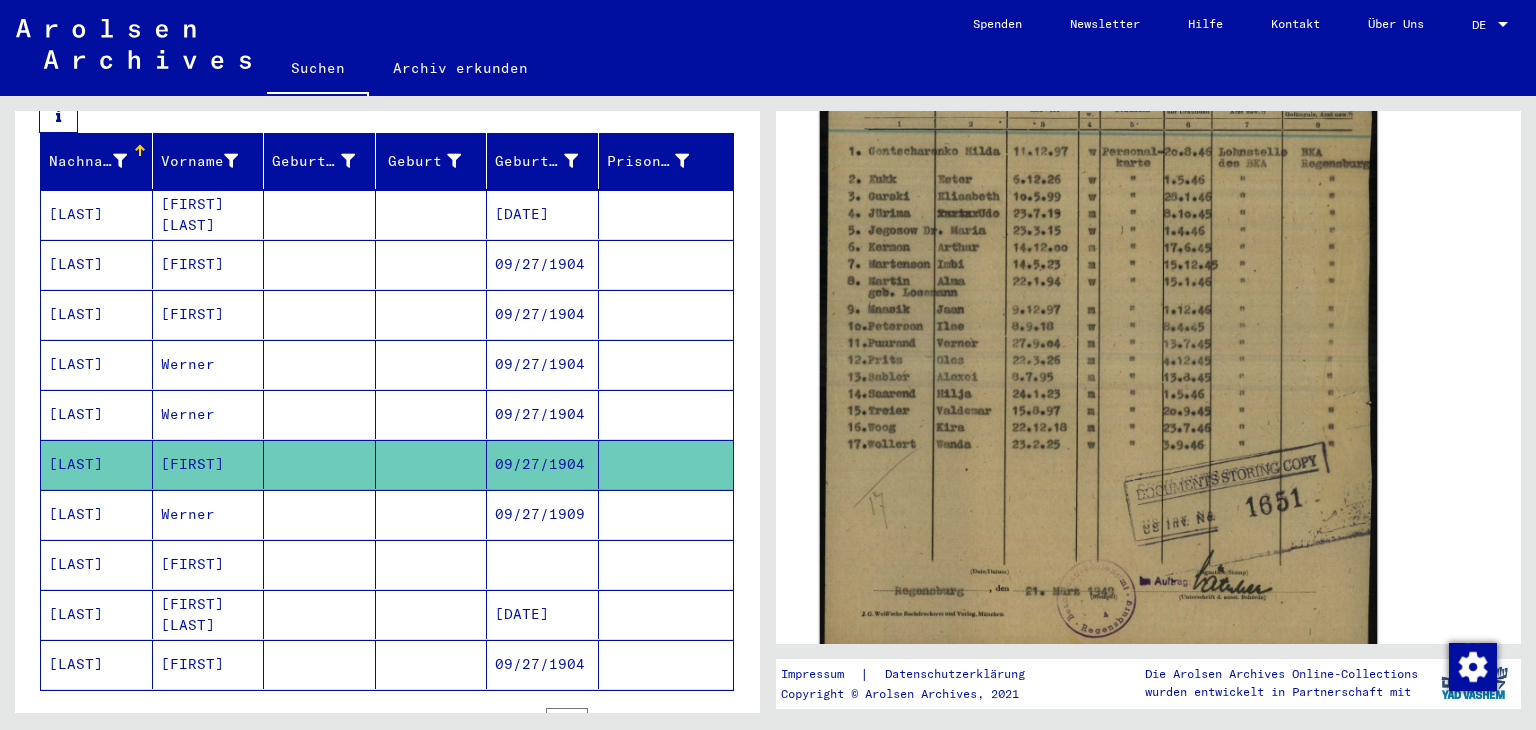scroll, scrollTop: 656, scrollLeft: 0, axis: vertical 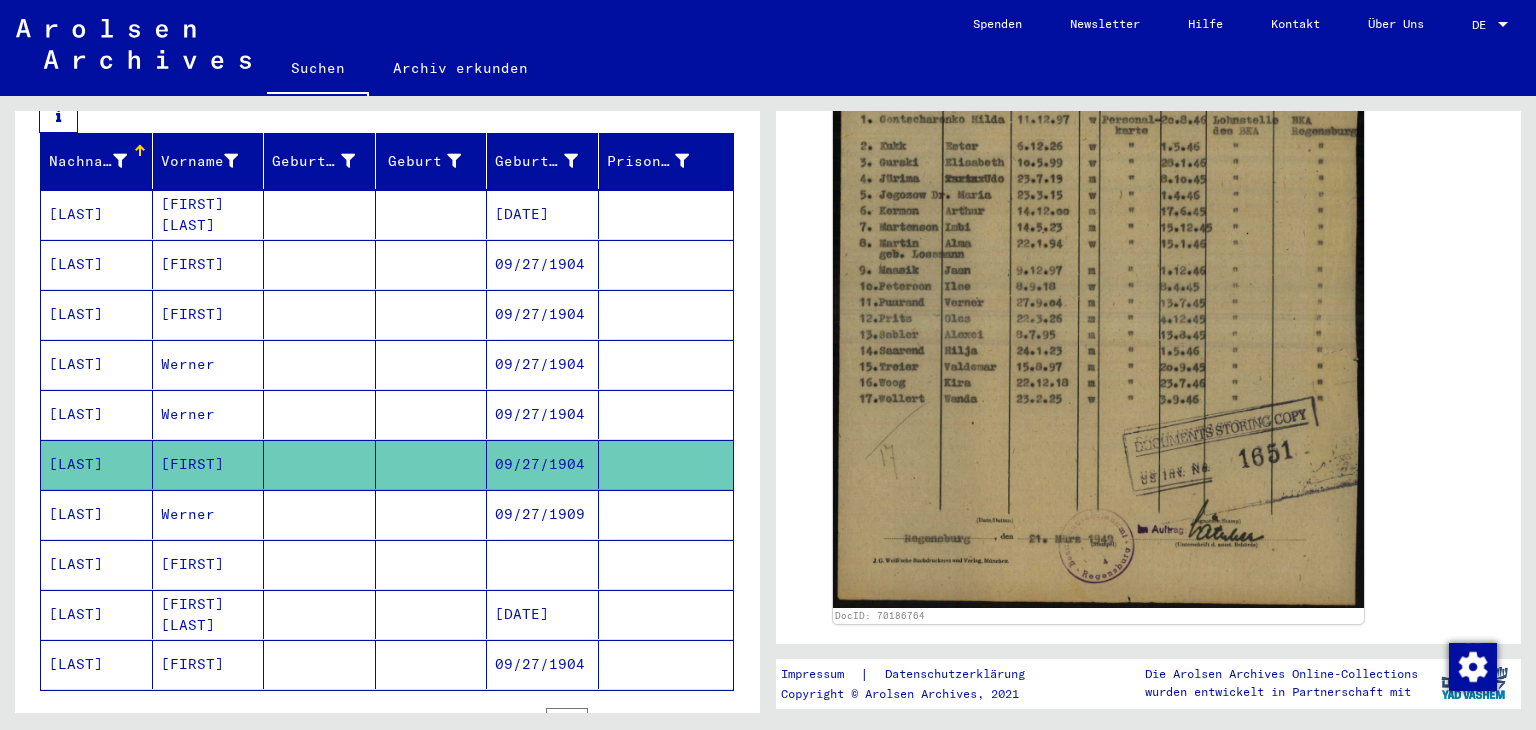 click at bounding box center (320, 564) 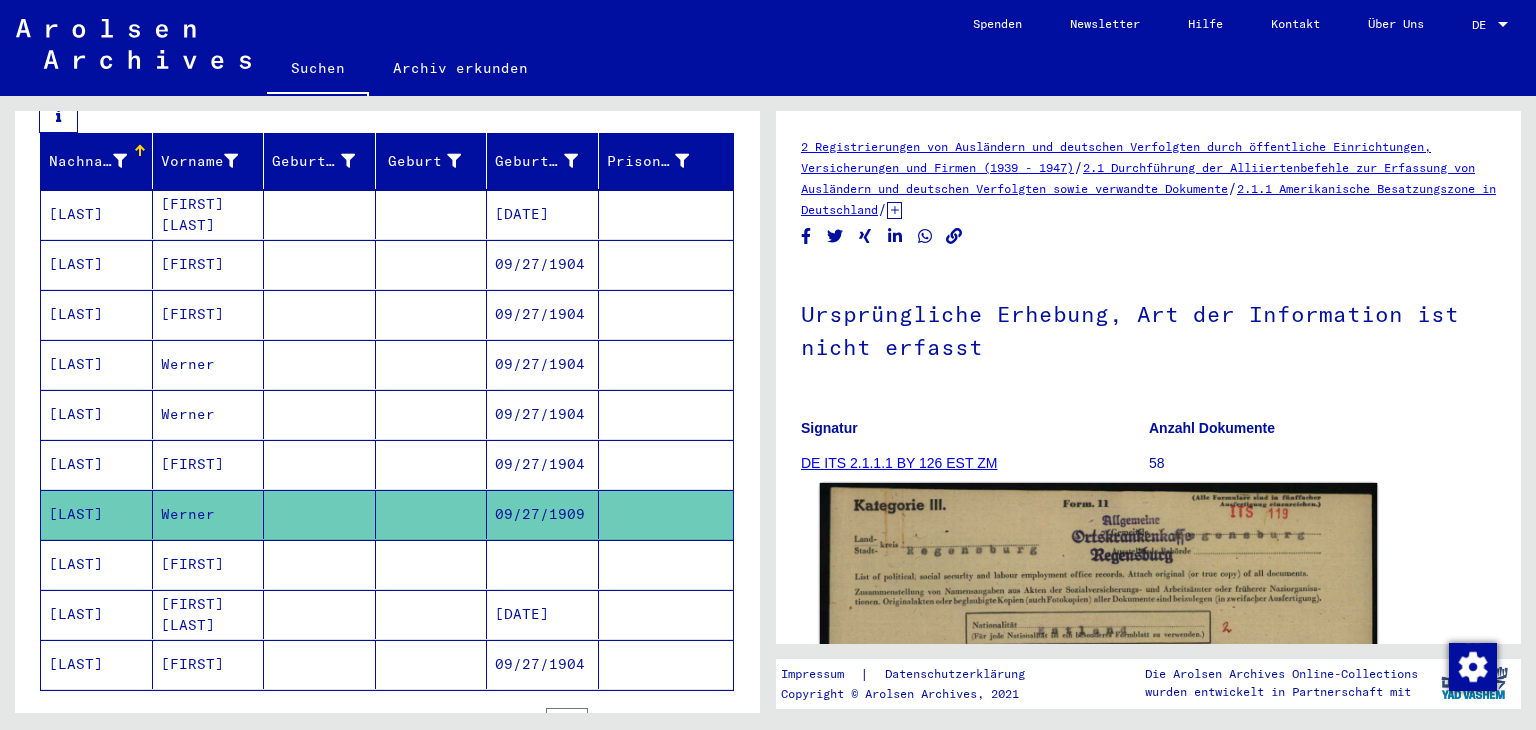 scroll, scrollTop: 328, scrollLeft: 0, axis: vertical 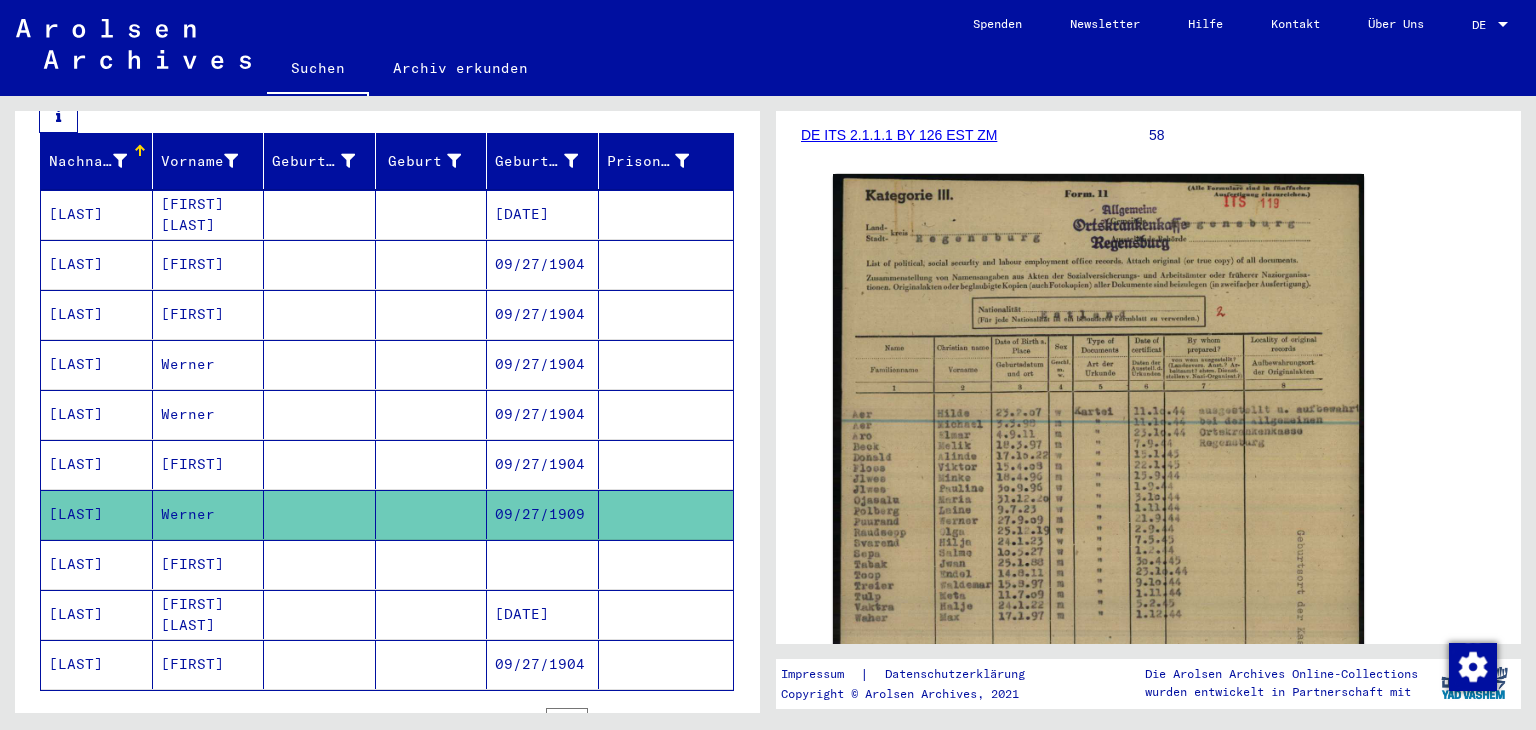 click 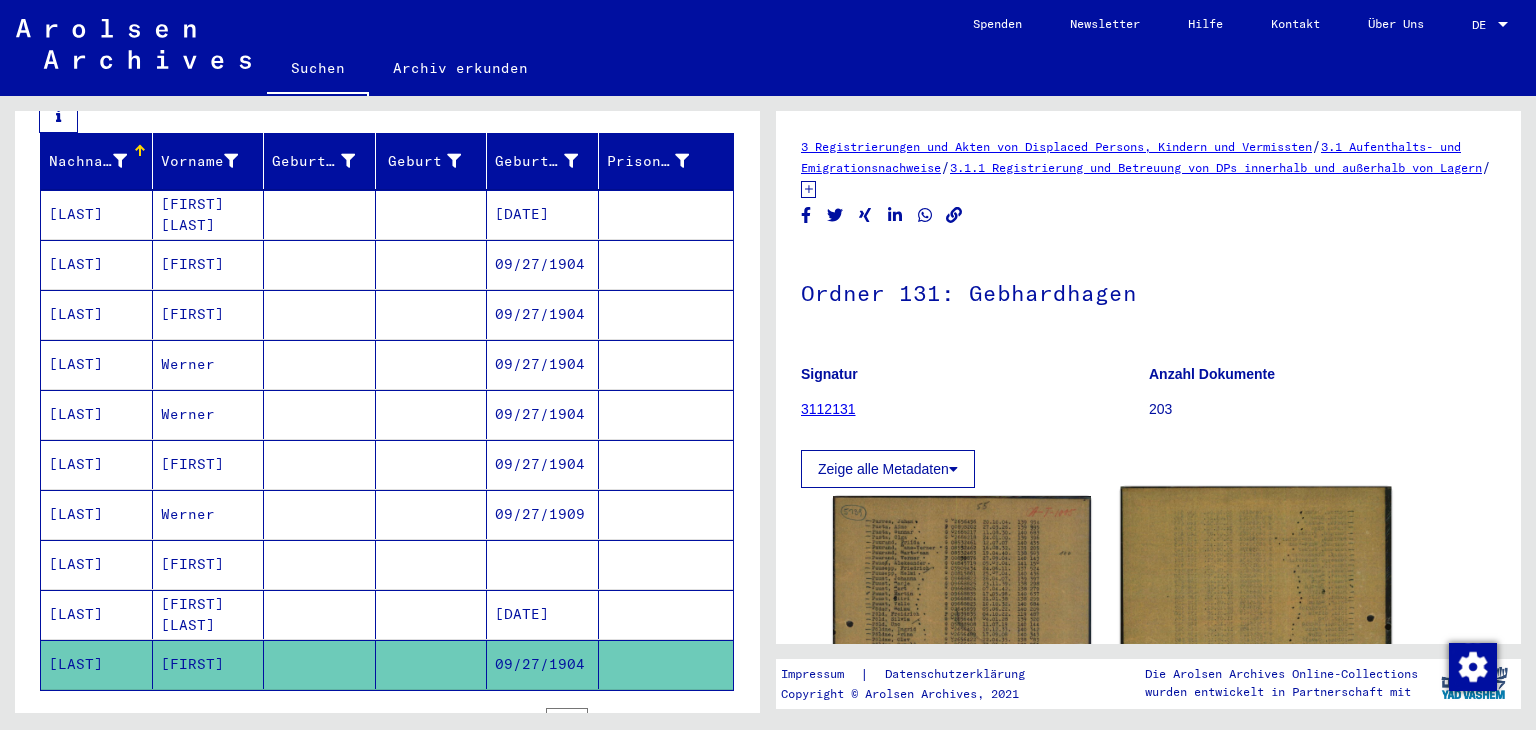 scroll, scrollTop: 328, scrollLeft: 0, axis: vertical 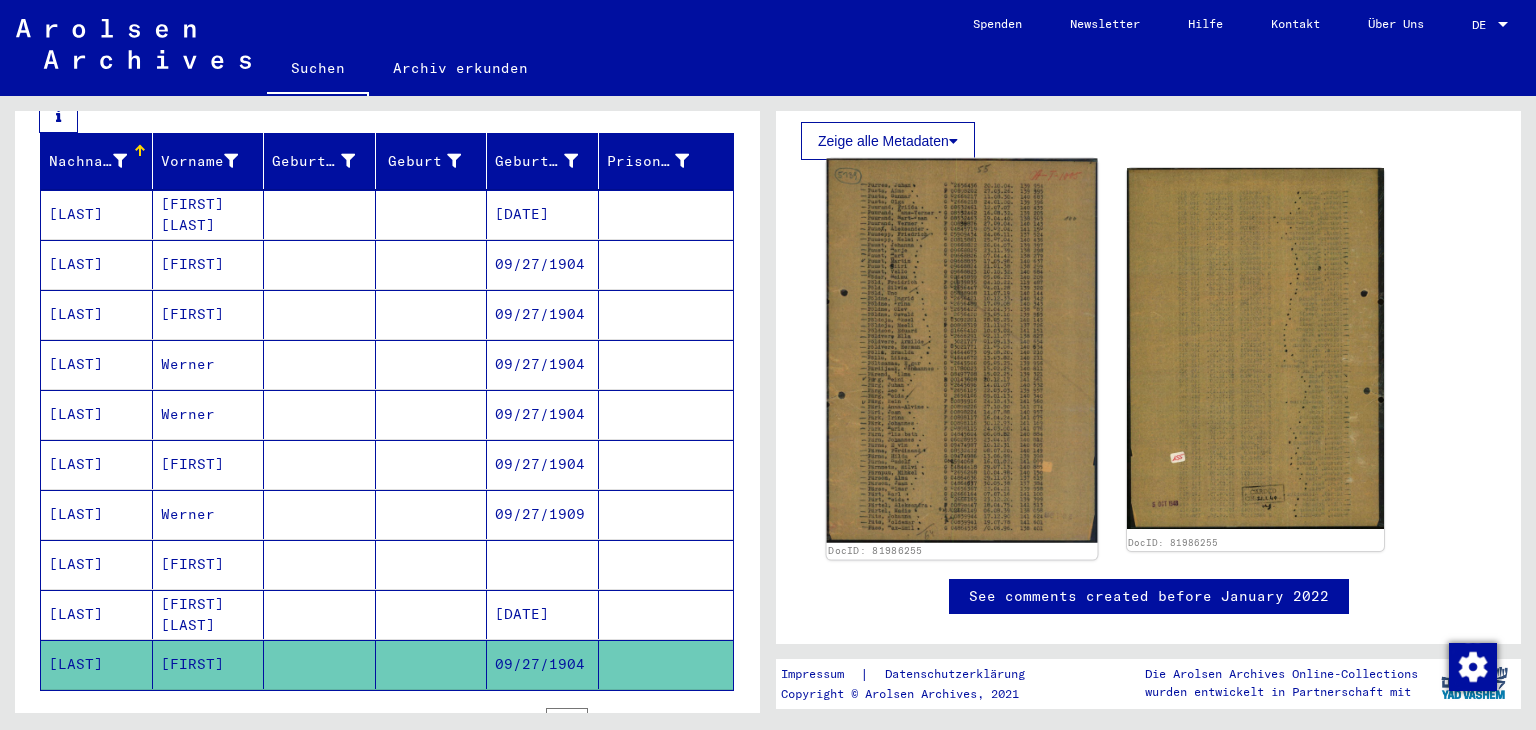 click 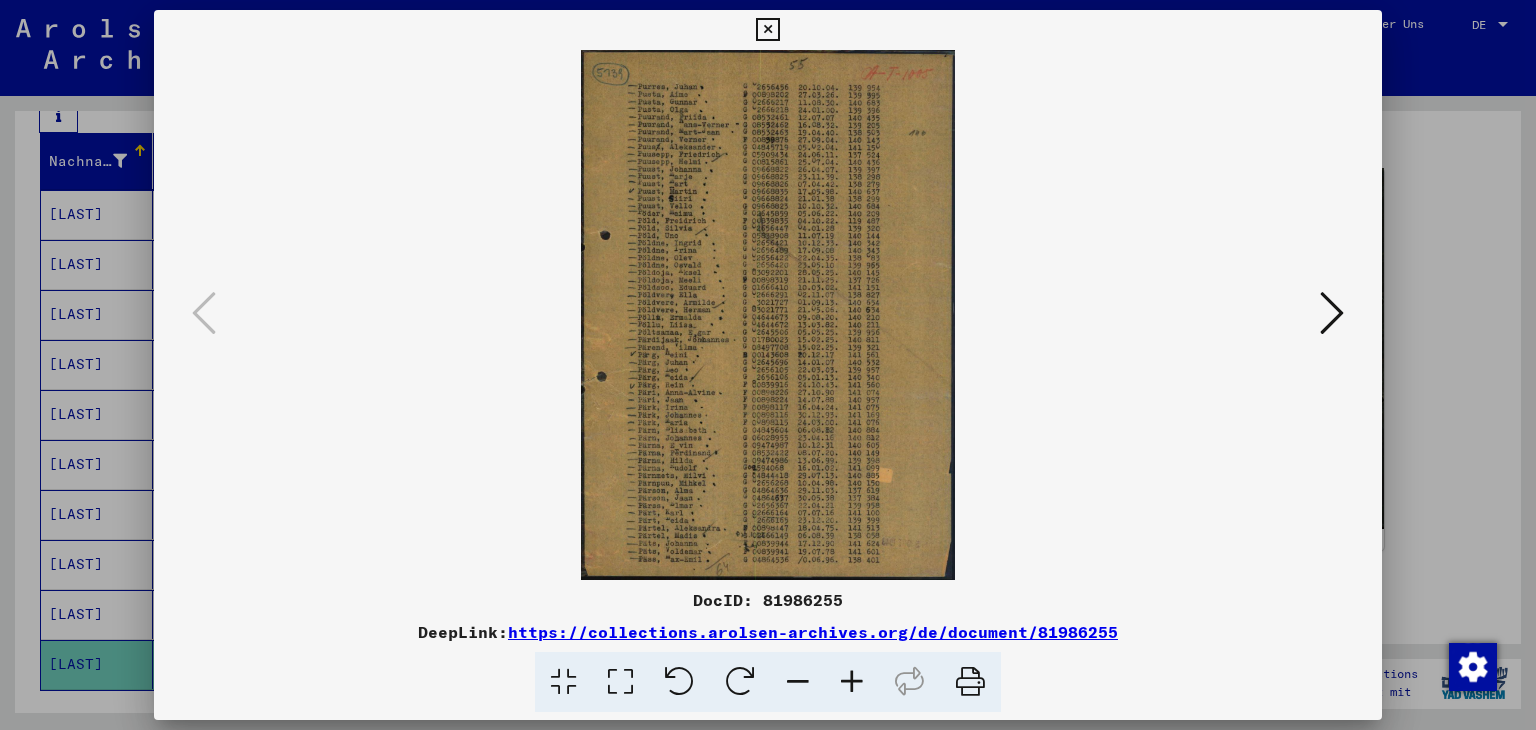 click at bounding box center (768, 365) 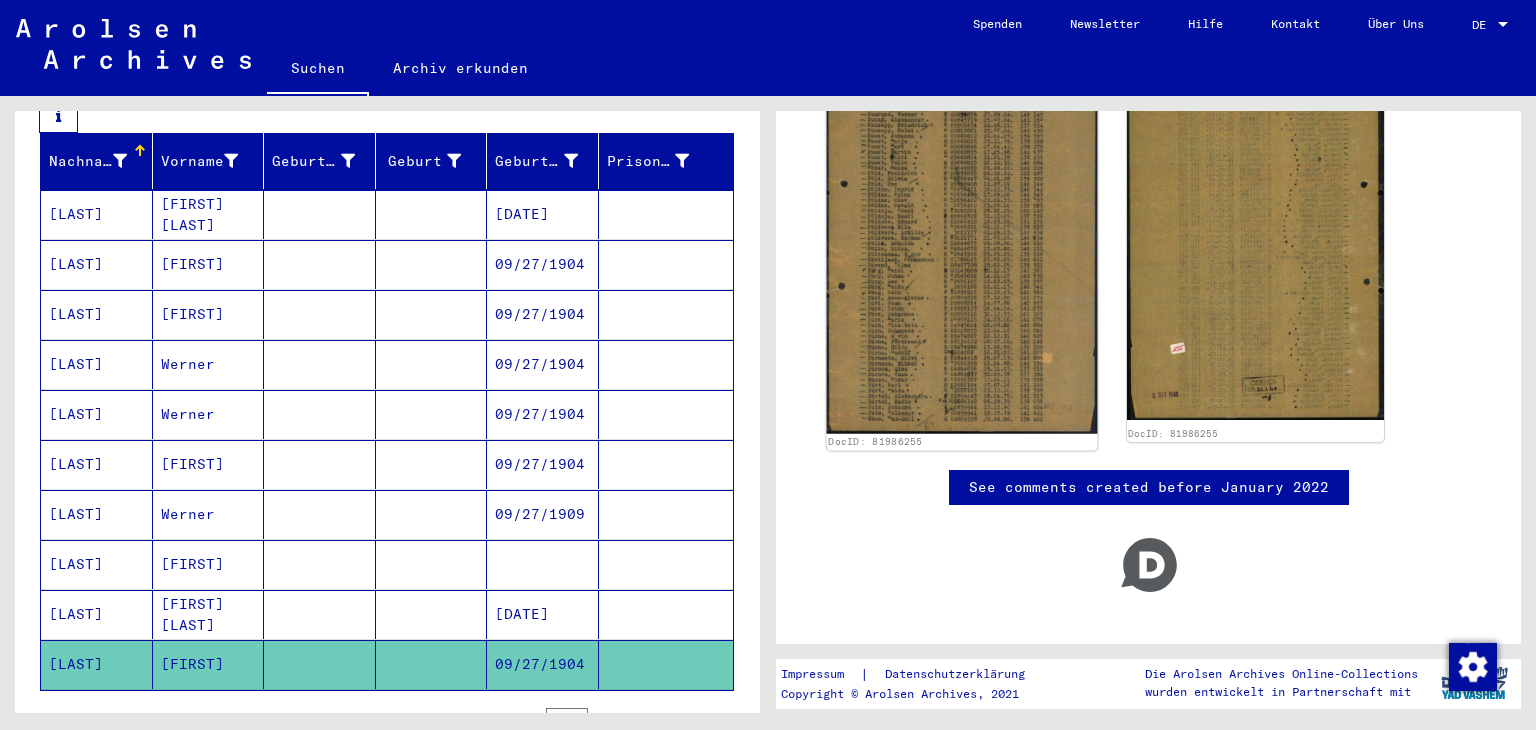 scroll, scrollTop: 476, scrollLeft: 0, axis: vertical 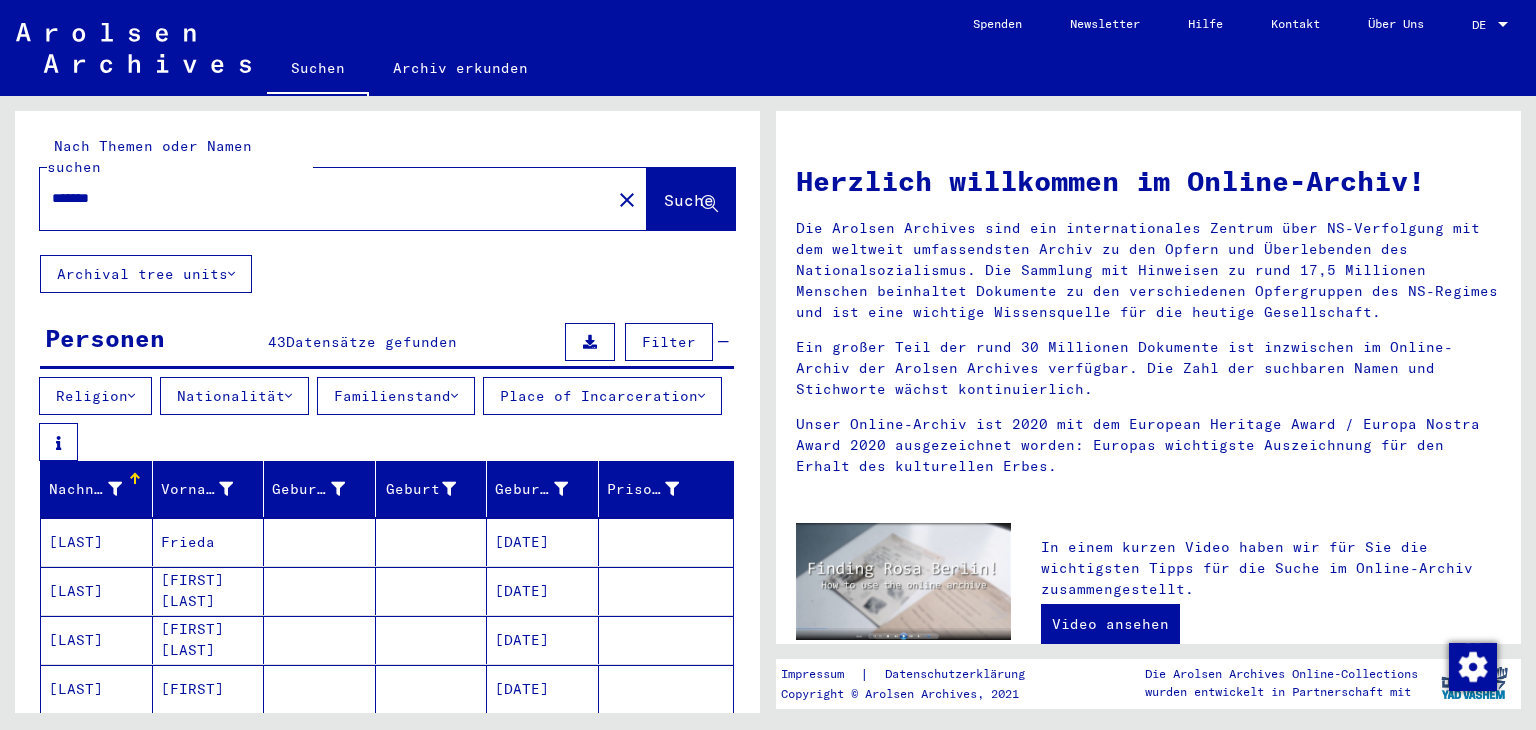 type on "**********" 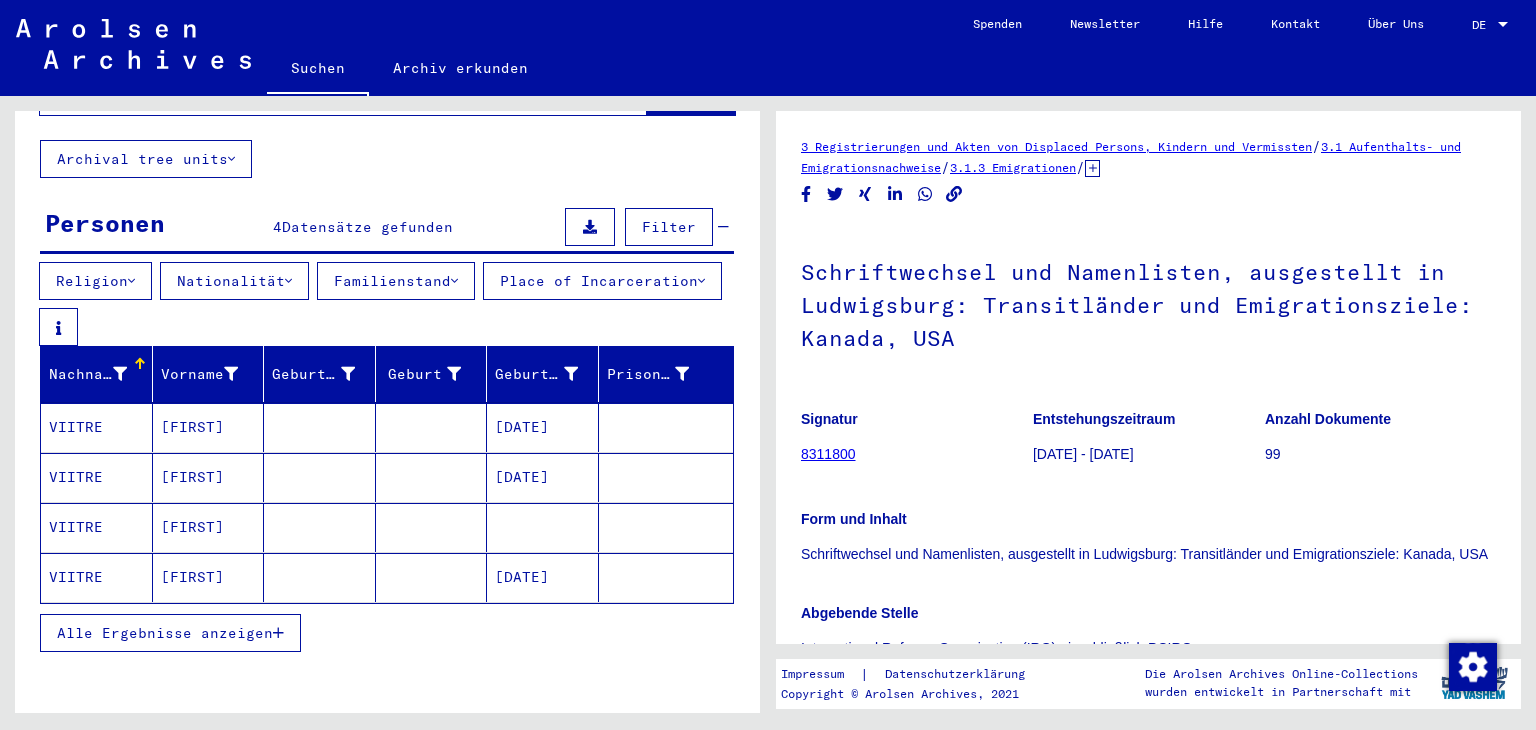 scroll, scrollTop: 183, scrollLeft: 0, axis: vertical 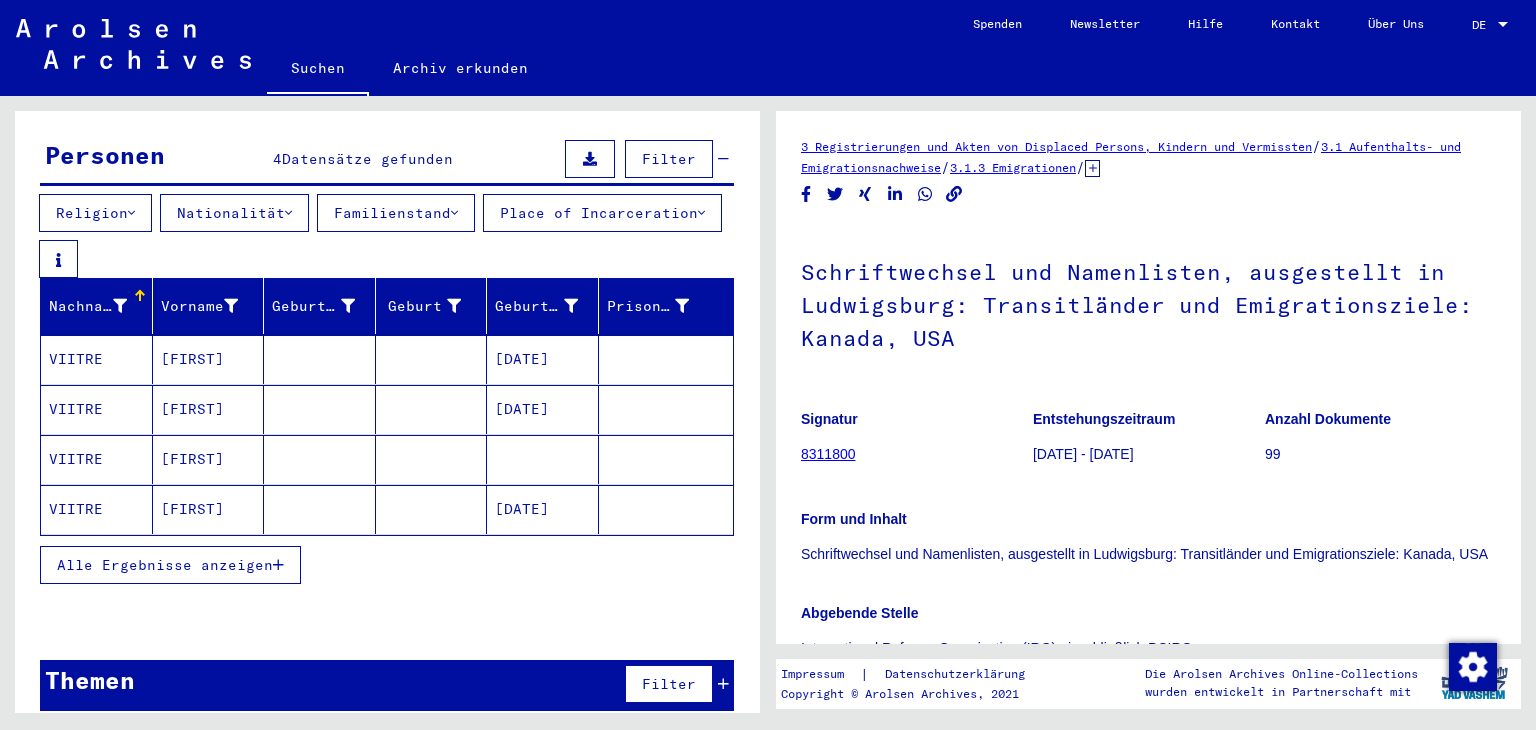 click at bounding box center [320, 509] 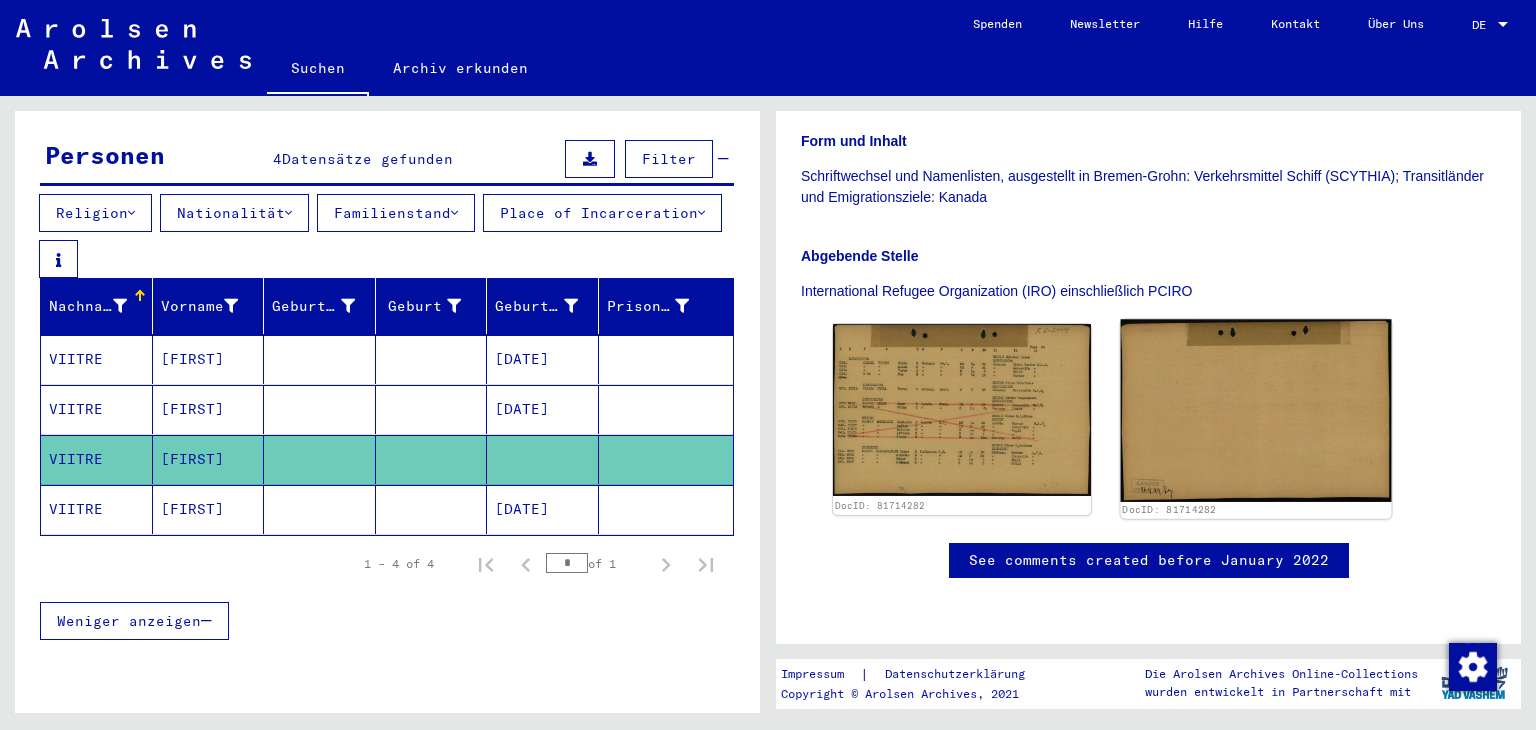 scroll, scrollTop: 410, scrollLeft: 0, axis: vertical 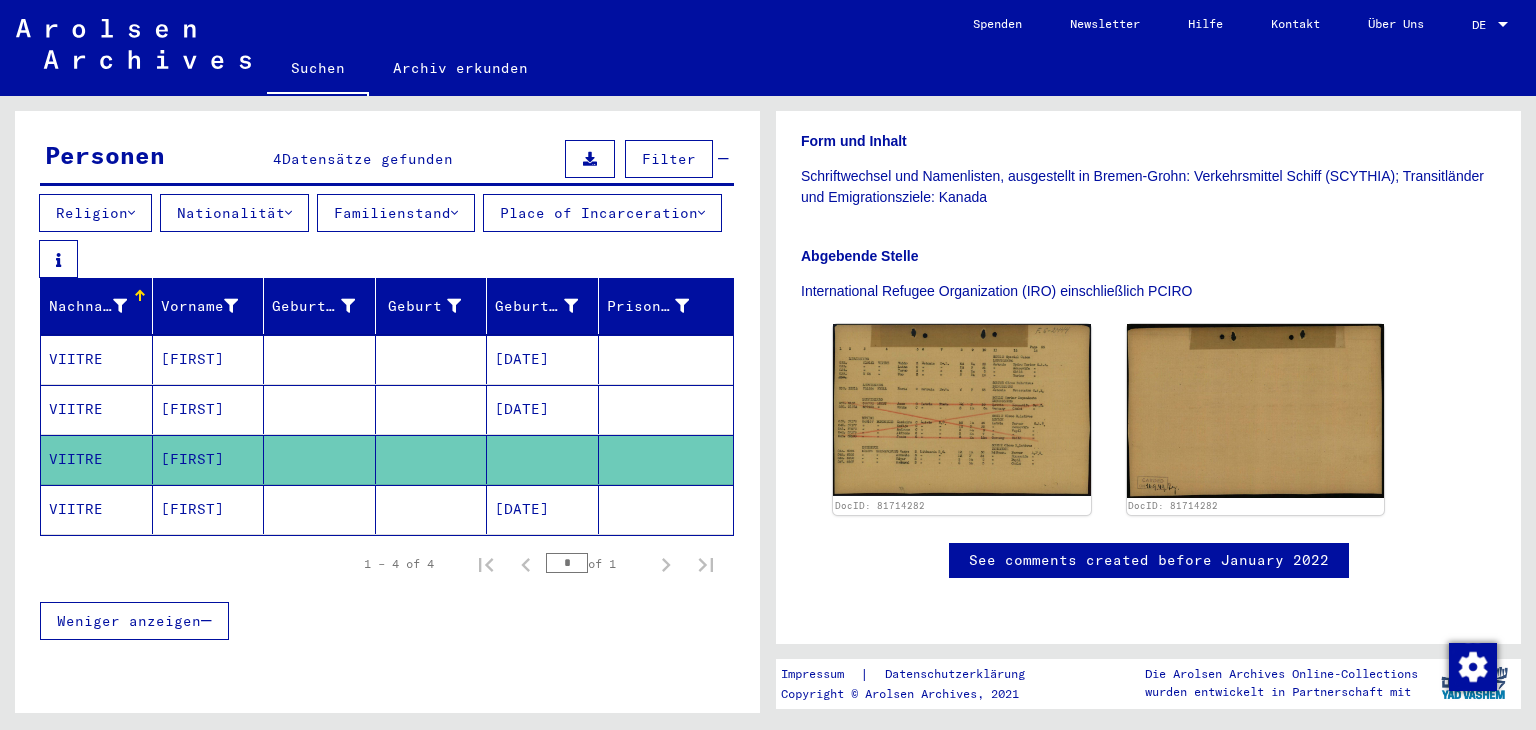 click 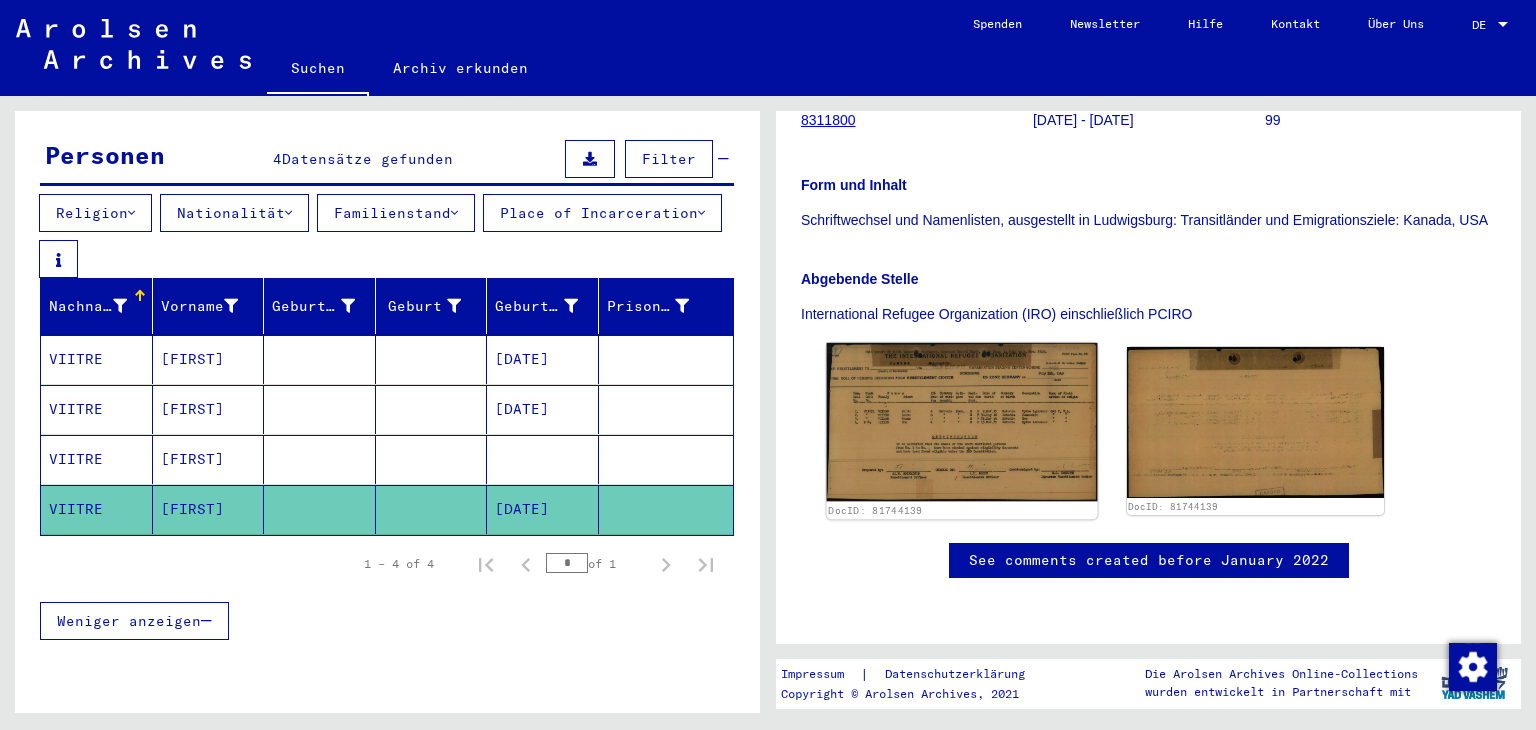 scroll, scrollTop: 367, scrollLeft: 0, axis: vertical 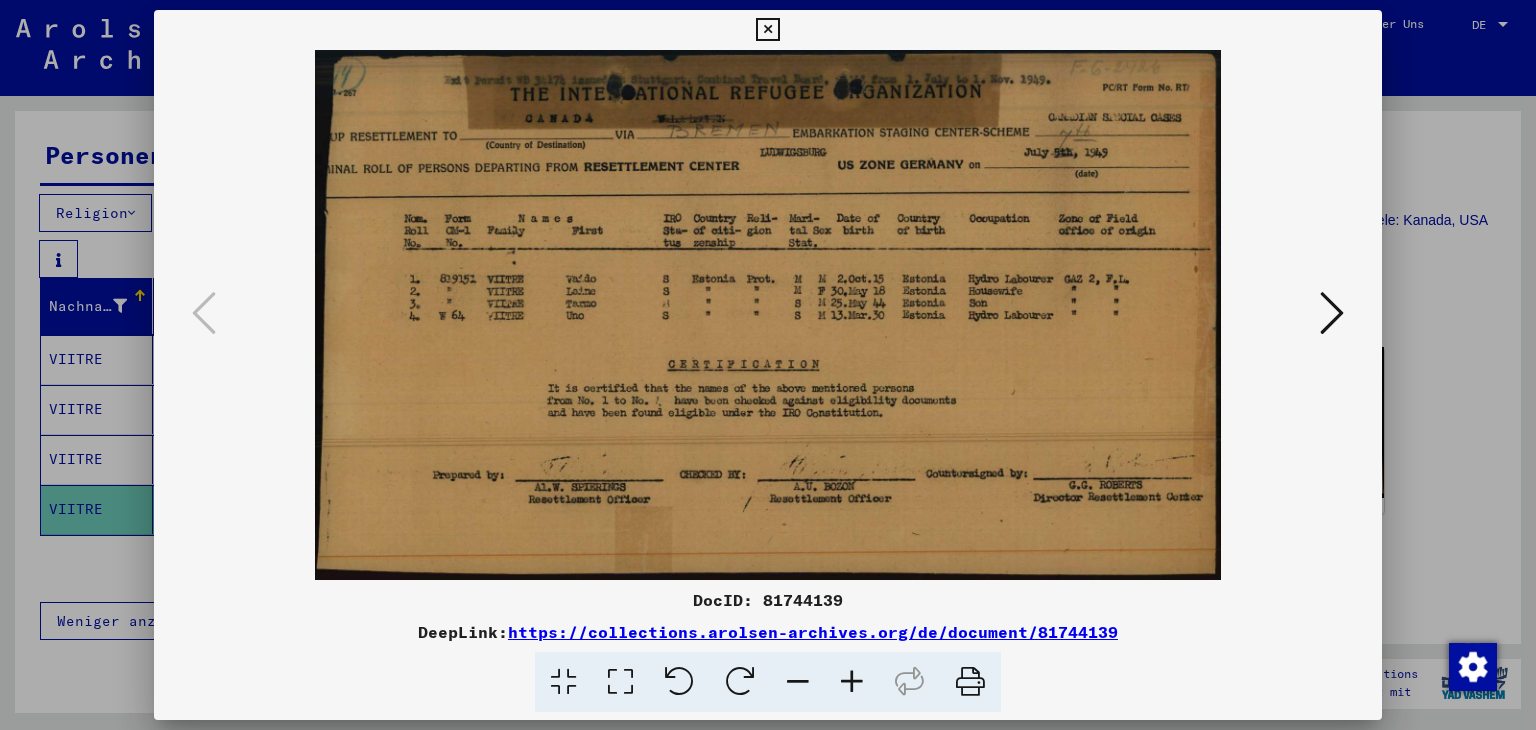 click at bounding box center (768, 365) 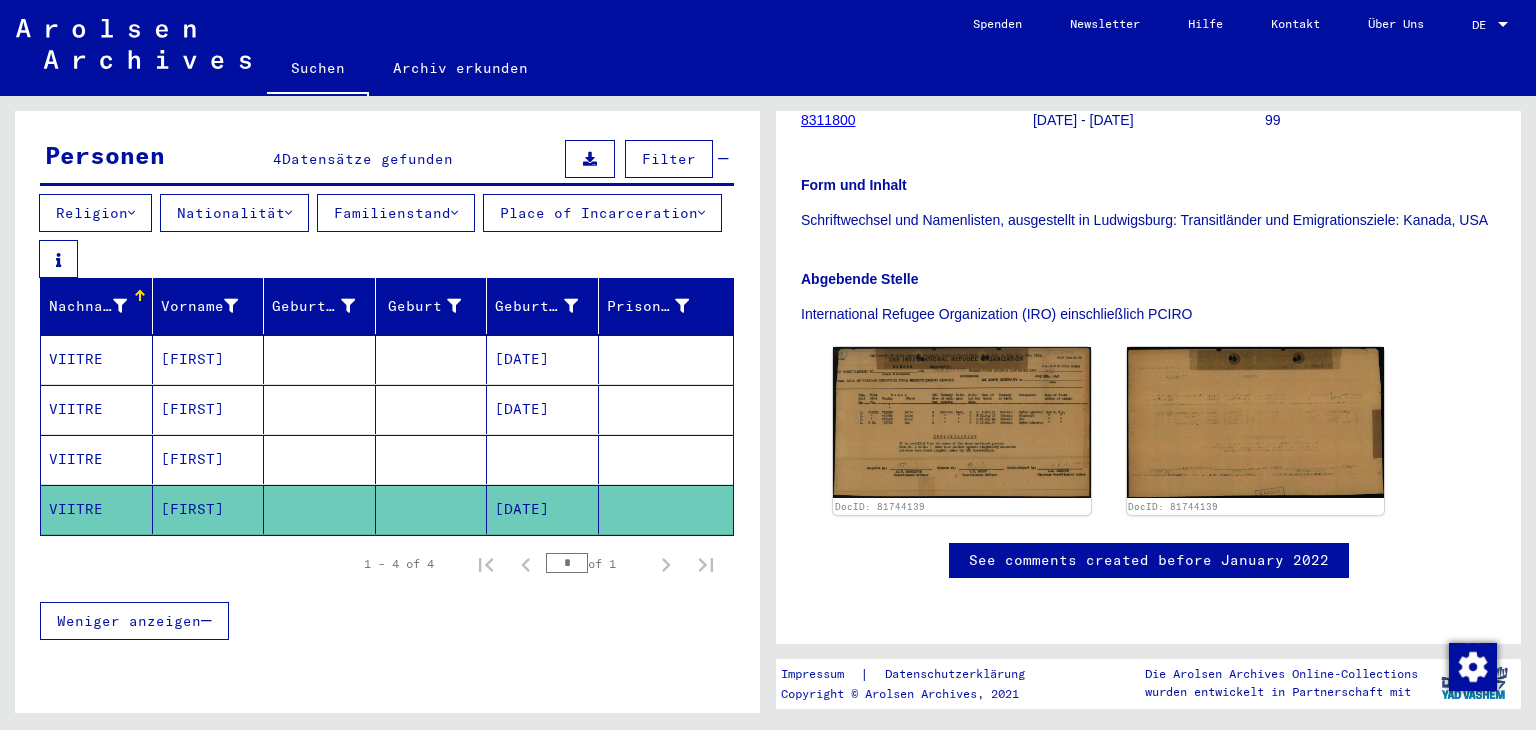 click at bounding box center [320, 409] 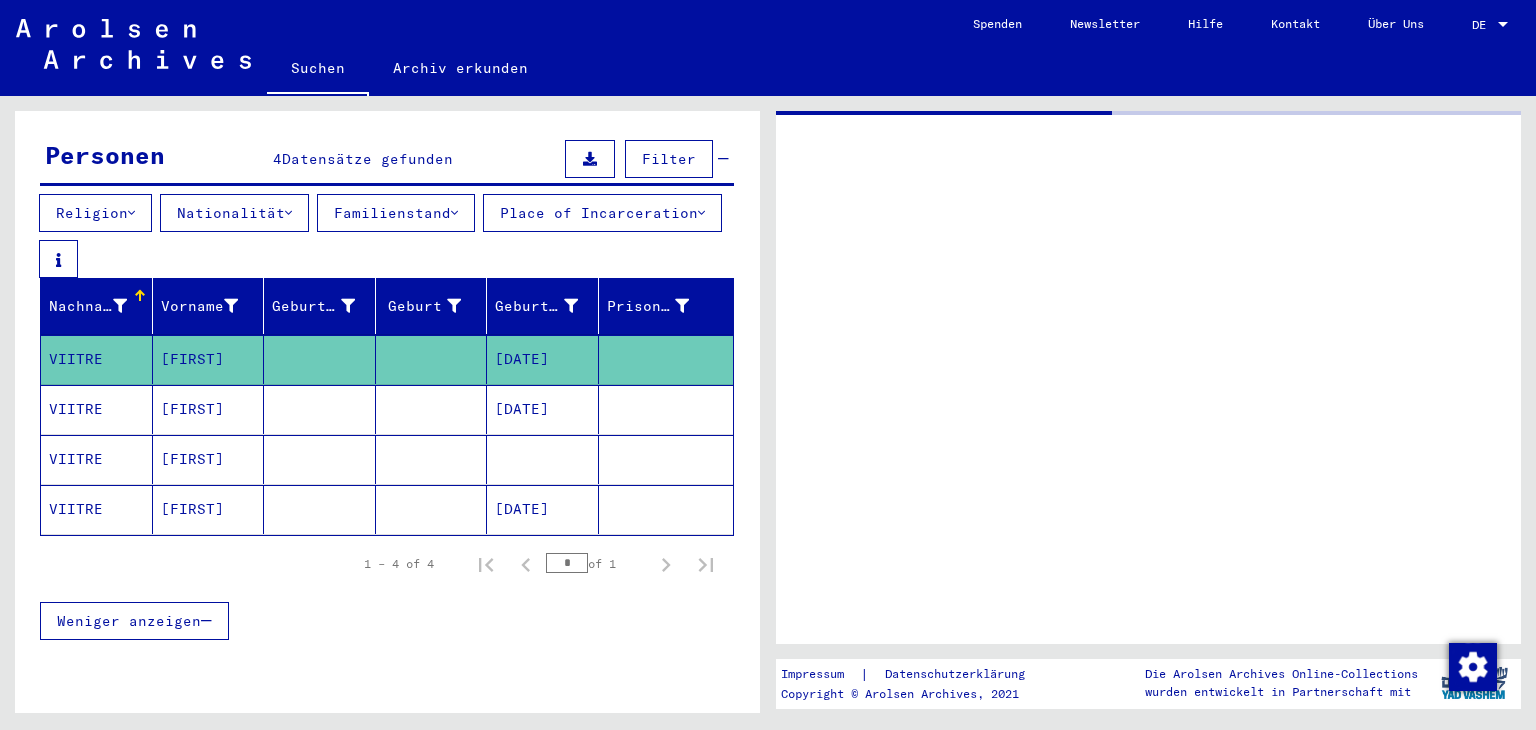 scroll, scrollTop: 0, scrollLeft: 0, axis: both 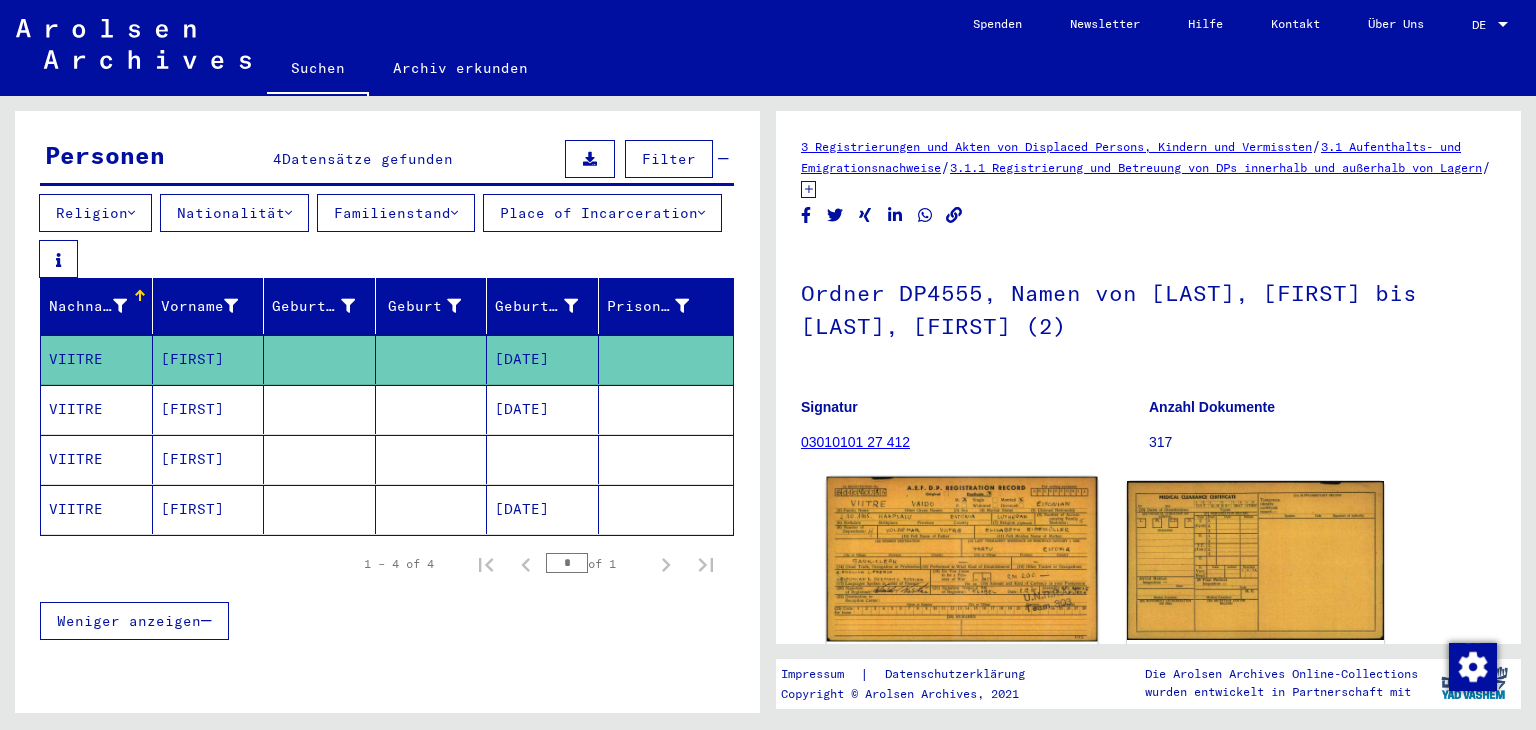 click 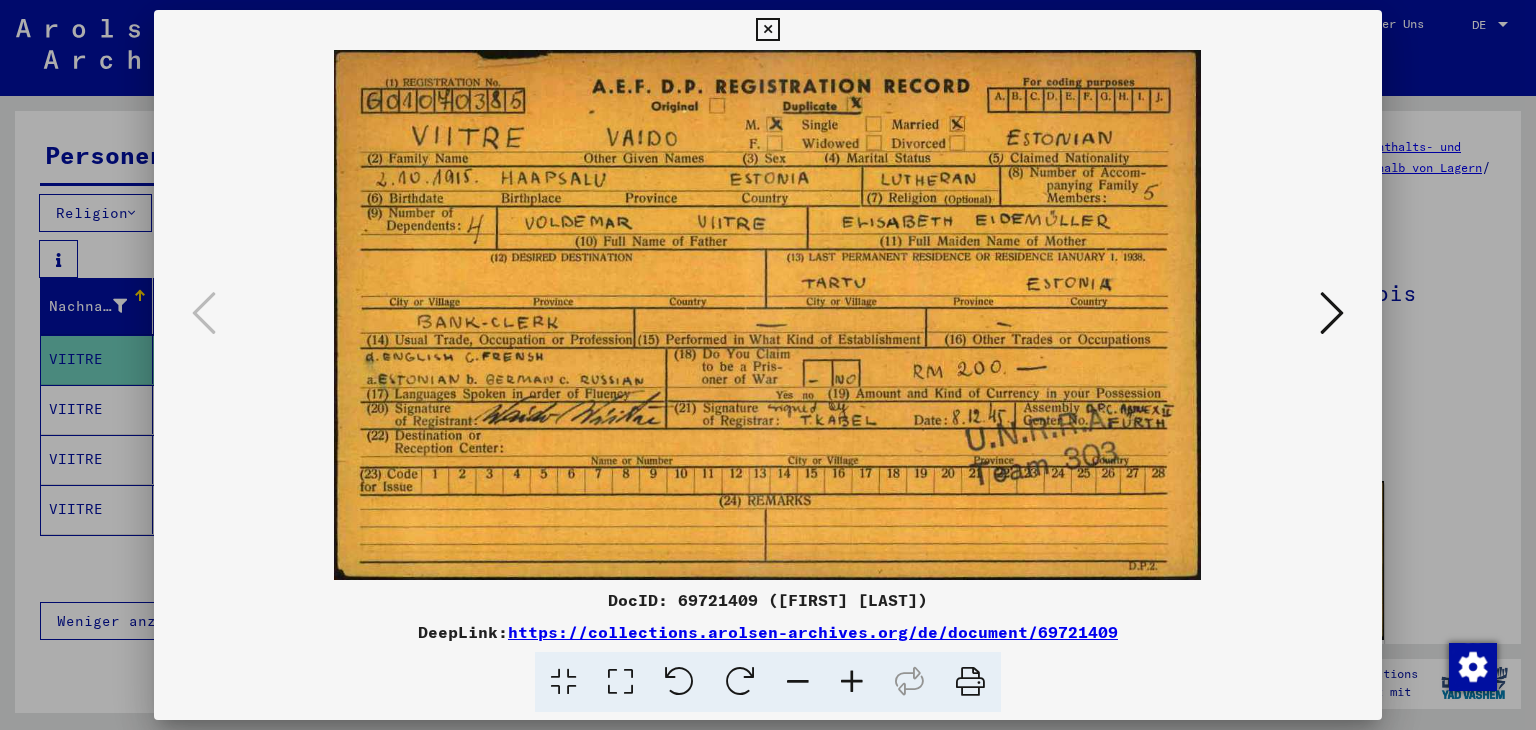 click at bounding box center (768, 365) 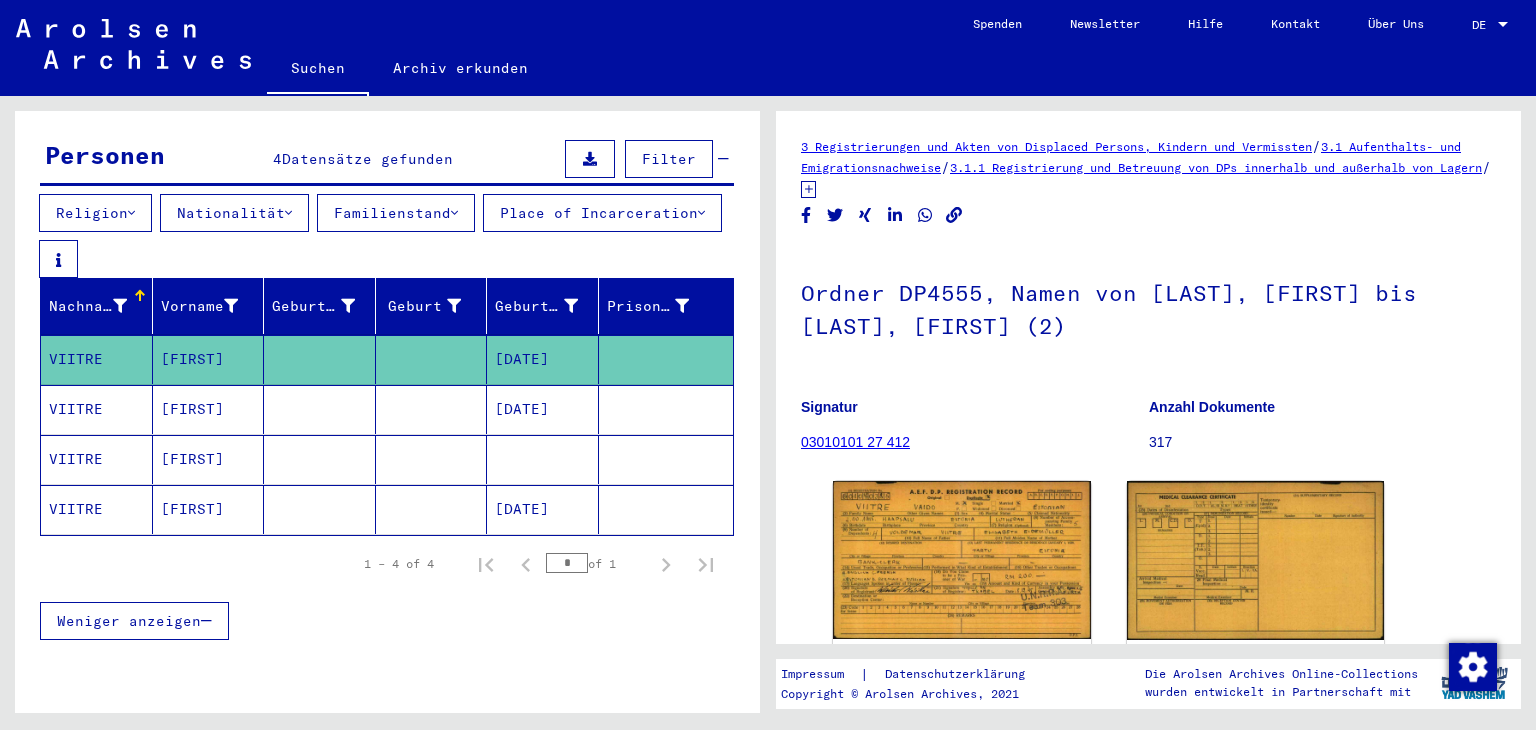 click at bounding box center [320, 459] 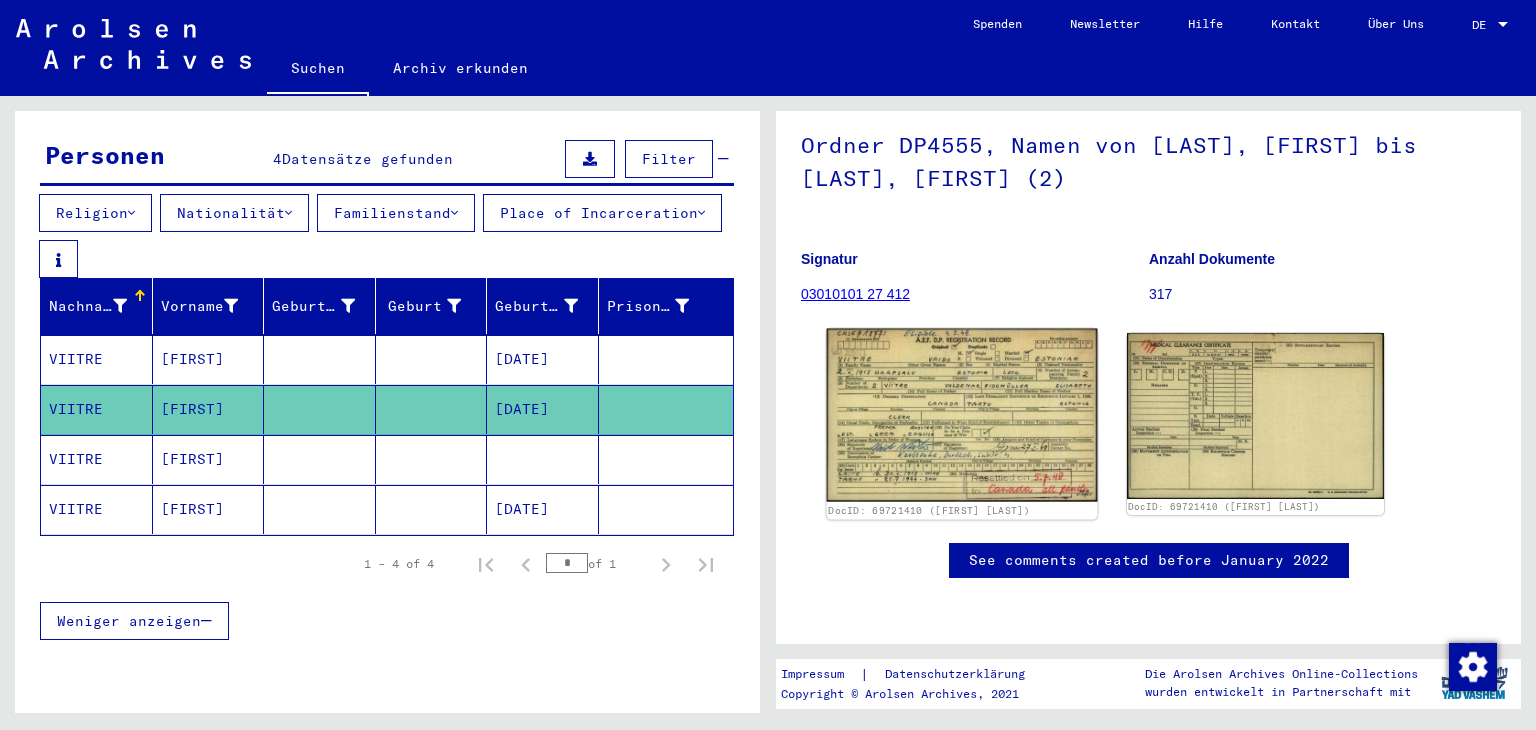 scroll, scrollTop: 181, scrollLeft: 0, axis: vertical 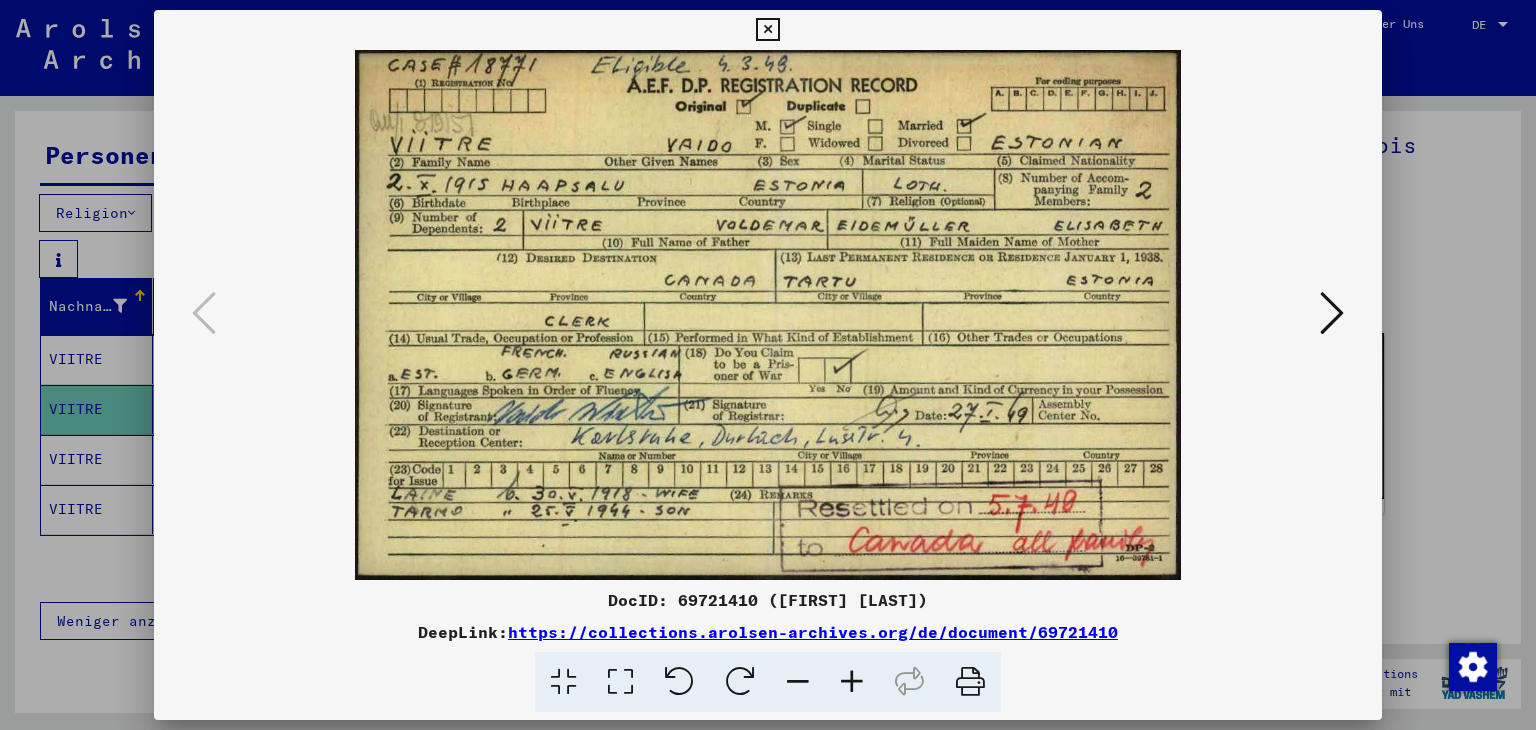 click at bounding box center [768, 365] 